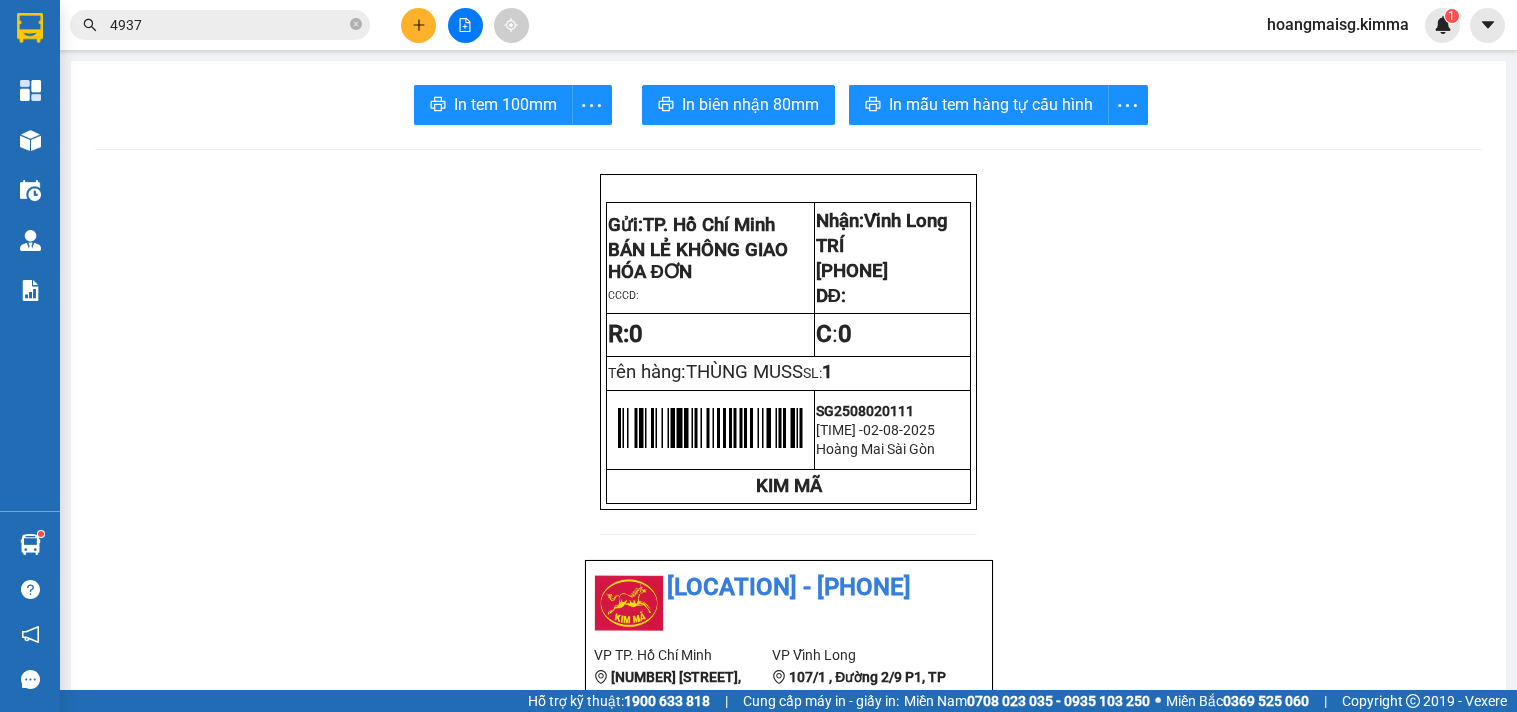 scroll, scrollTop: 0, scrollLeft: 0, axis: both 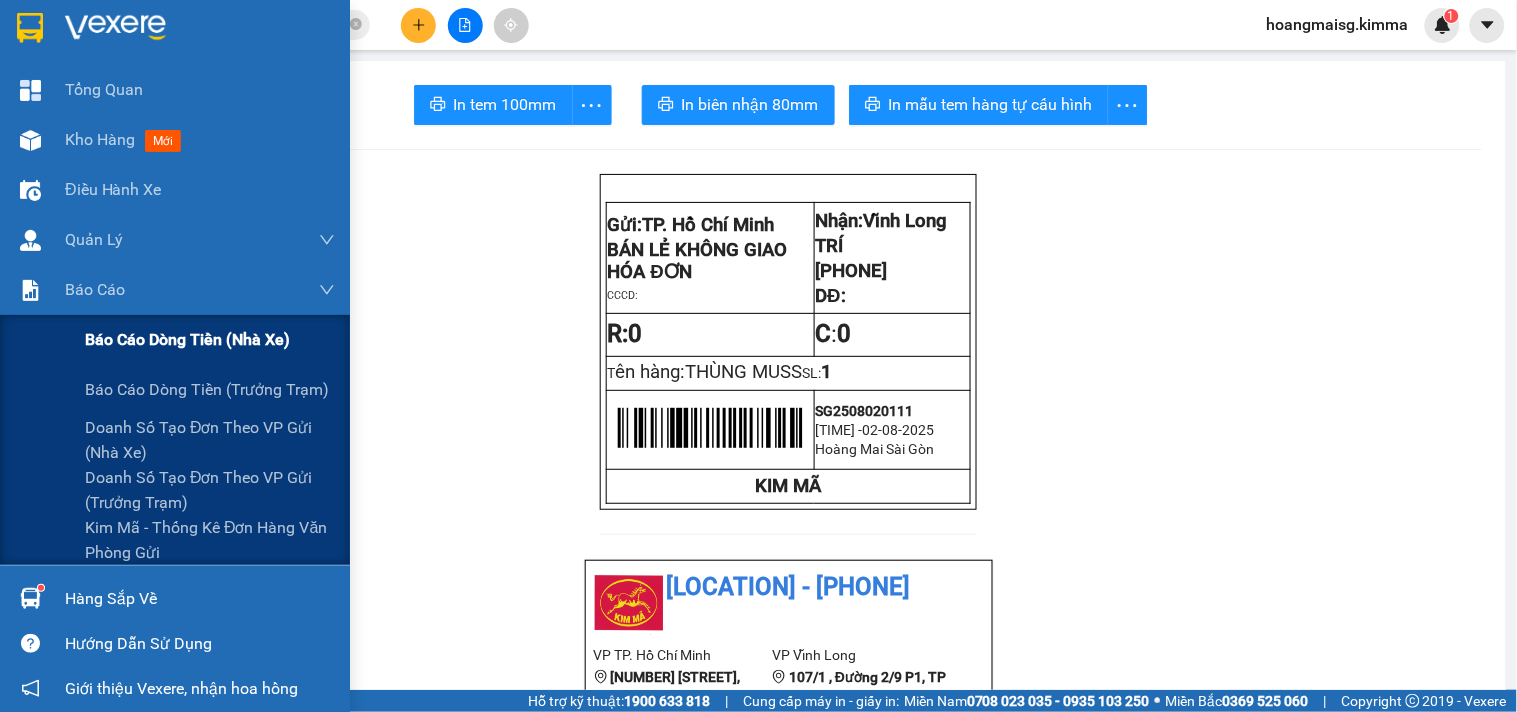 click on "Báo cáo dòng tiền (nhà xe)" at bounding box center (187, 339) 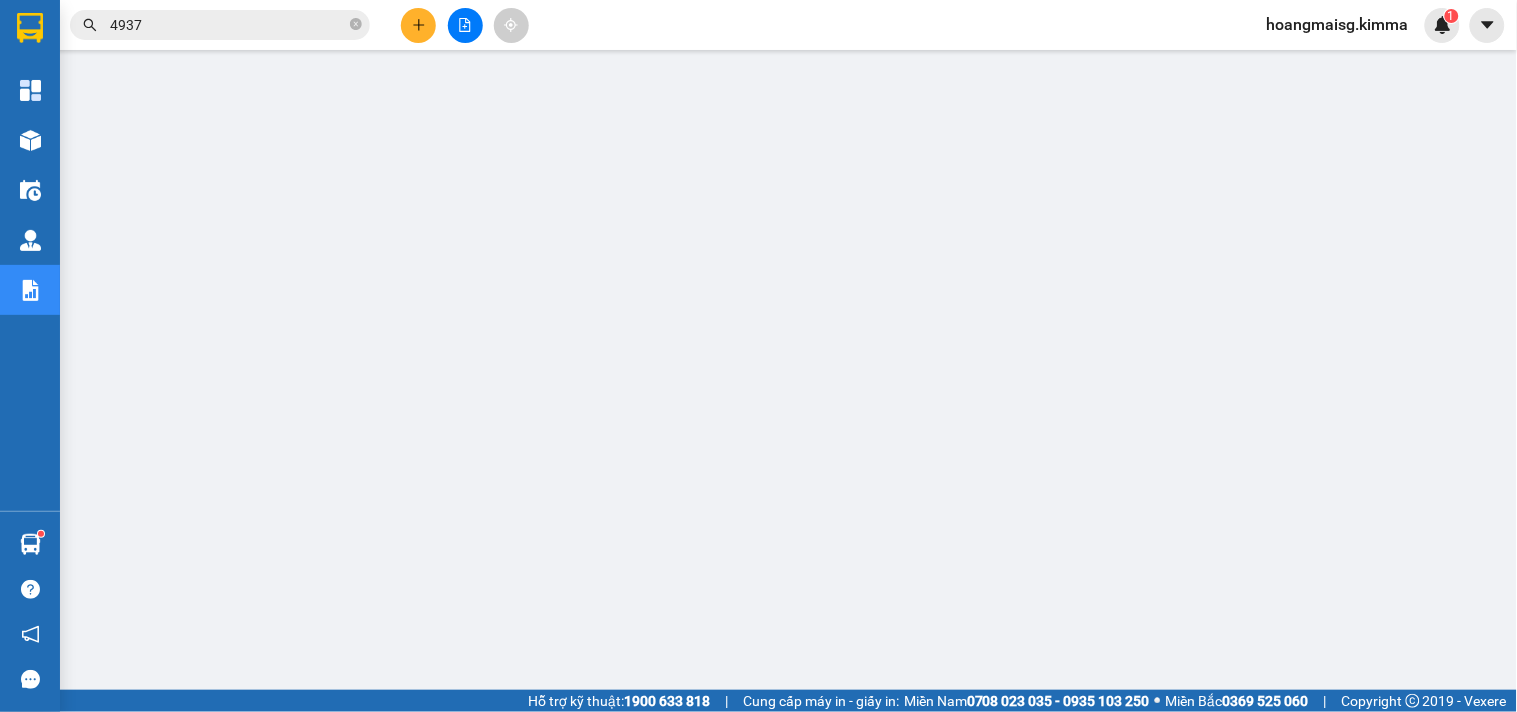 click on "4937" at bounding box center (228, 25) 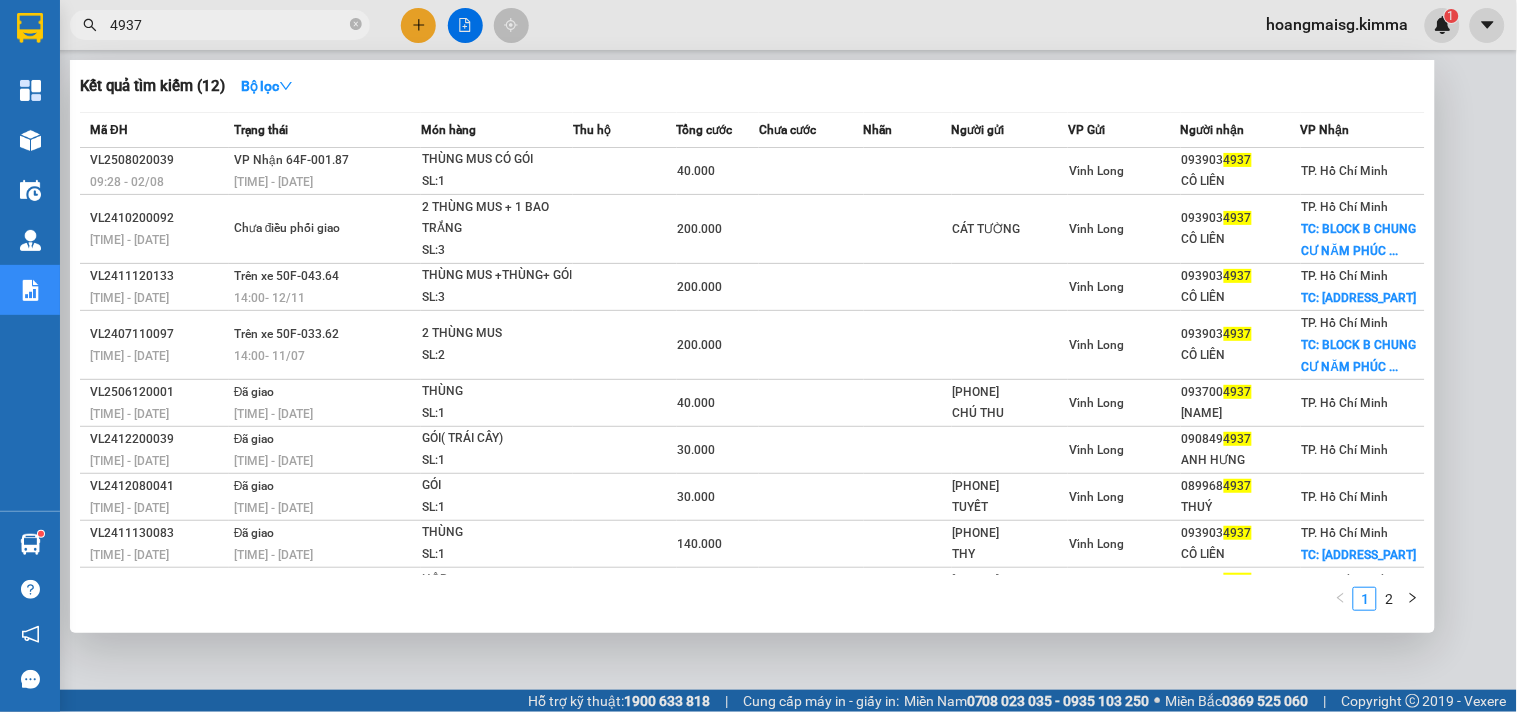 click on "4937" at bounding box center [228, 25] 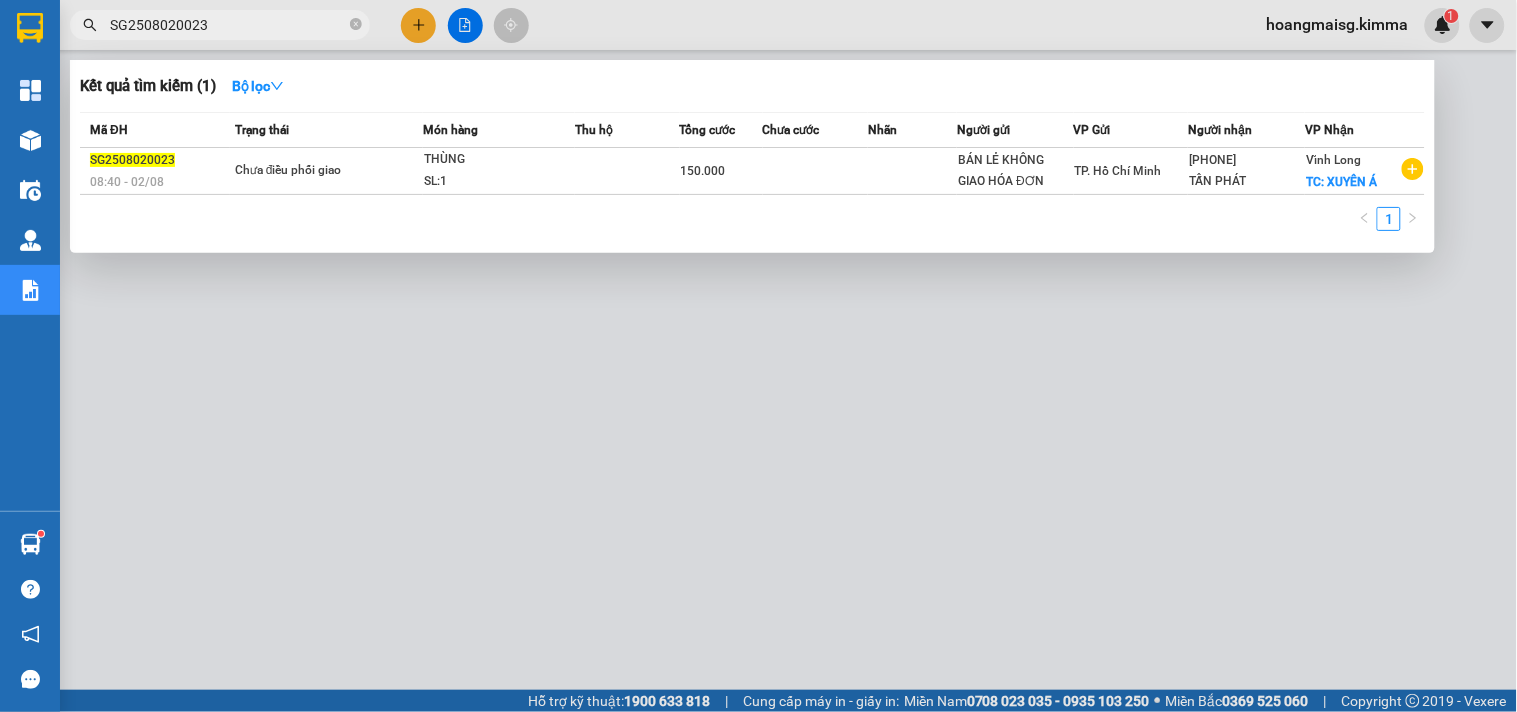 click at bounding box center [758, 356] 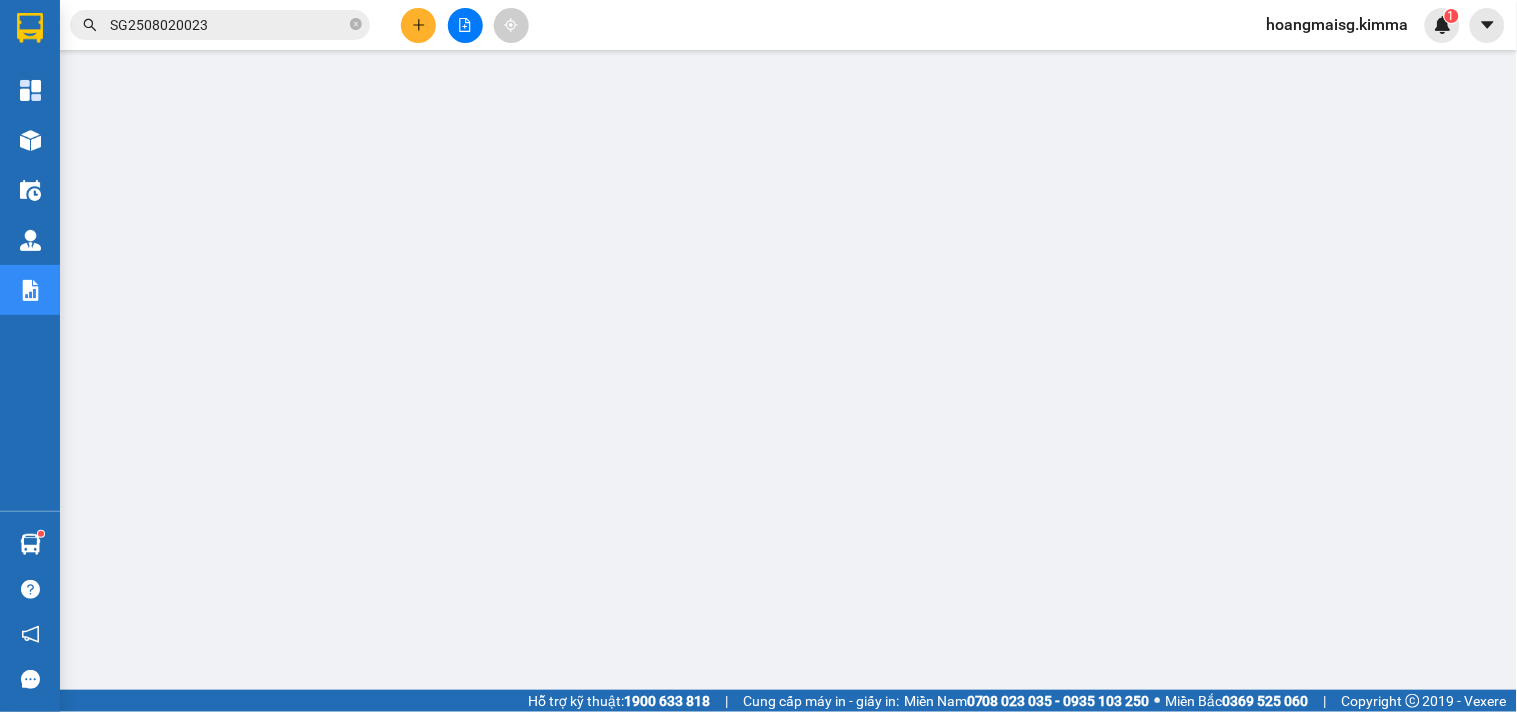 click on "SG2508020023" at bounding box center [228, 25] 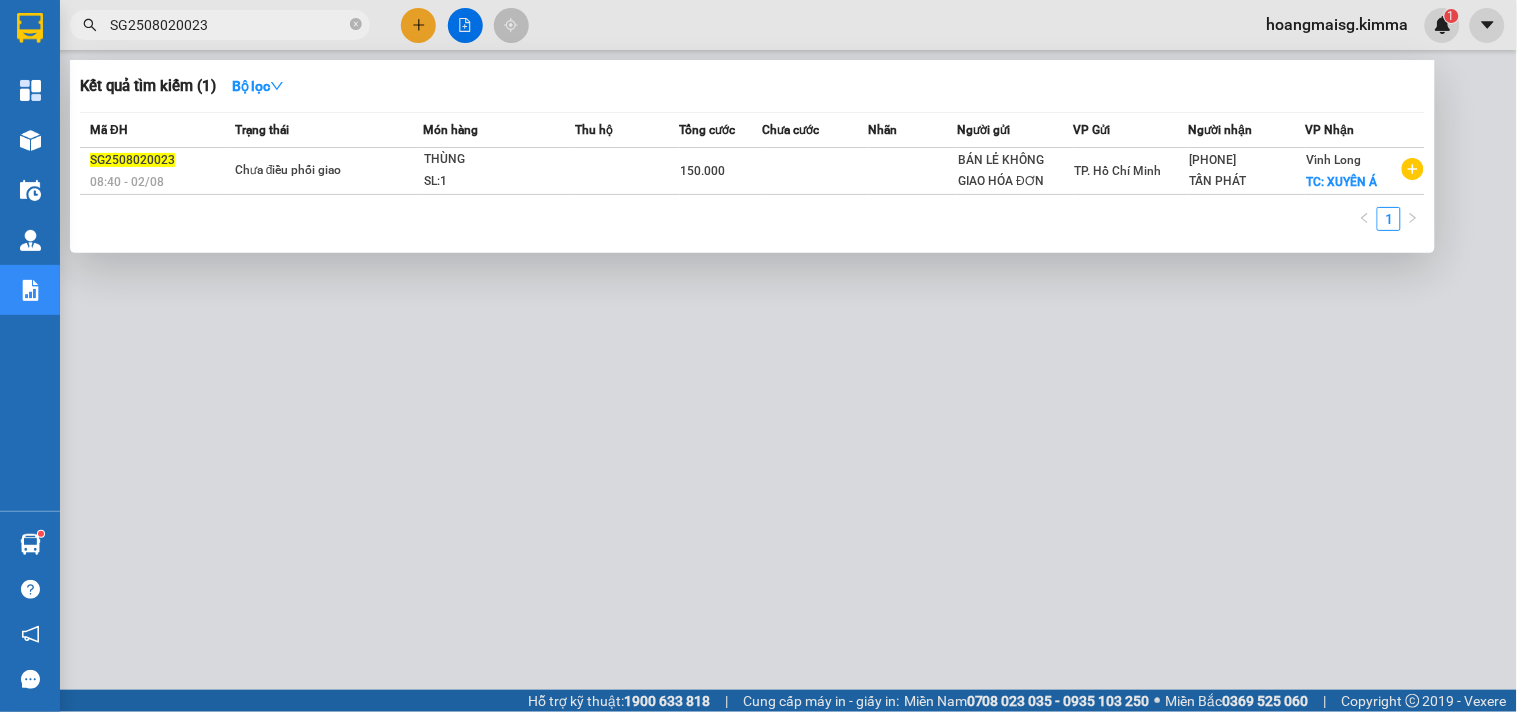 paste on "6" 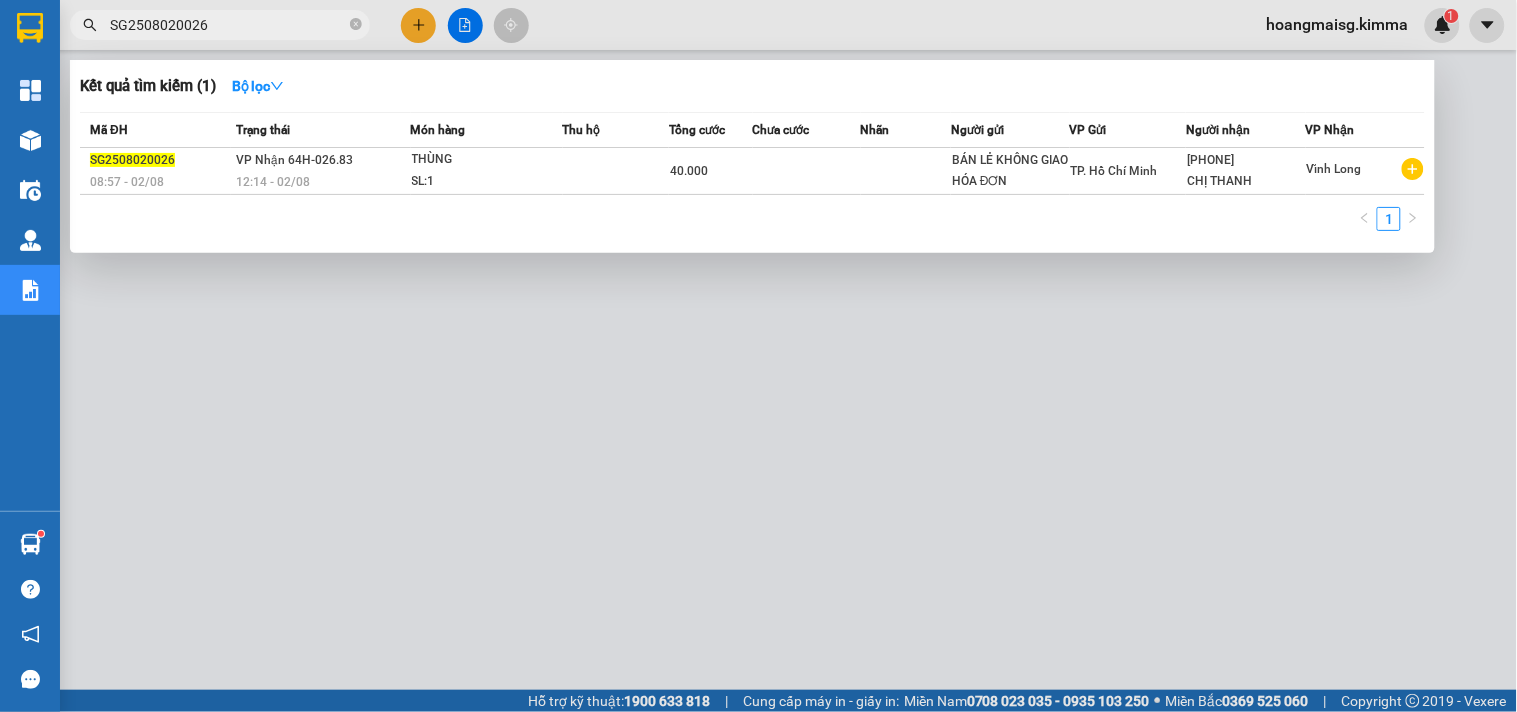 click at bounding box center [758, 356] 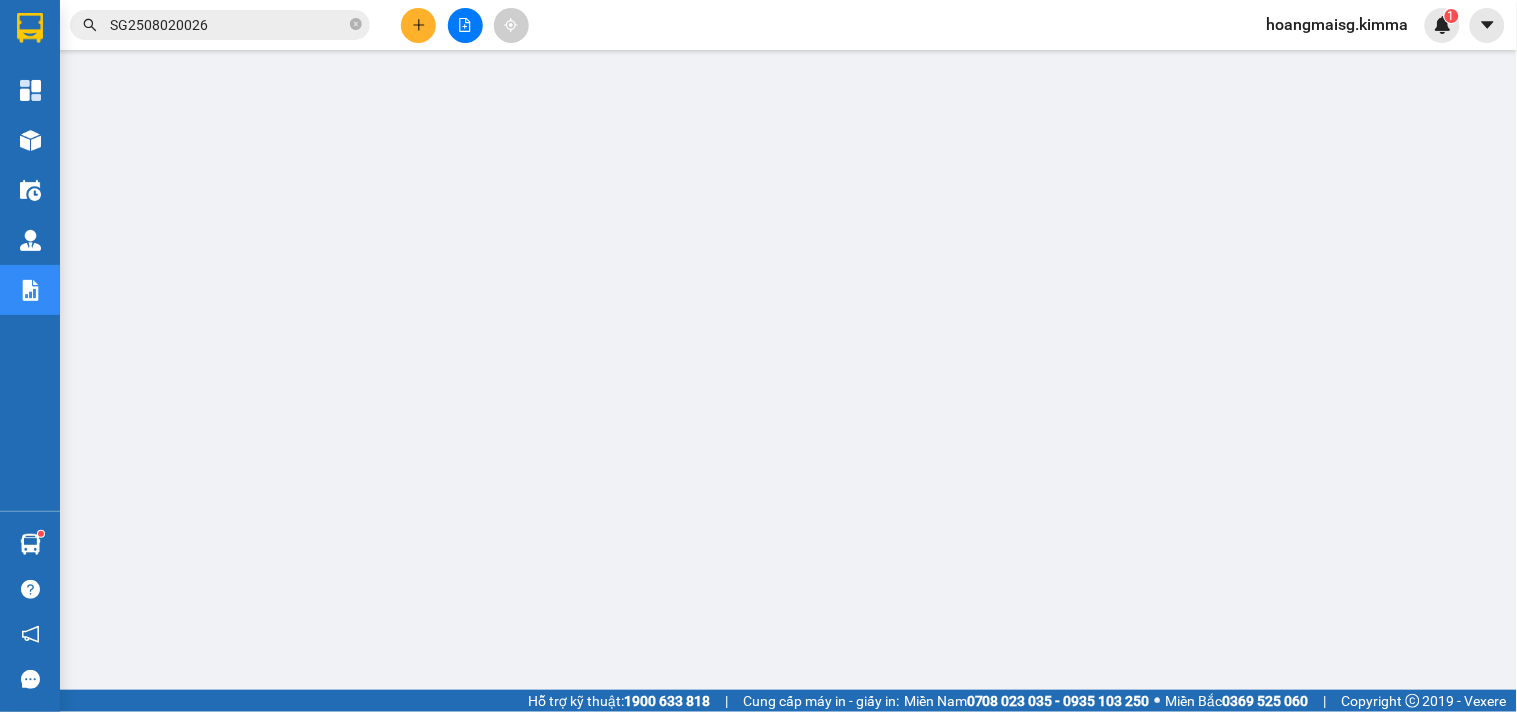 click on "SG2508020026" at bounding box center [228, 25] 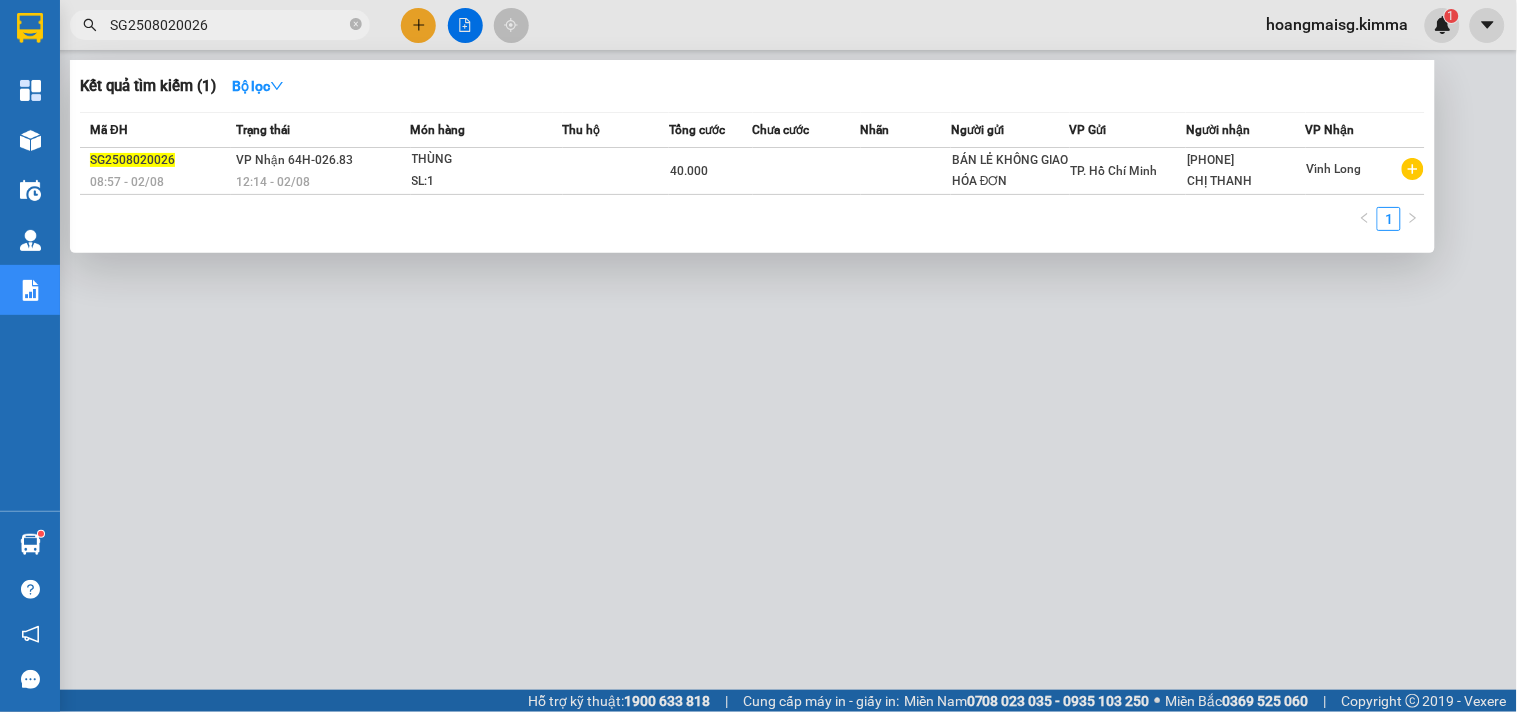 click on "SG2508020026" at bounding box center [228, 25] 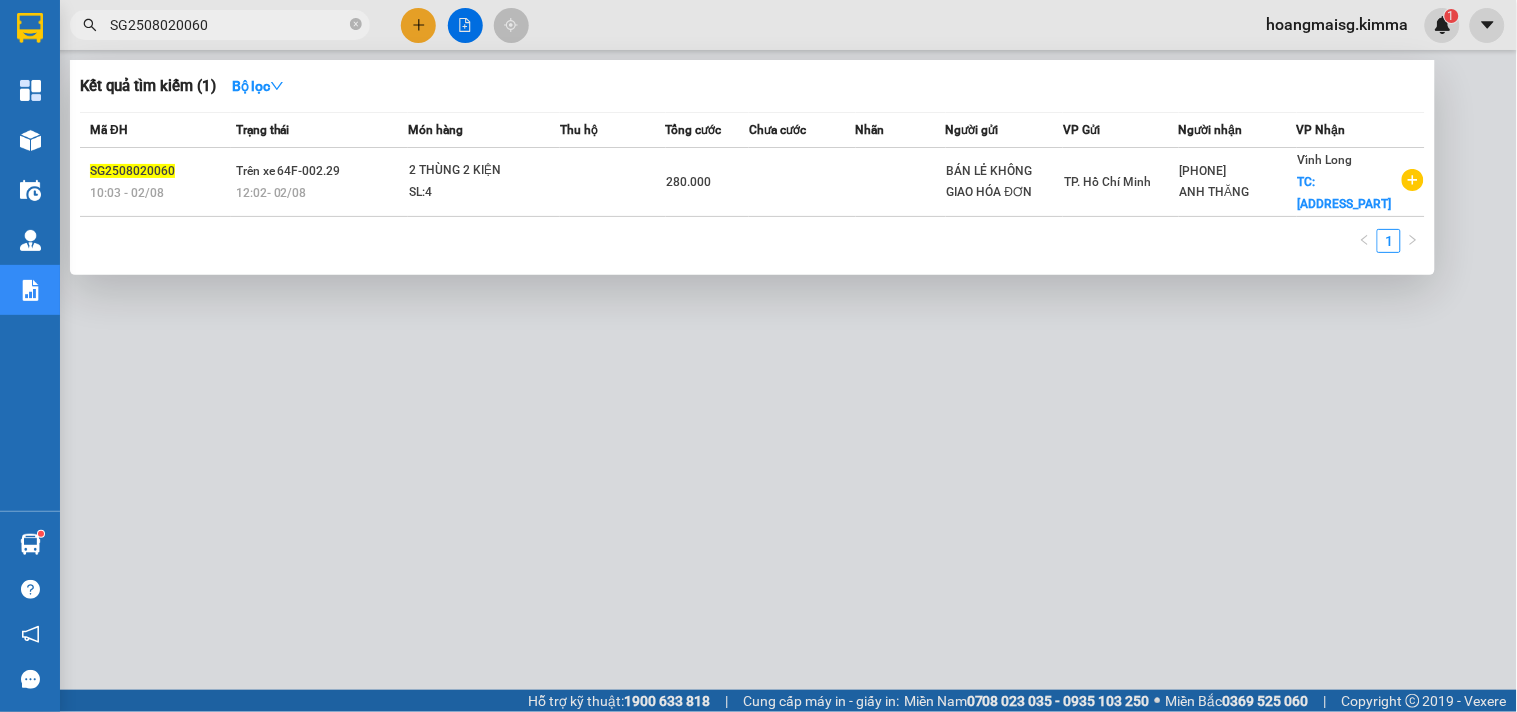 click at bounding box center [758, 356] 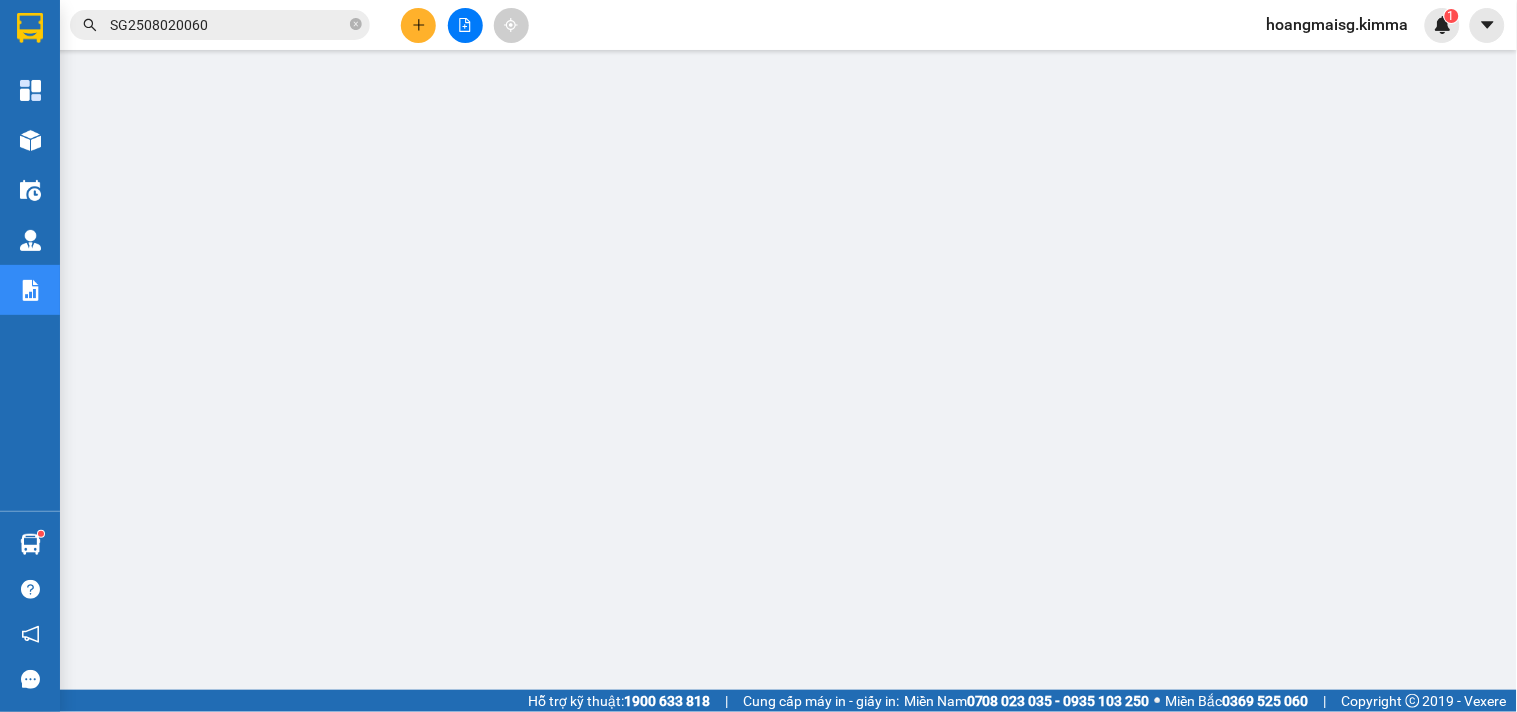 click on "SG2508020060" at bounding box center (228, 25) 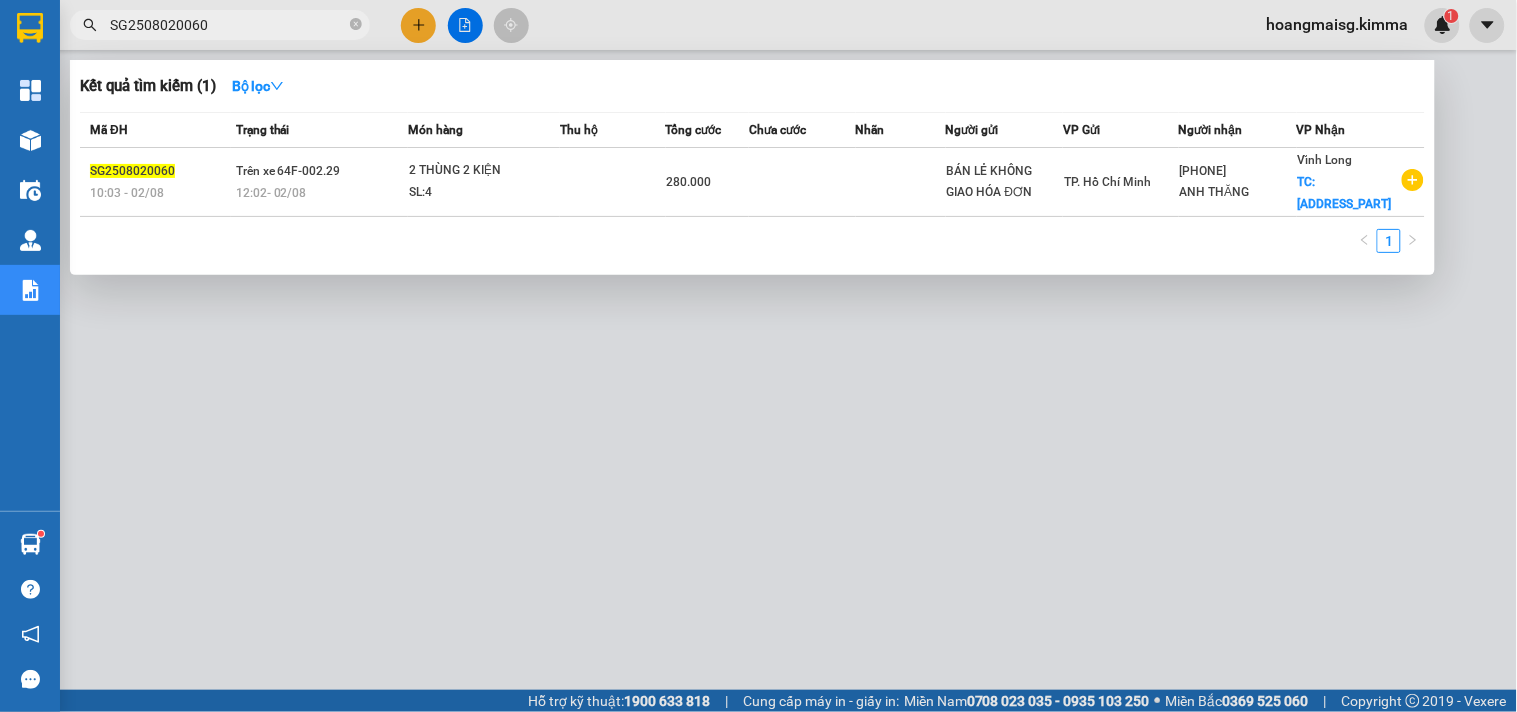 click on "SG2508020060" at bounding box center [228, 25] 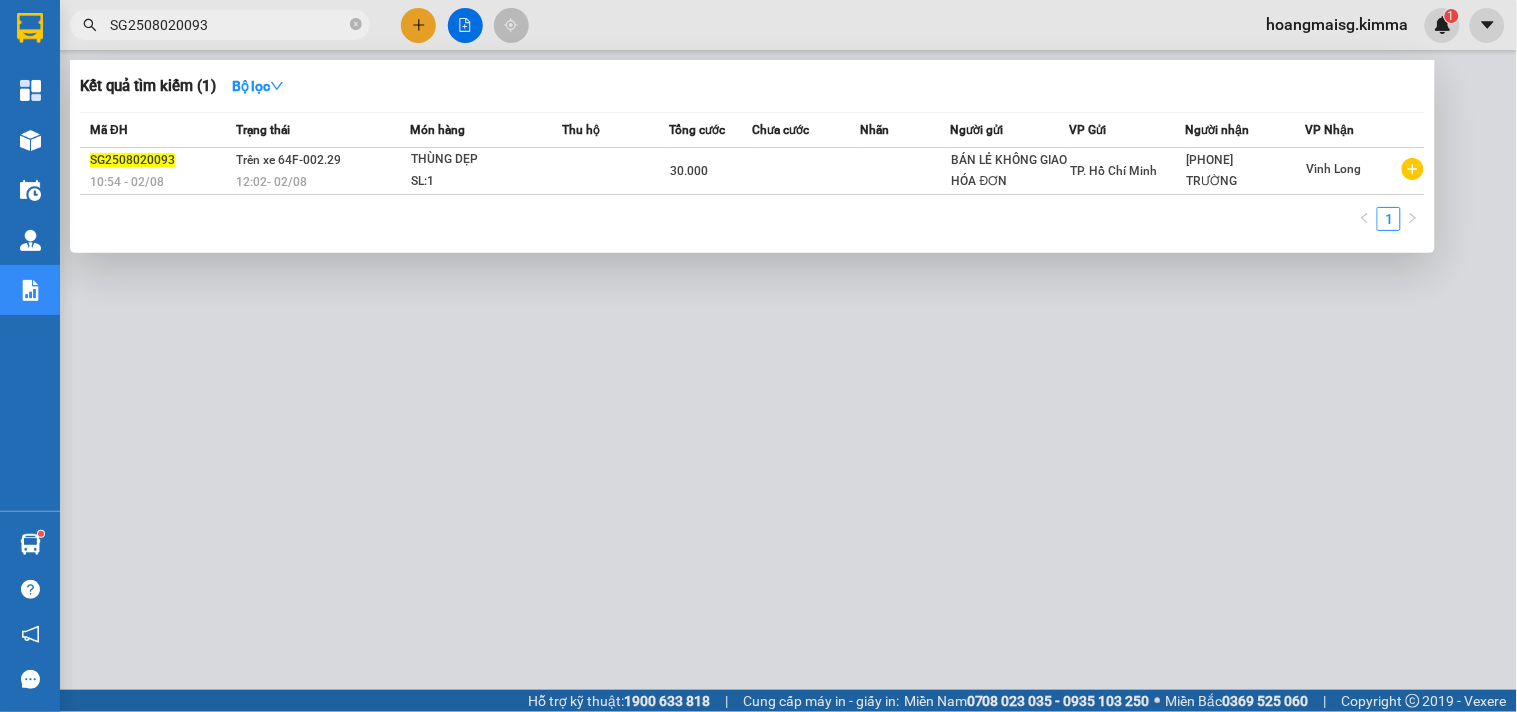click at bounding box center [758, 356] 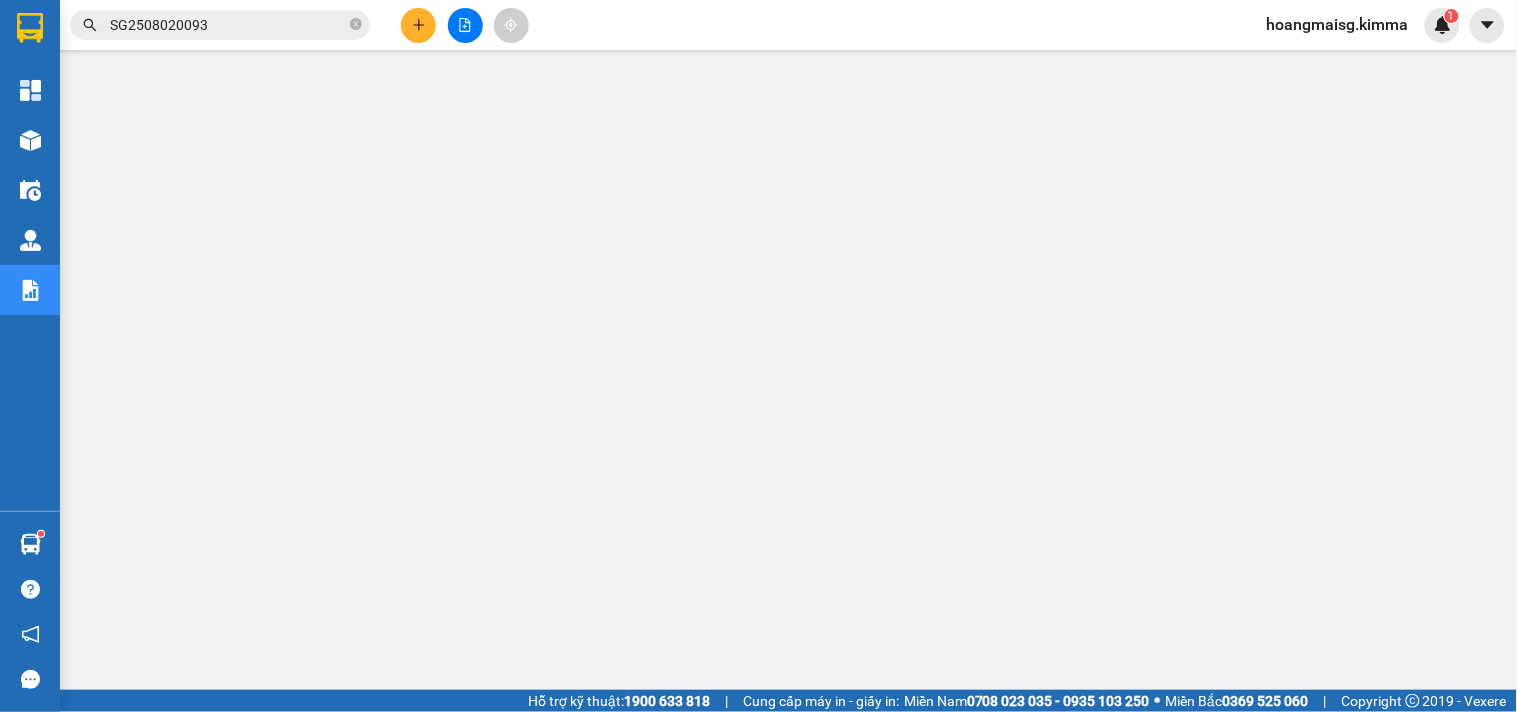 click on "SG2508020093" at bounding box center (228, 25) 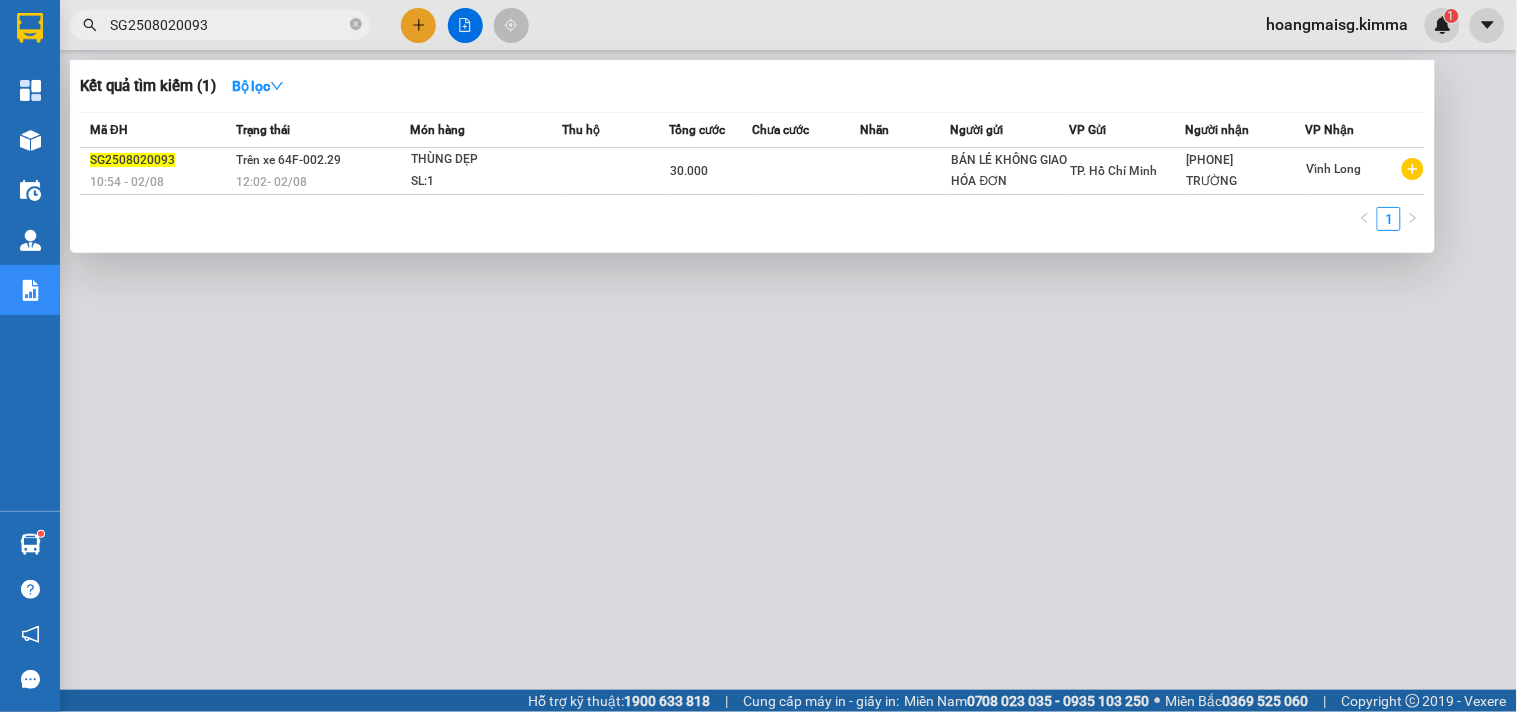 click on "SG2508020093" at bounding box center (228, 25) 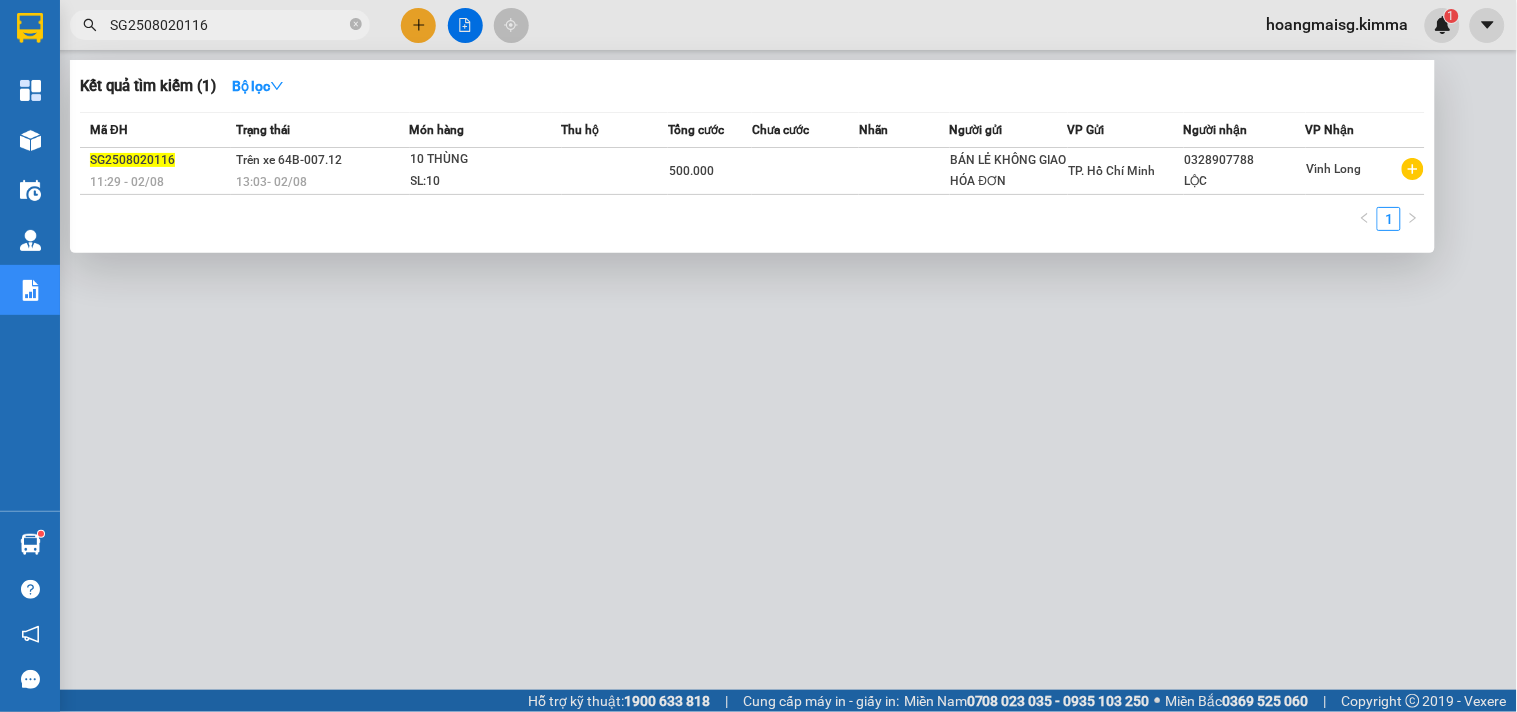 click at bounding box center (758, 356) 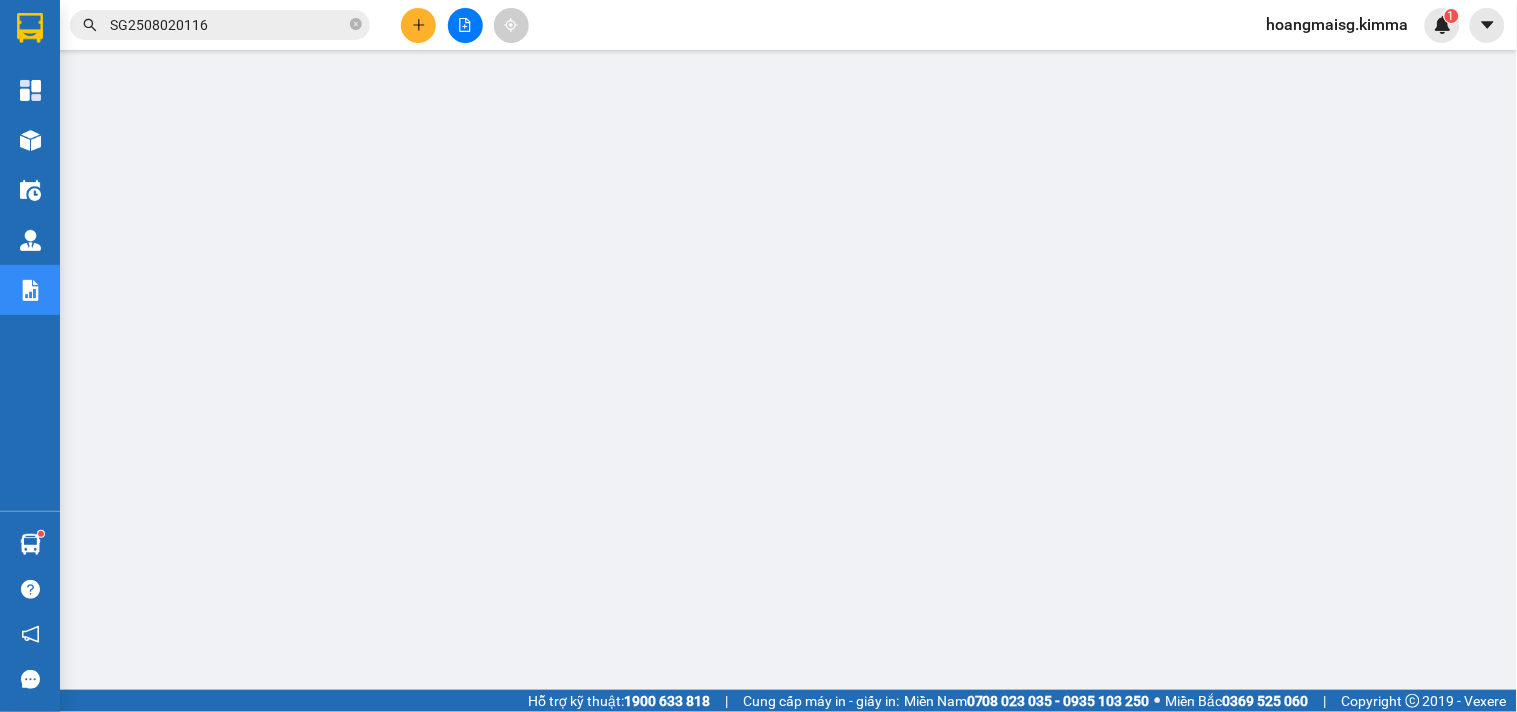 click on "SG2508020116" at bounding box center (228, 25) 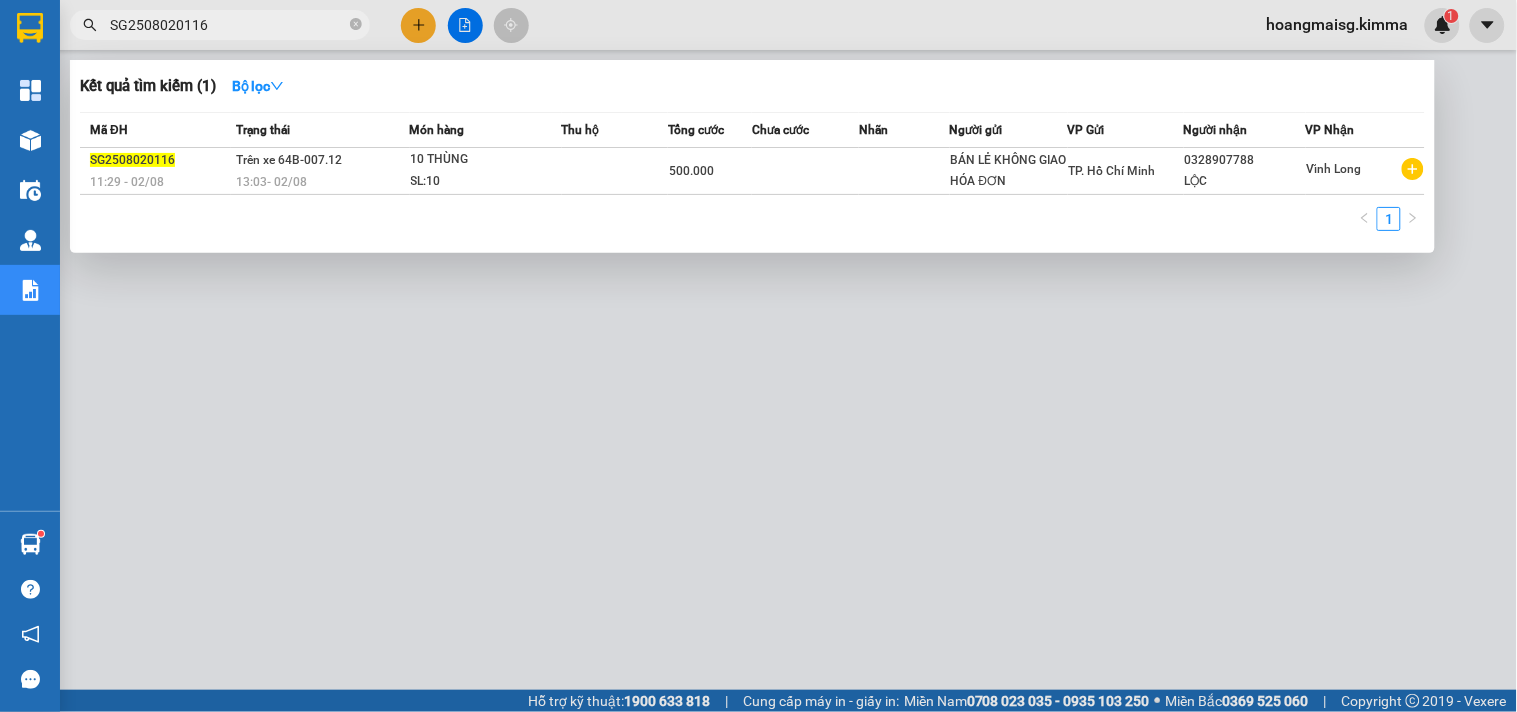 paste on "61" 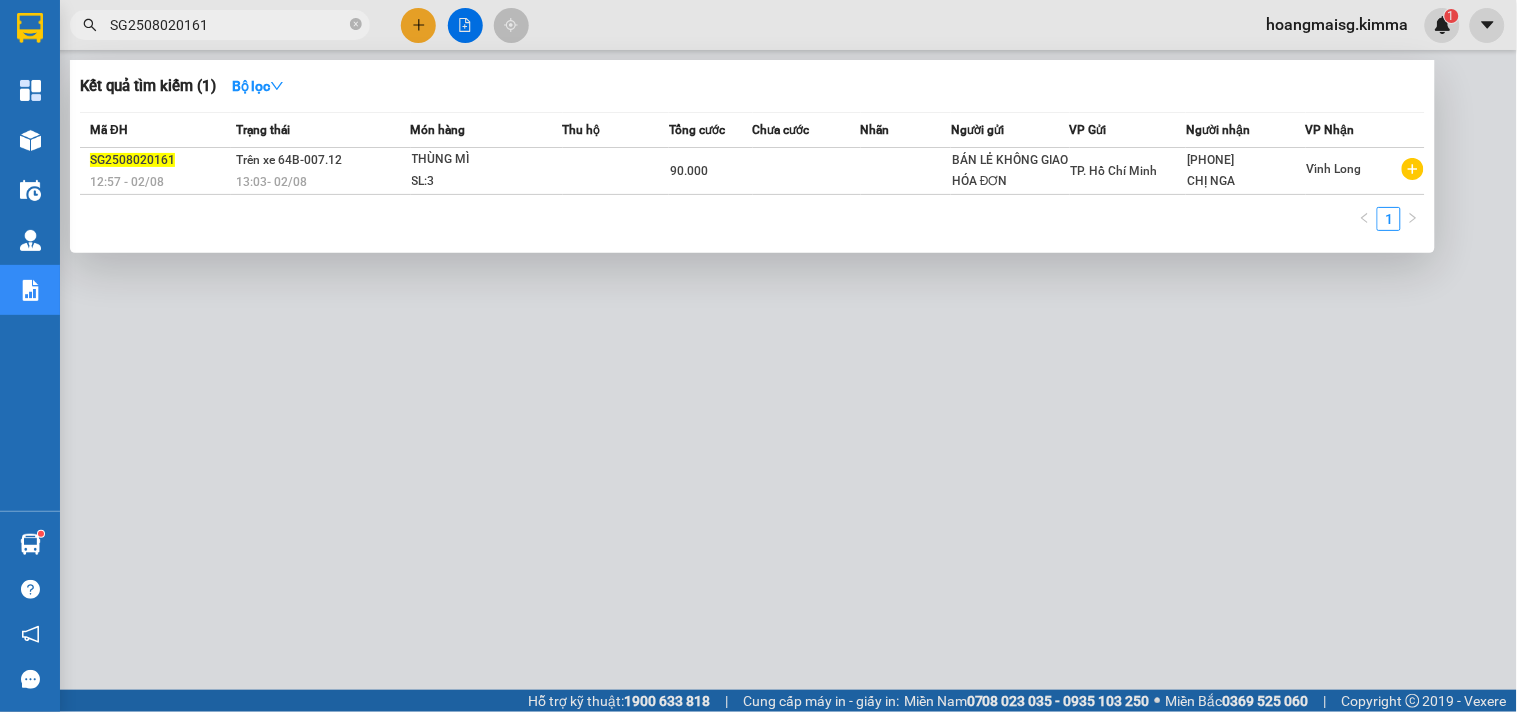 type on "SG2508020161" 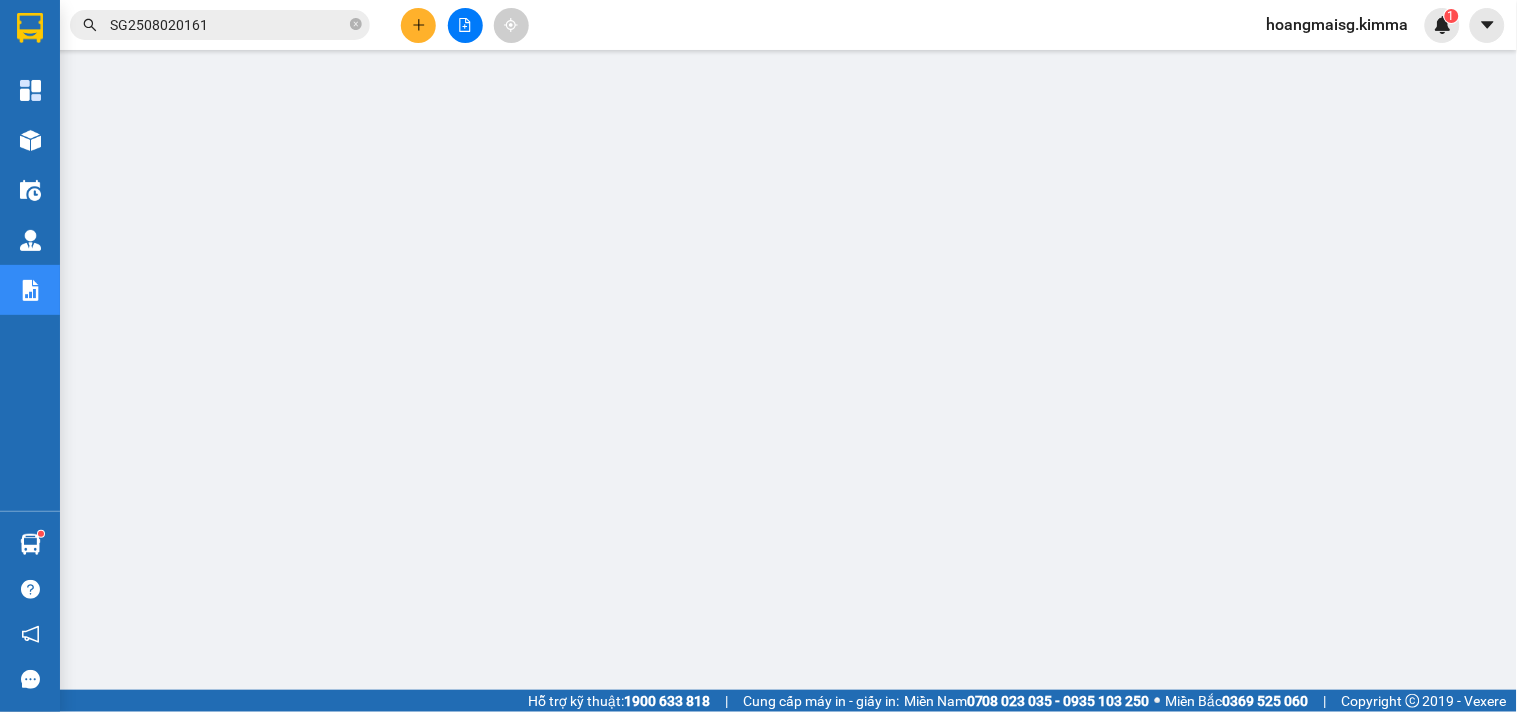 click at bounding box center [418, 25] 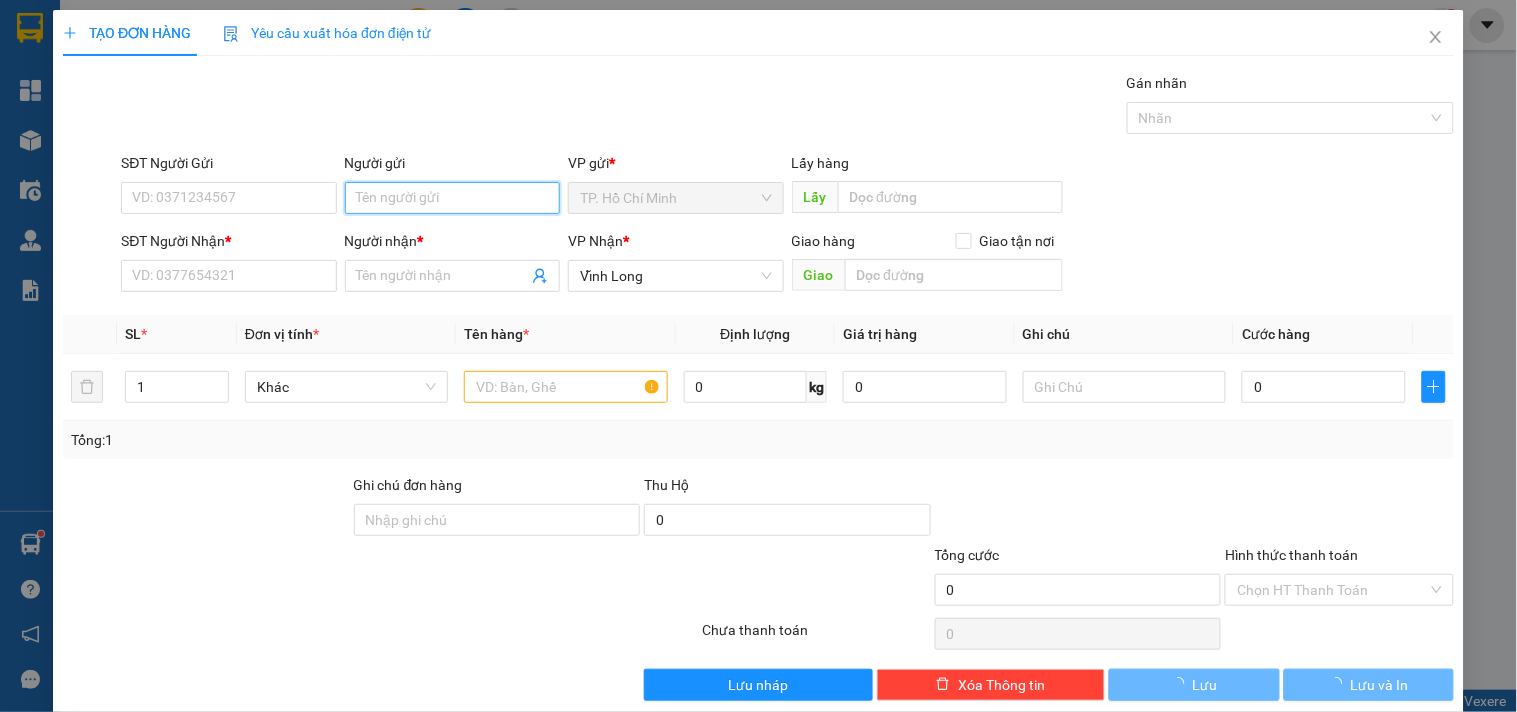 click on "Người gửi" at bounding box center (452, 198) 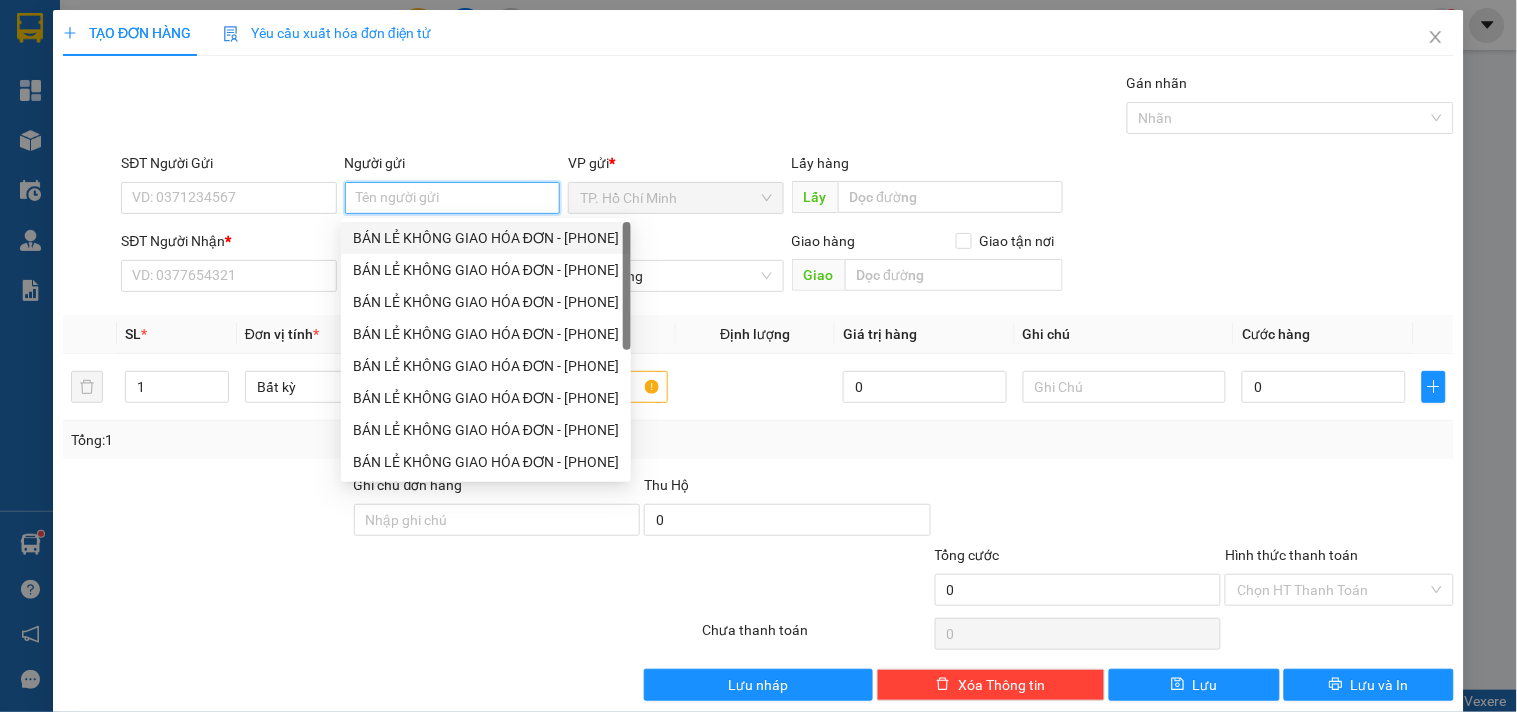 click on "BÁN LẺ KHÔNG GIAO HÓA ĐƠN - [PHONE]" at bounding box center [486, 238] 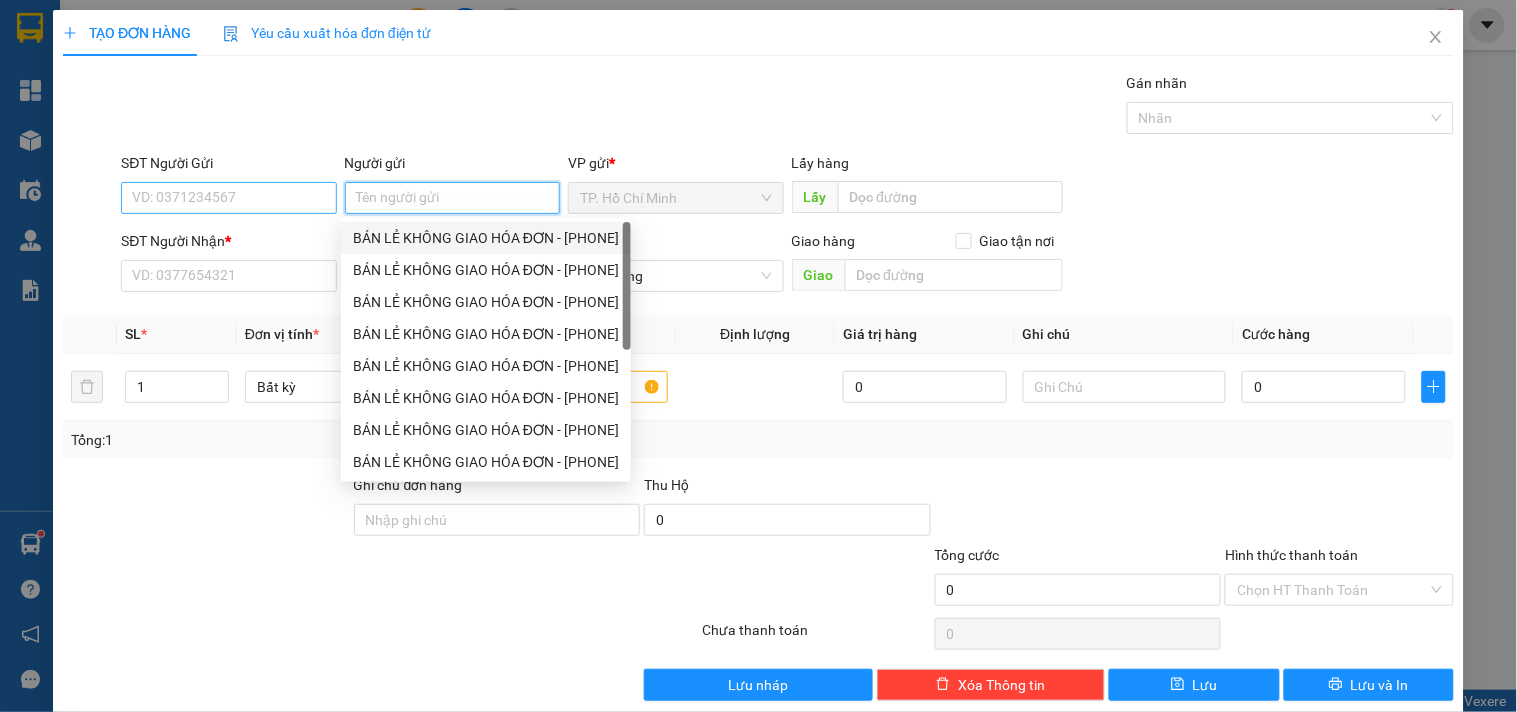 type on "[PHONE]" 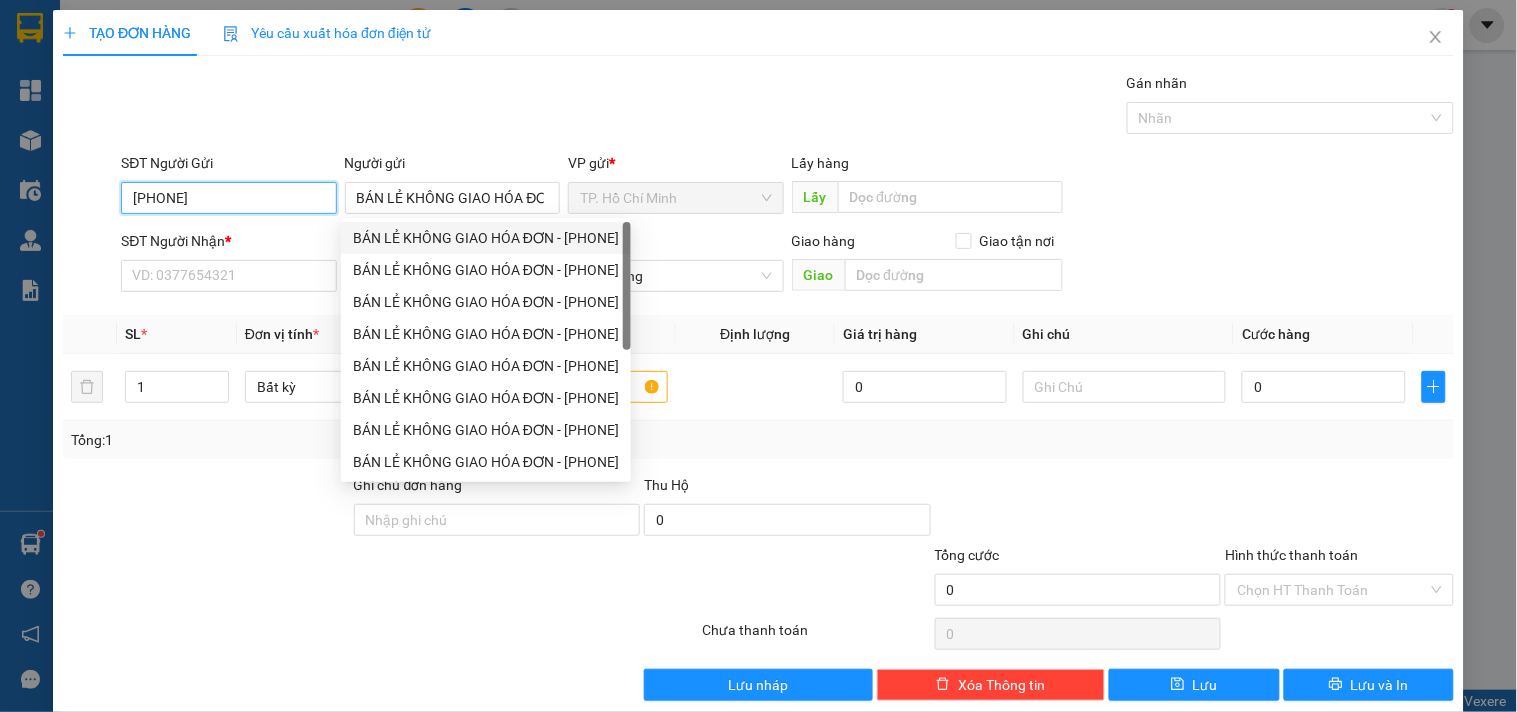click on "[PHONE]" at bounding box center (228, 198) 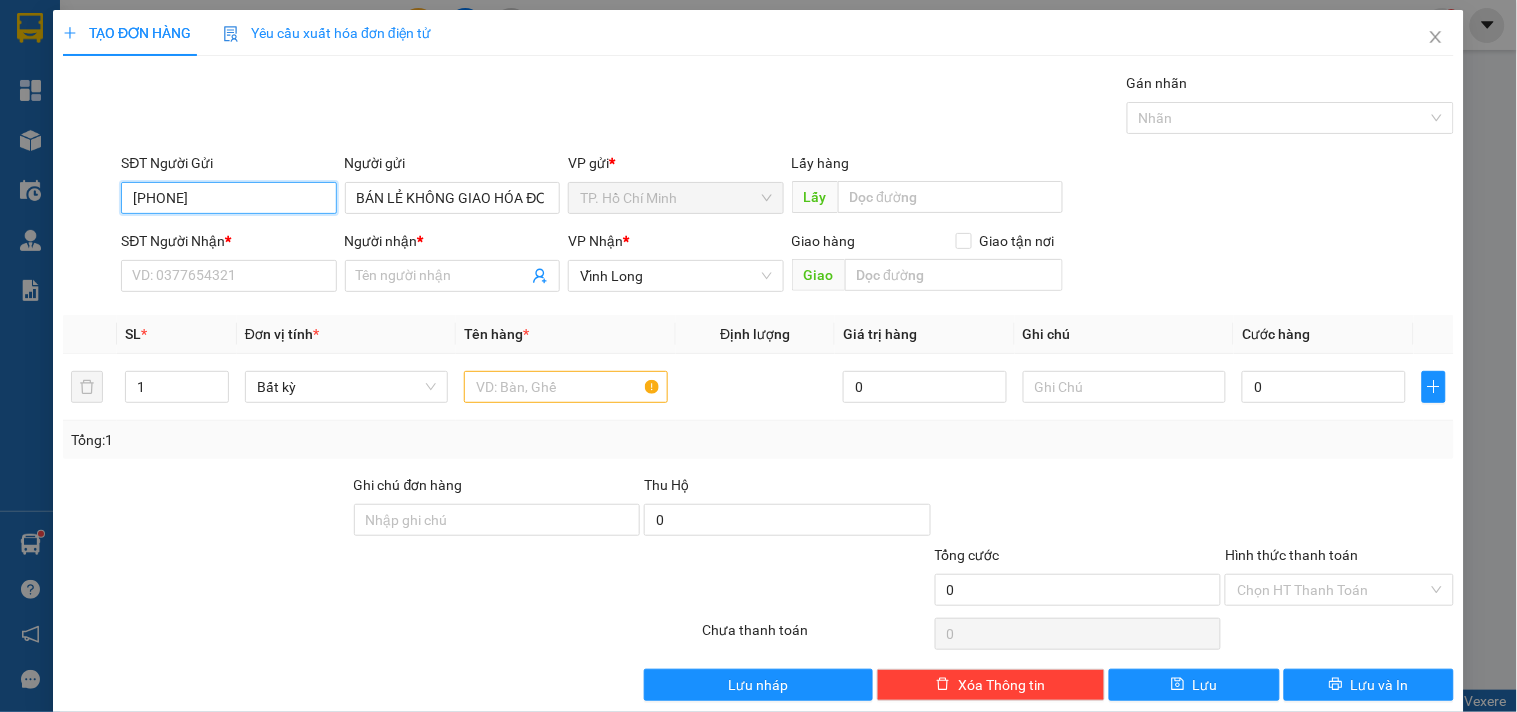 click on "[PHONE]" at bounding box center (228, 198) 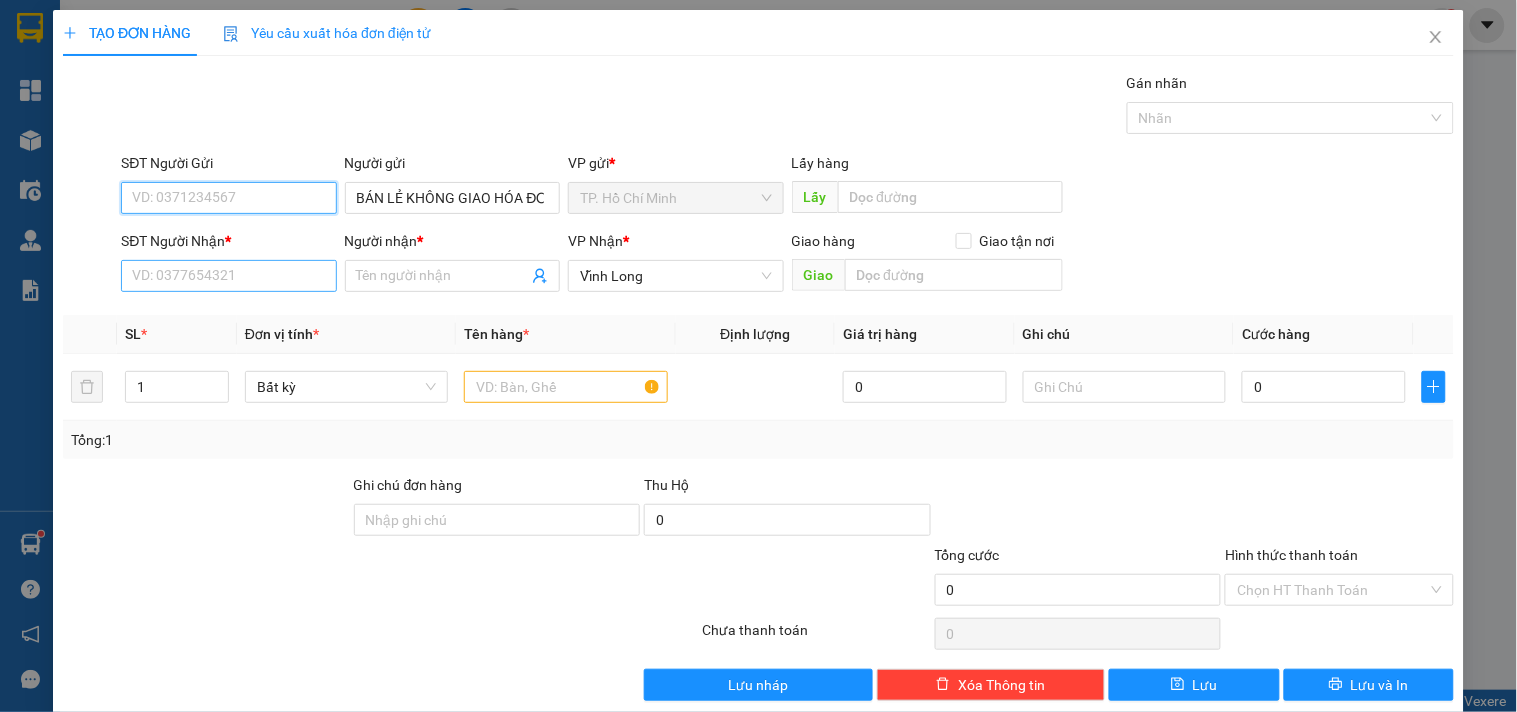 type 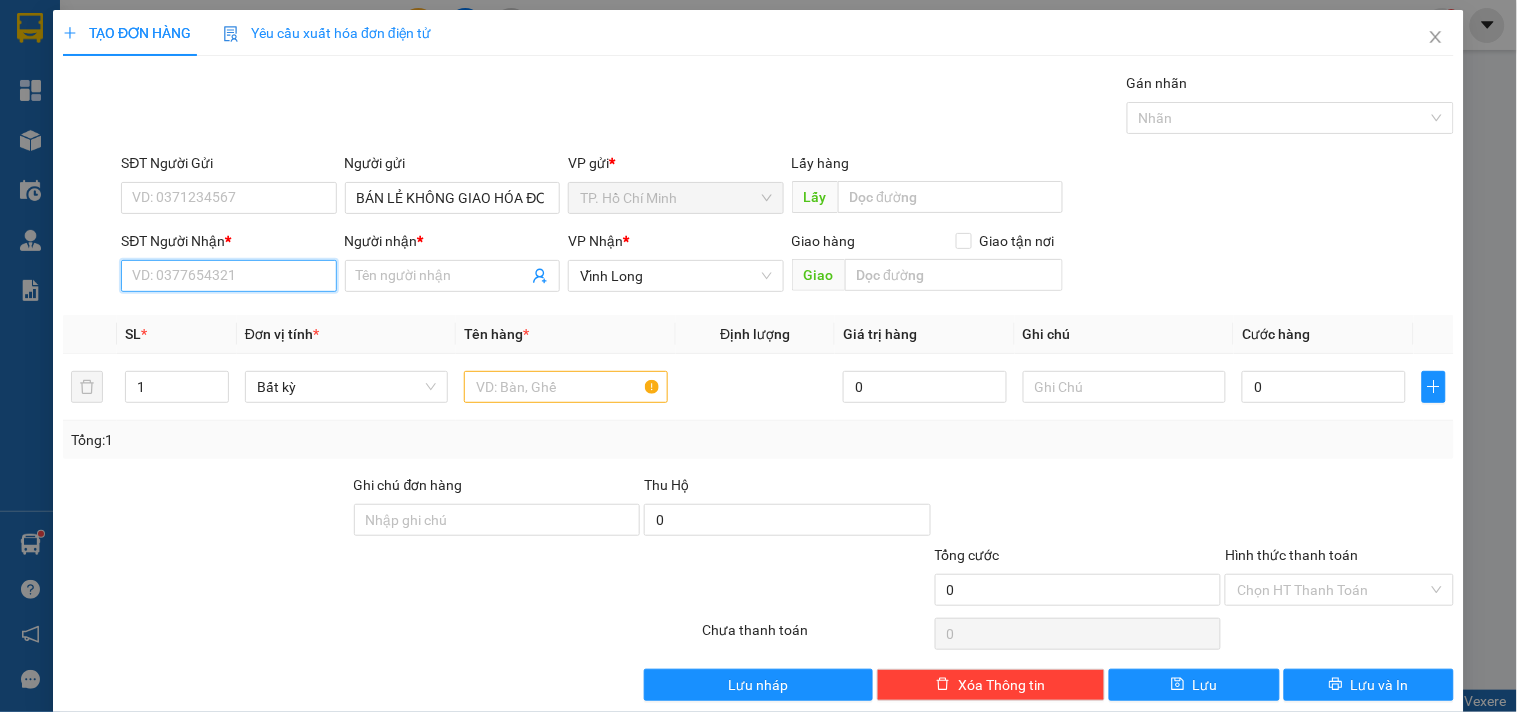 click on "SĐT Người Nhận  *" at bounding box center [228, 276] 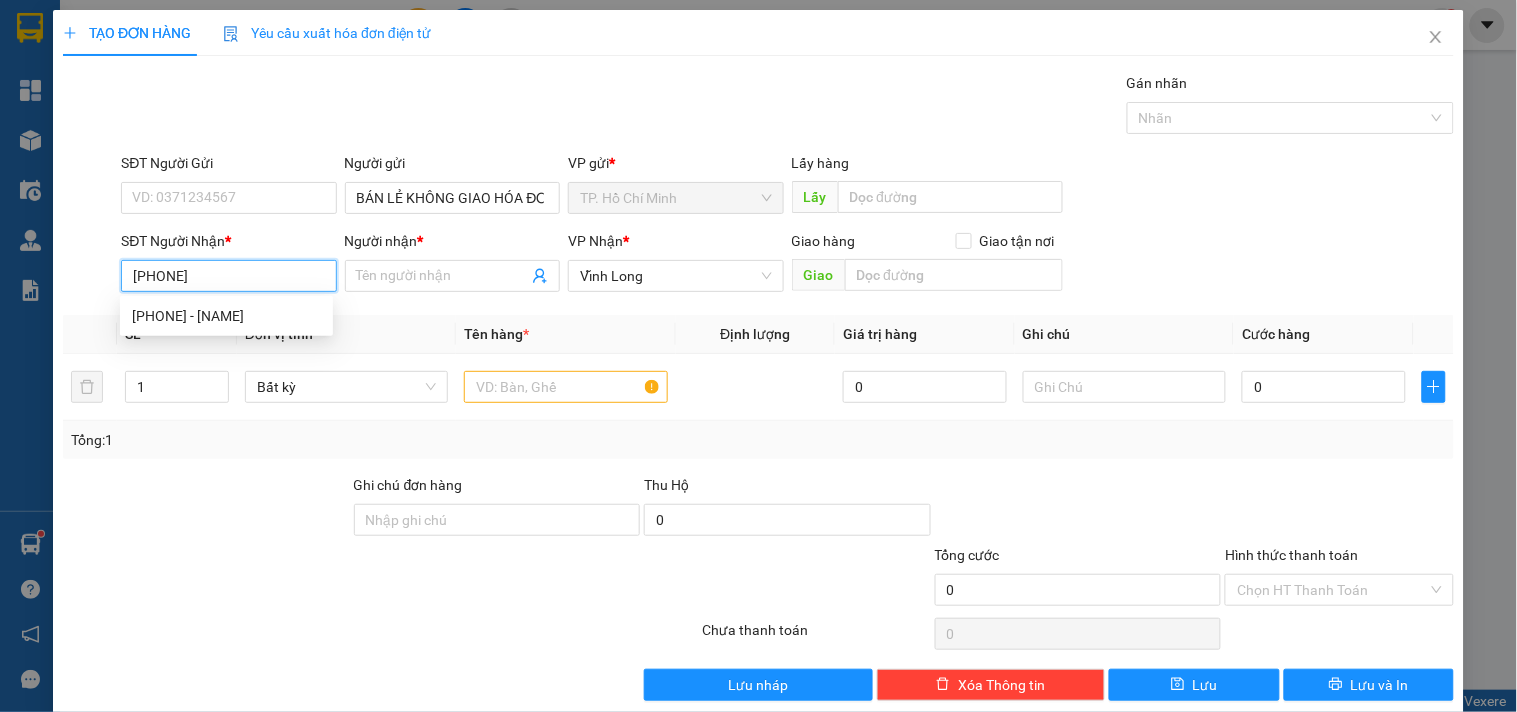 type on "[PHONE]" 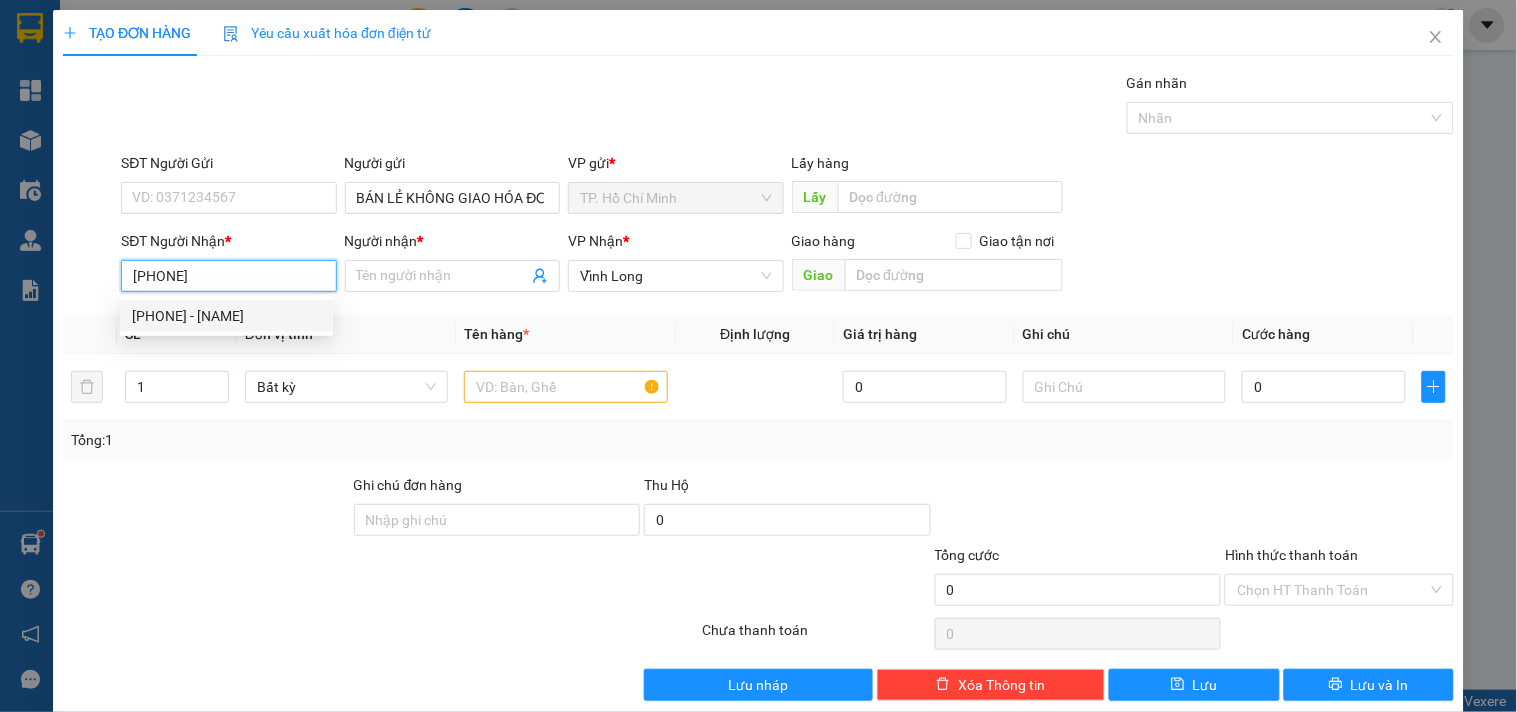 click on "[PHONE] - [NAME]" at bounding box center (226, 316) 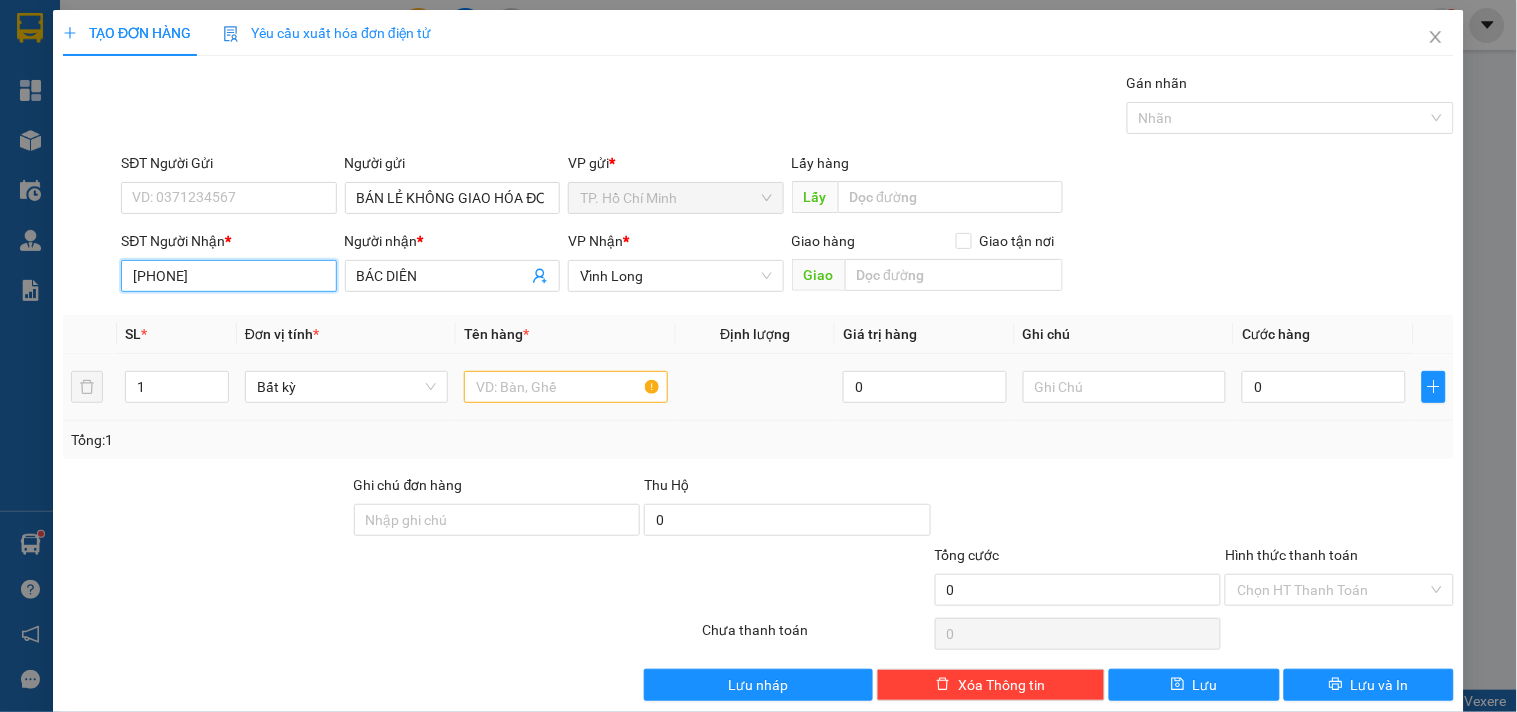 type on "[PHONE]" 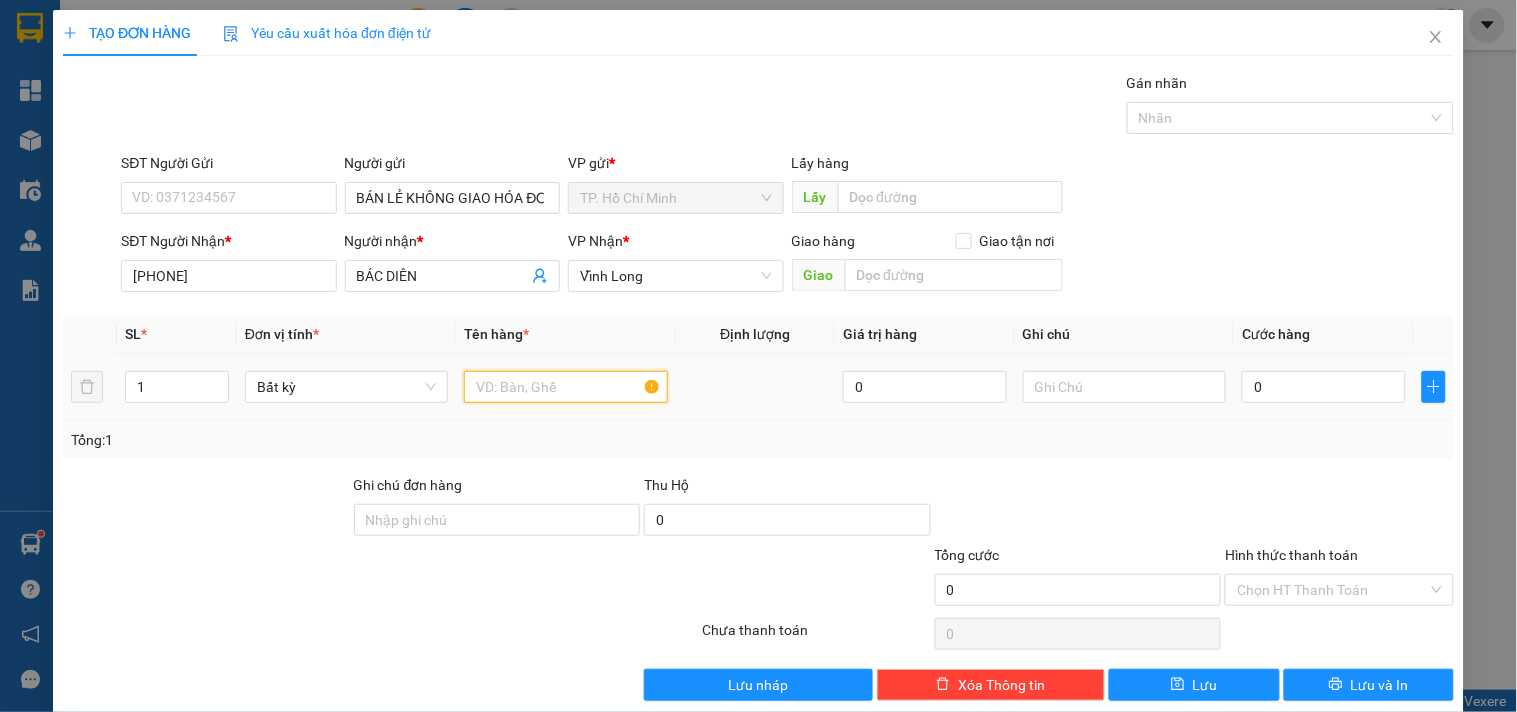 click at bounding box center (565, 387) 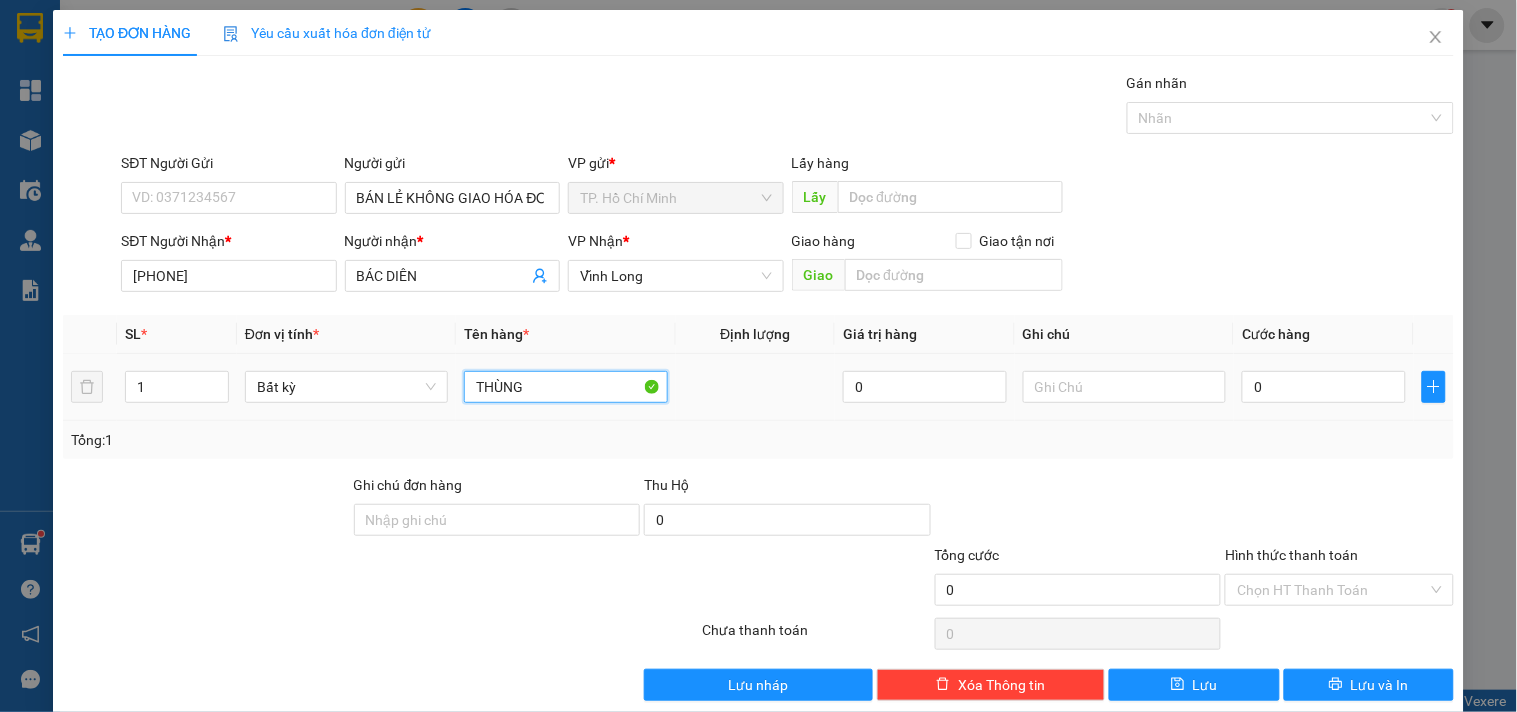 type on "THÙNG" 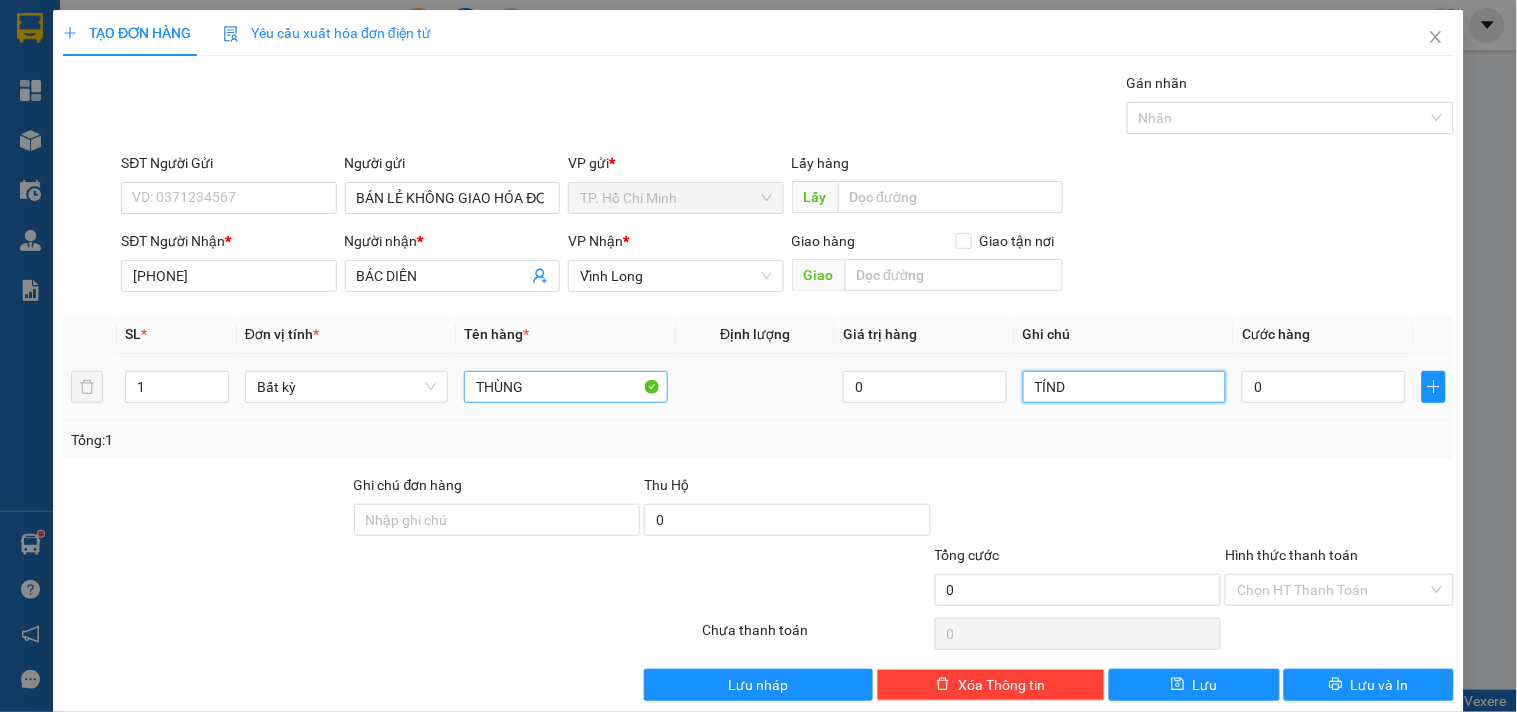 type on "TÍND" 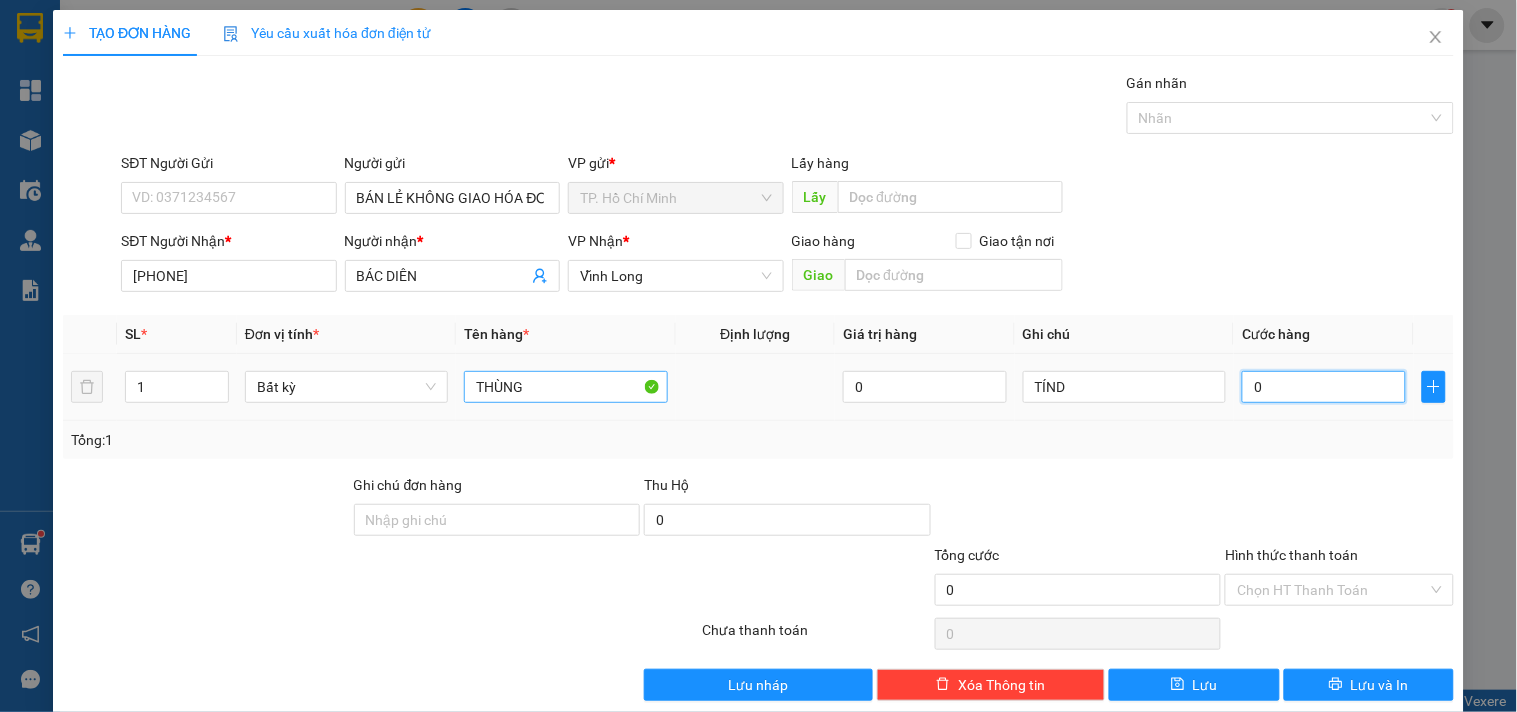 type on "03" 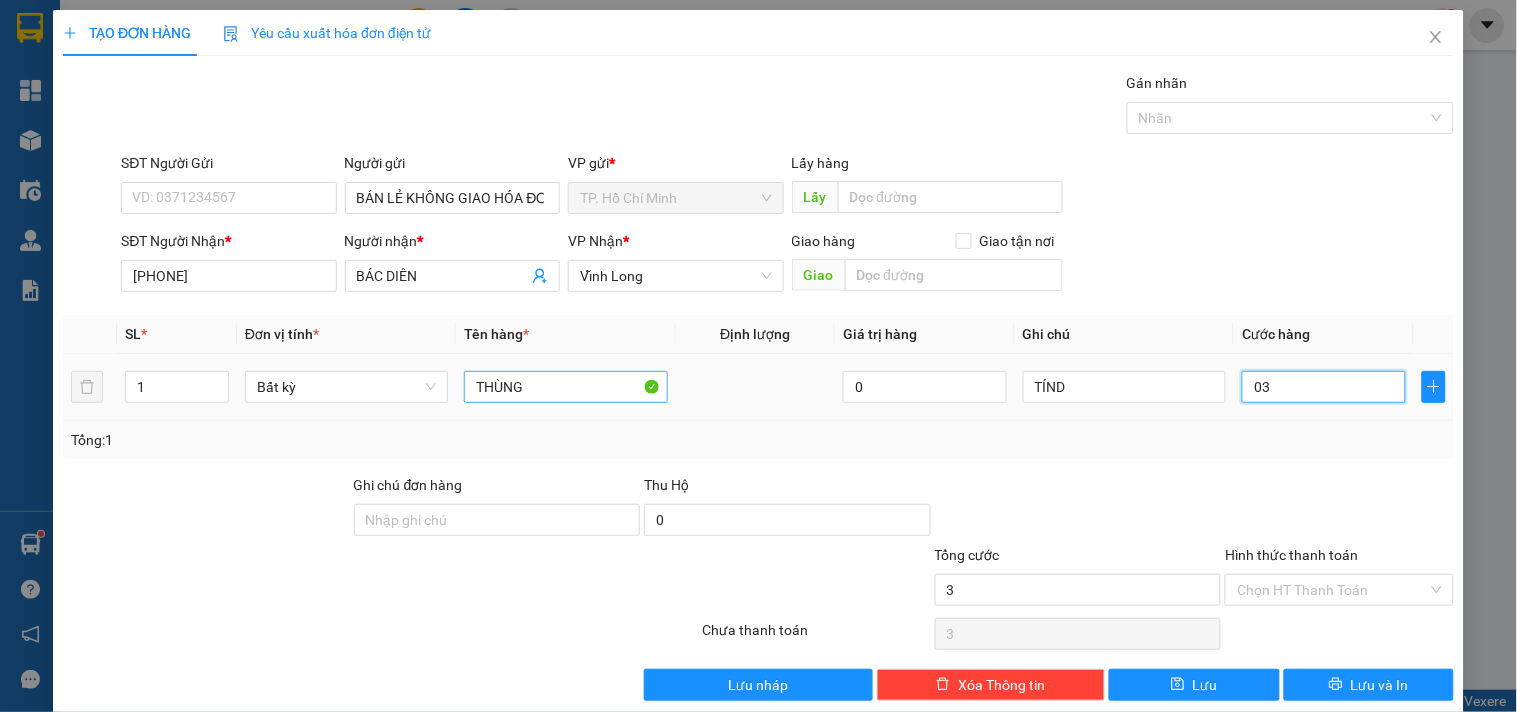 type on "030" 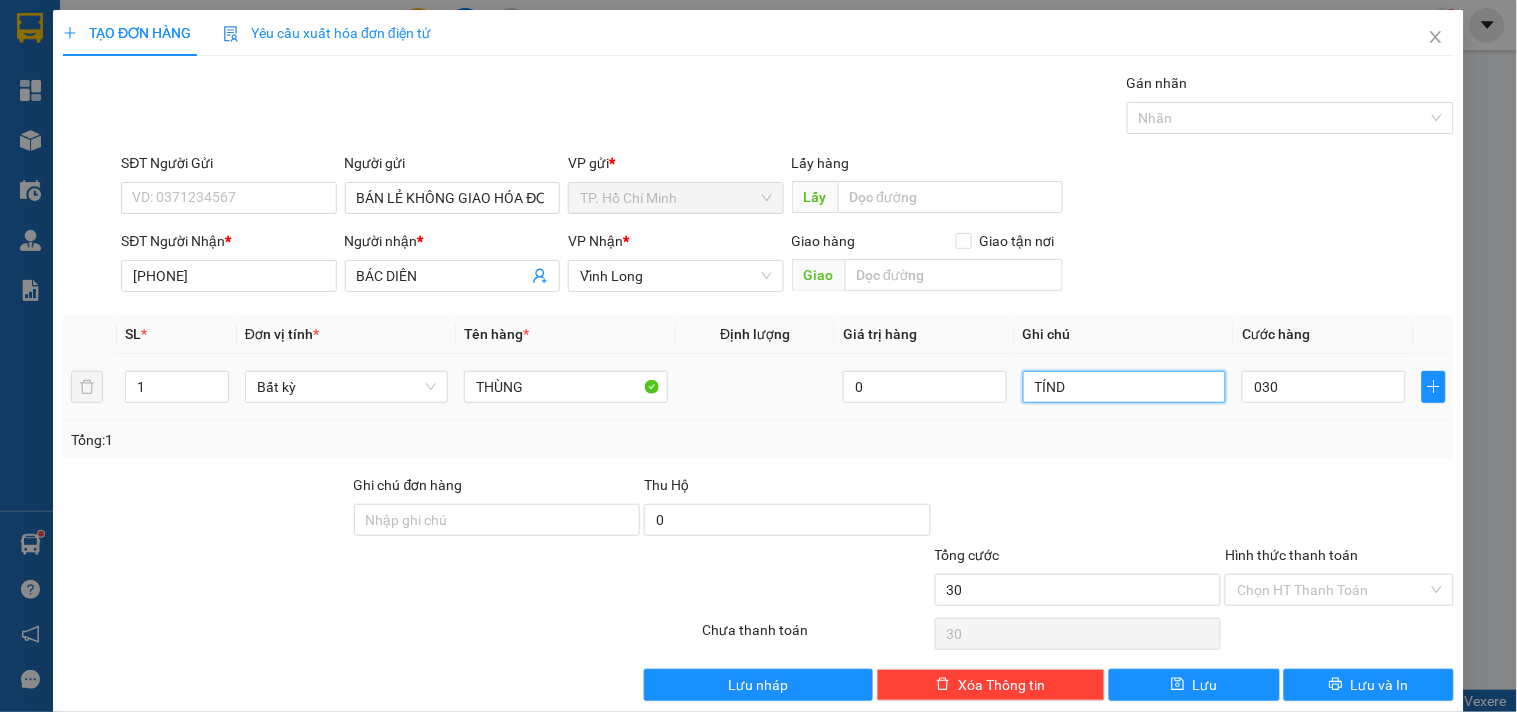 type on "30.000" 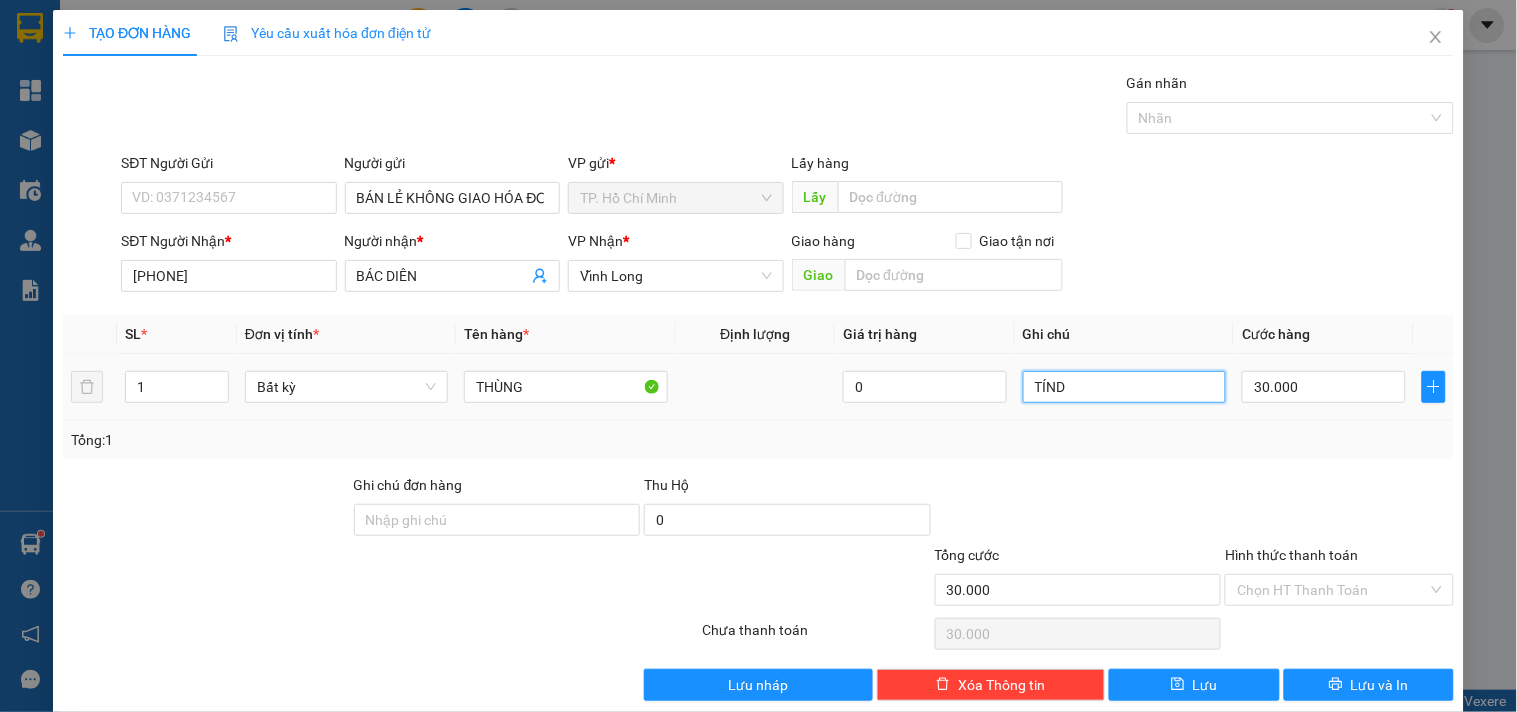 click on "TÍND" at bounding box center (1124, 387) 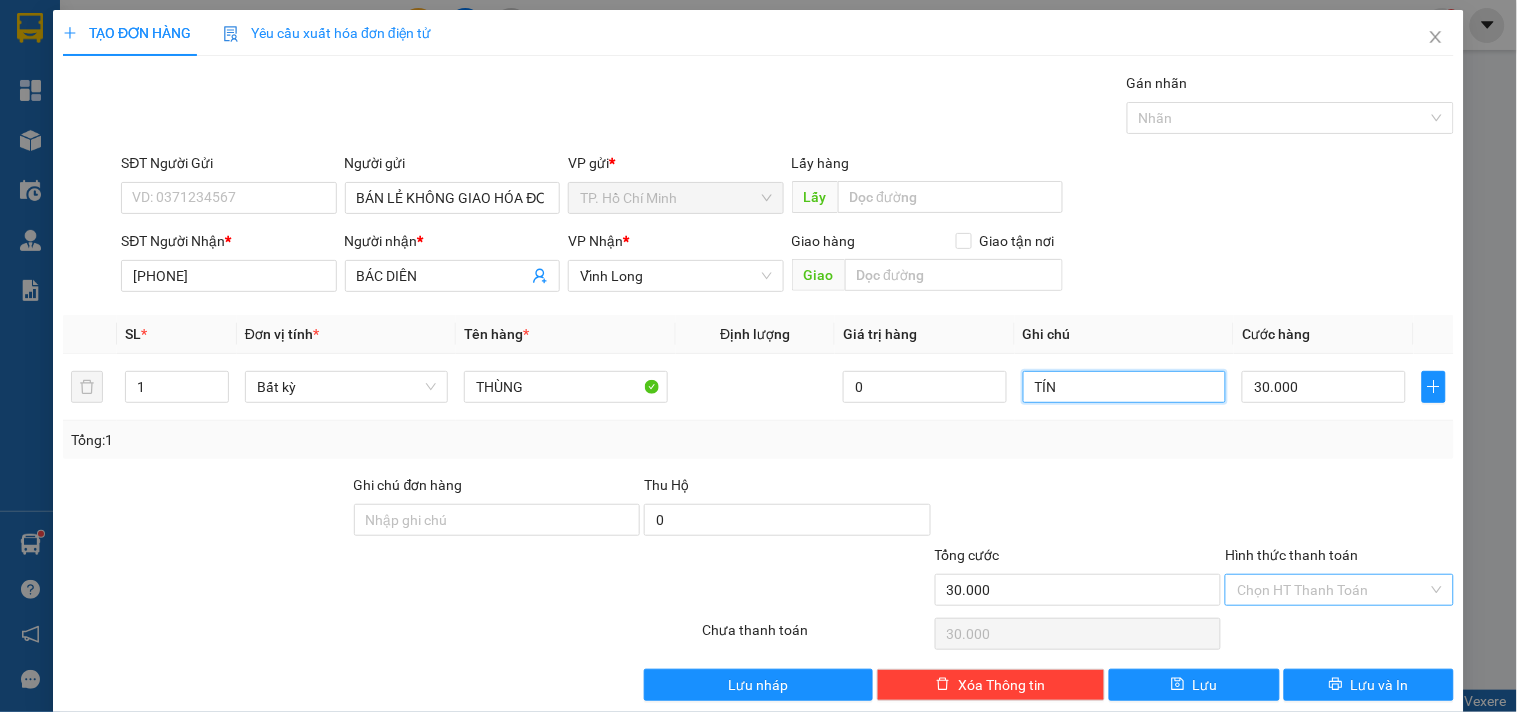 type on "TÍN" 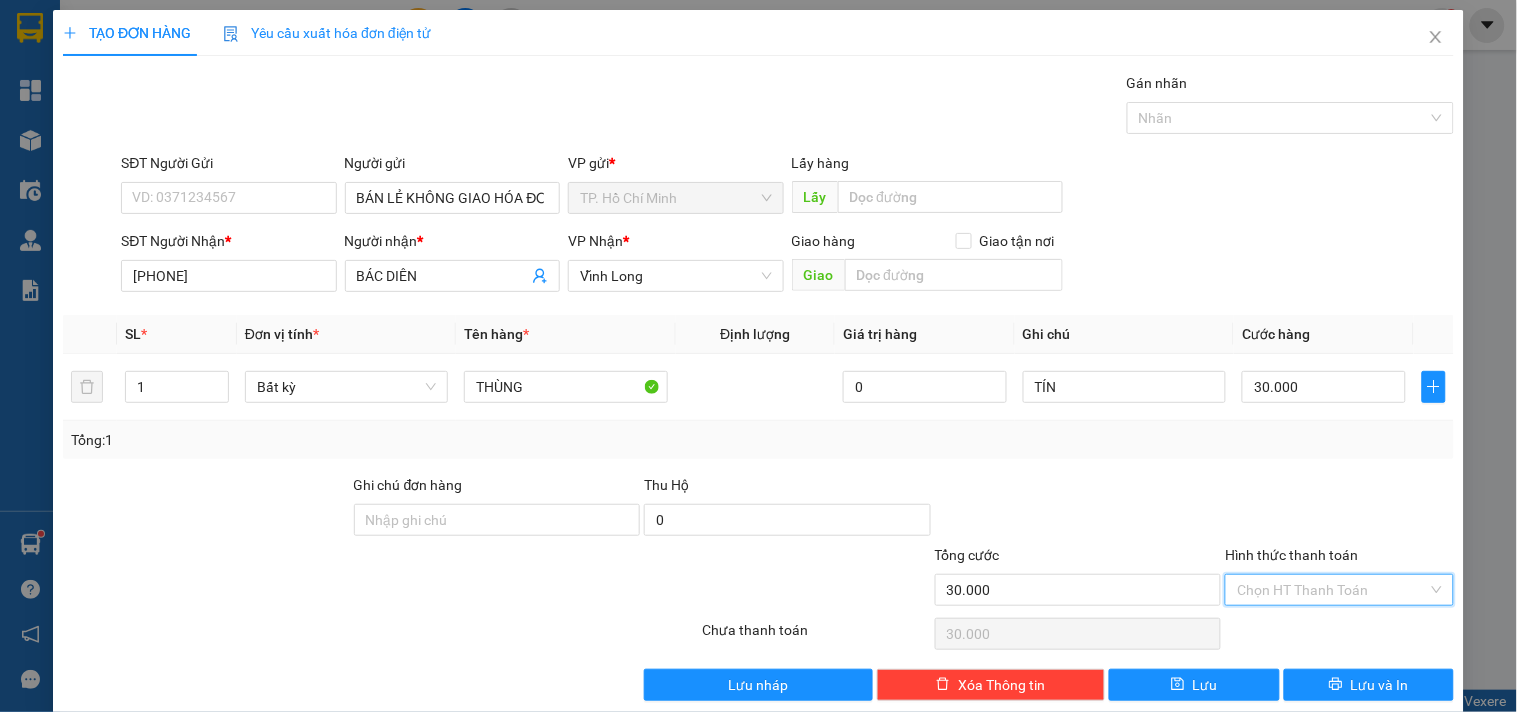 click on "Hình thức thanh toán" at bounding box center (1332, 590) 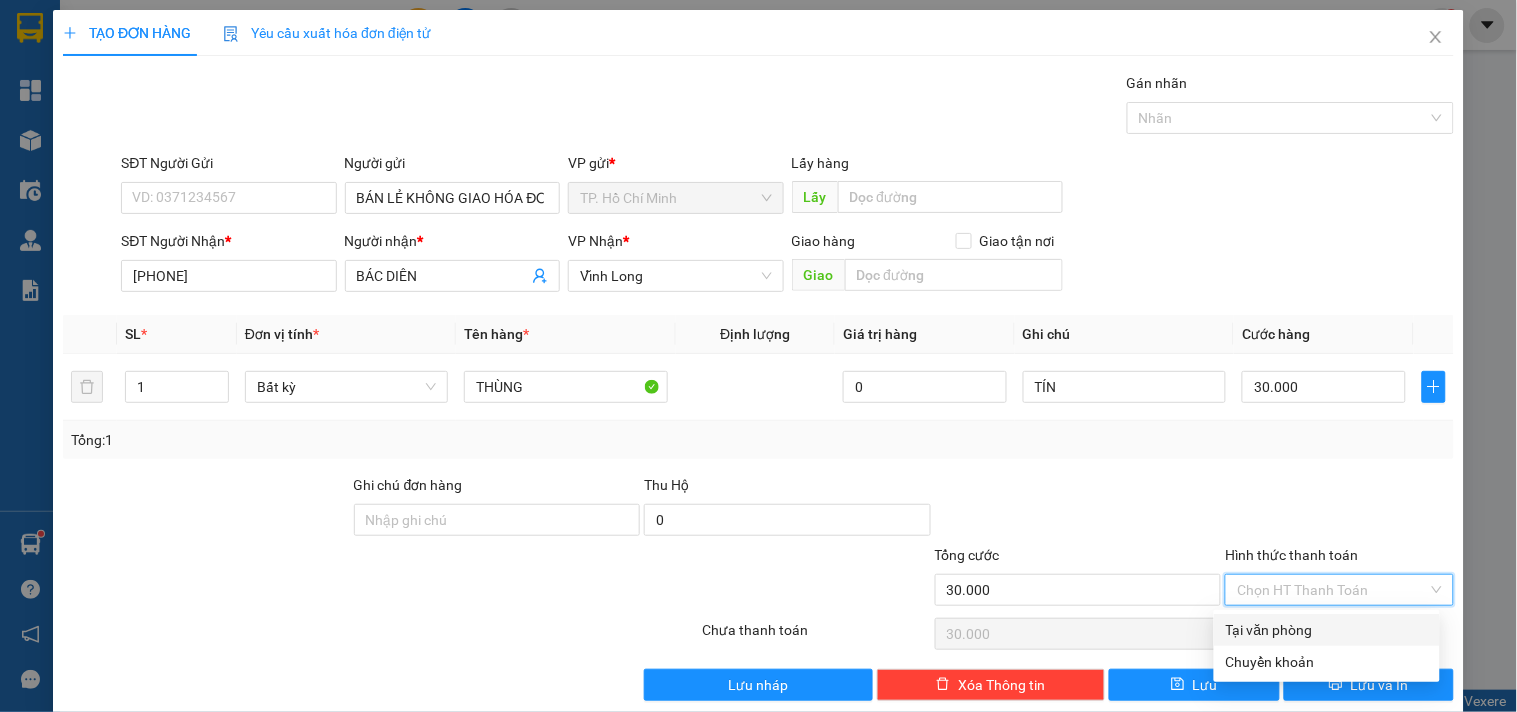 click on "Tại văn phòng" at bounding box center (1327, 630) 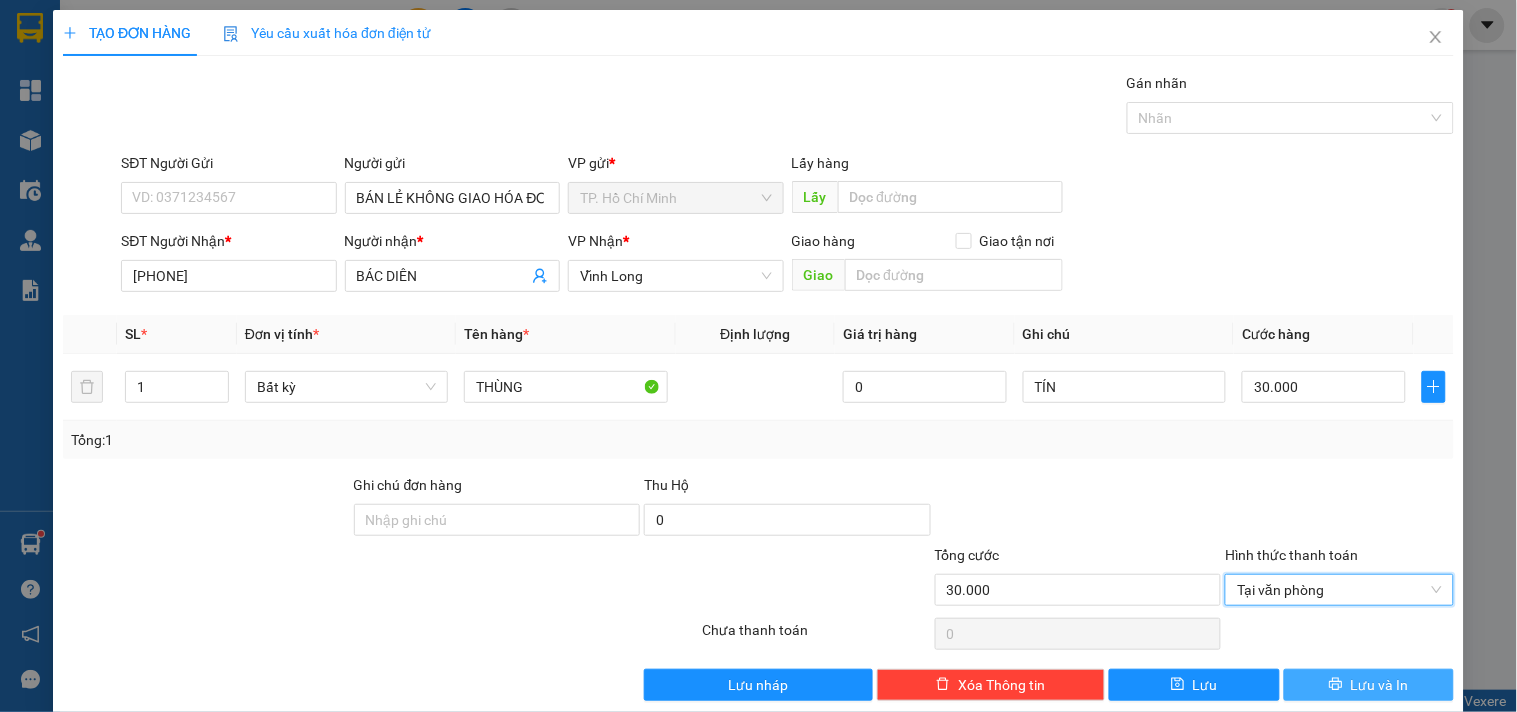 click on "Lưu và In" at bounding box center (1369, 685) 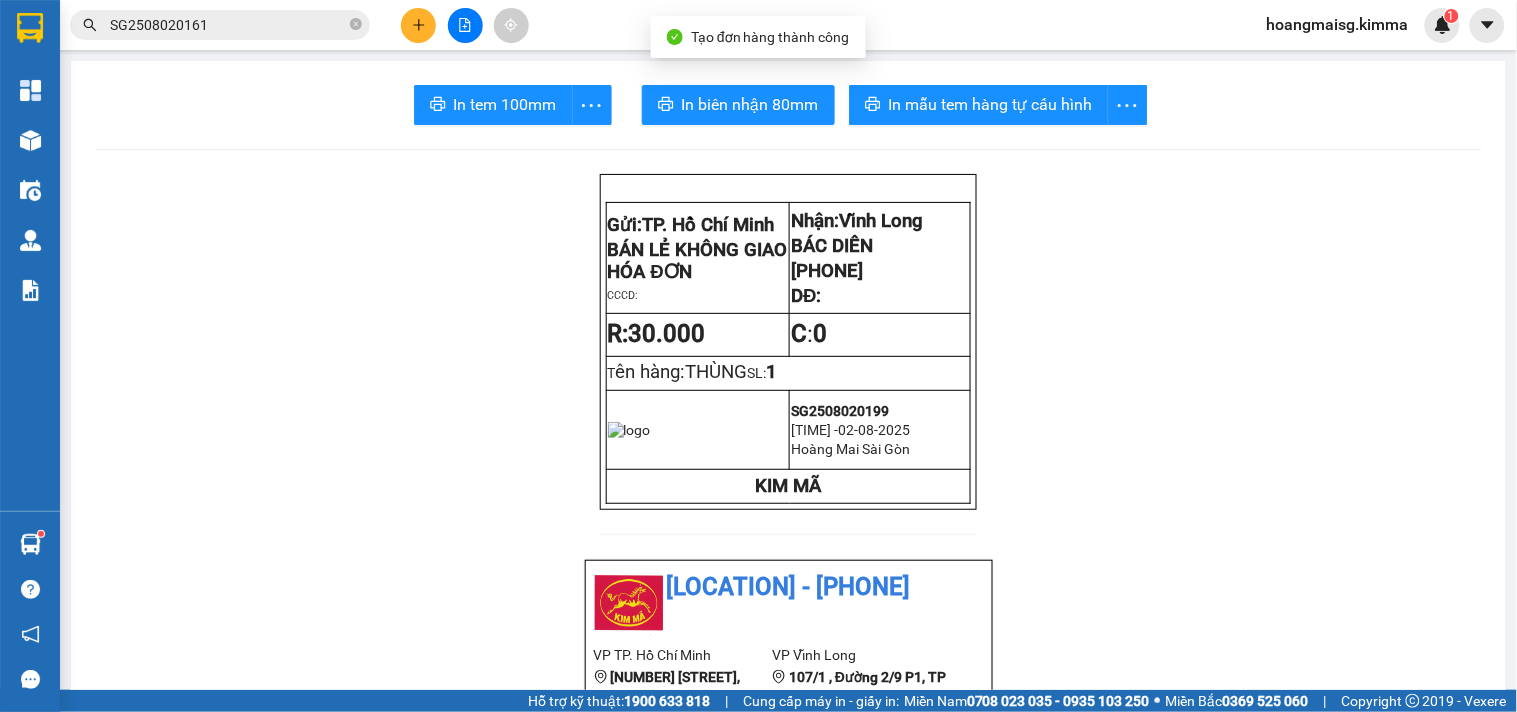 click on "In tem 100mm
In biên nhận 80mm  In mẫu tem hàng tự cấu hình
Gửi:  TP. Hồ Chí Minh
BÁN LẺ KHÔNG GIAO HÓA ĐƠN
CCCD:
Nhận:  Vĩnh Long
BÁC DIÊN
[PHONE]
DĐ:
R:  30.000
C :  0
T ên hàng:  THÙNG            SL:  1
[ORDER_ID]
[TIME] -  [DATE]
Hoàng Mai Sài Gòn
KIM MÃ
KIM MÃ - [PHONE] VP TP. Hồ Chí Minh   [ADDRESS] VP Vĩnh Long   [ADDRESS] [PHONE]Biên nhận Hàng Hoá Mã đơn:   [ORDER_ID] In ngày:  [DATE]   [TIME] Gửi :   BÁN LẺ KHÔNG GIAO HÓA ĐƠN   VP TP. Hồ Chí Minh Nhận :   BÁC DIÊN - [PHONE] VP Vĩnh Long Ghi chú:  TÍN   Tên (giá trị hàng) SL Cước món hàng Bất kỳ - THÙNG    (0) 1 30.000 Tổng cộng 1 30.000 Loading... Thu rồi : 30.000 VND Tổng phải thu : 0 VND Khách hàng Quy định nhận/gửi hàng : Gửi:    Nhận:" at bounding box center [788, 1055] 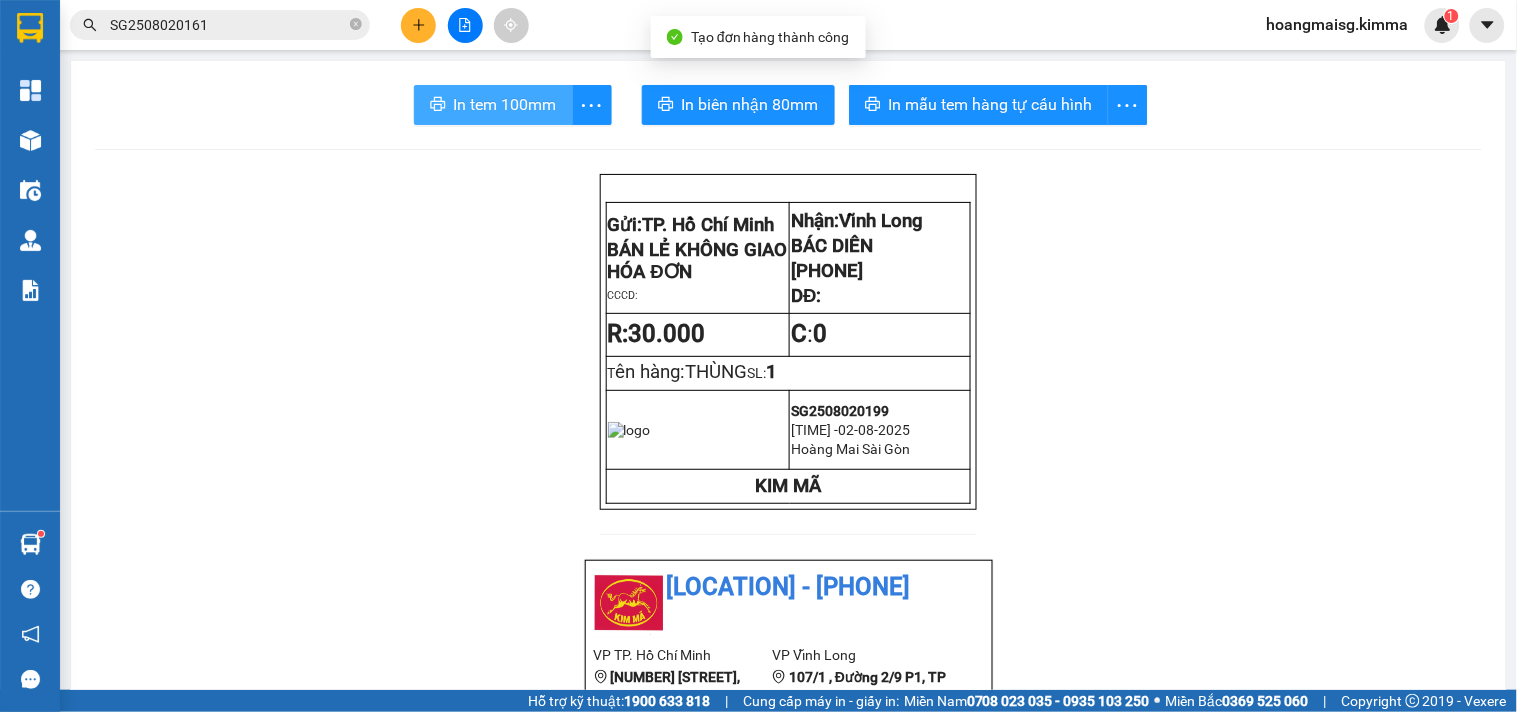click on "In tem 100mm" at bounding box center (505, 104) 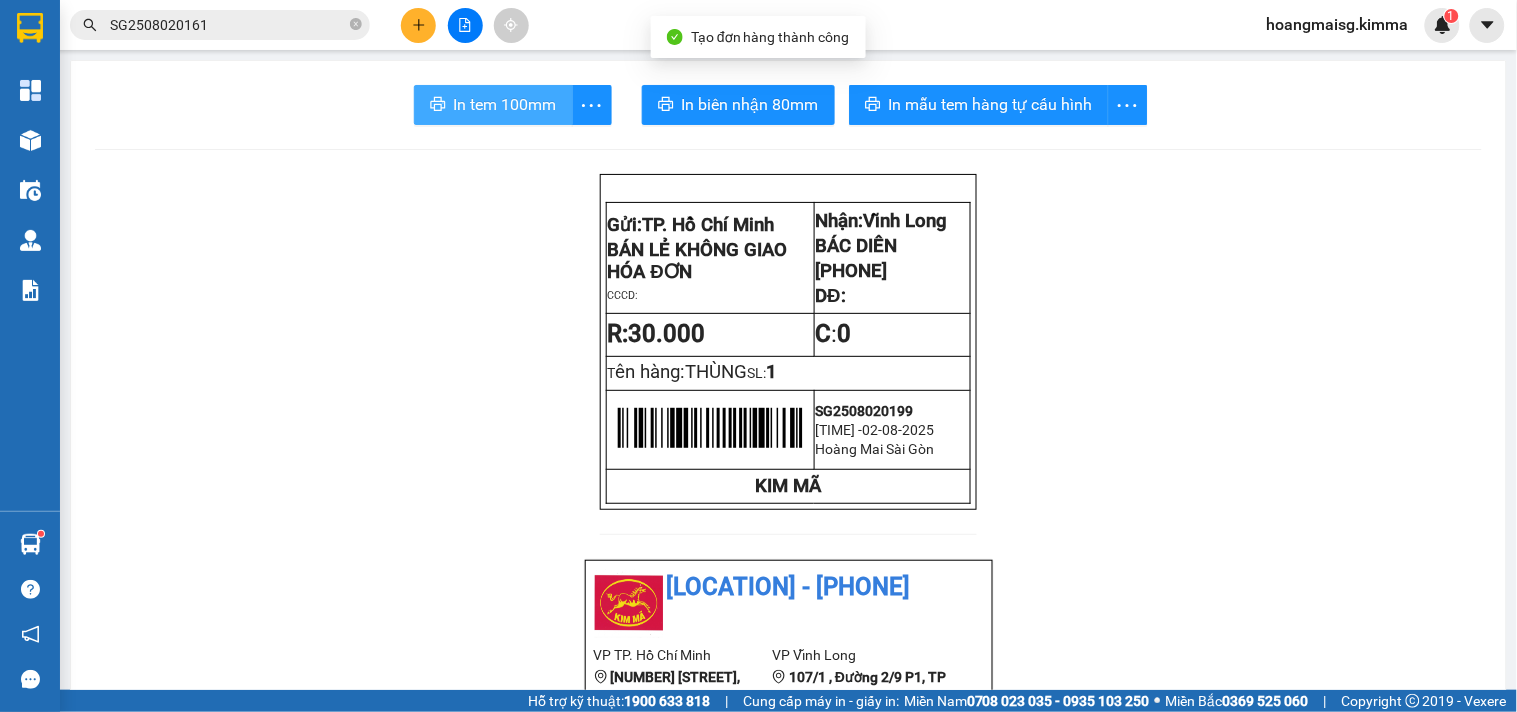 scroll, scrollTop: 0, scrollLeft: 0, axis: both 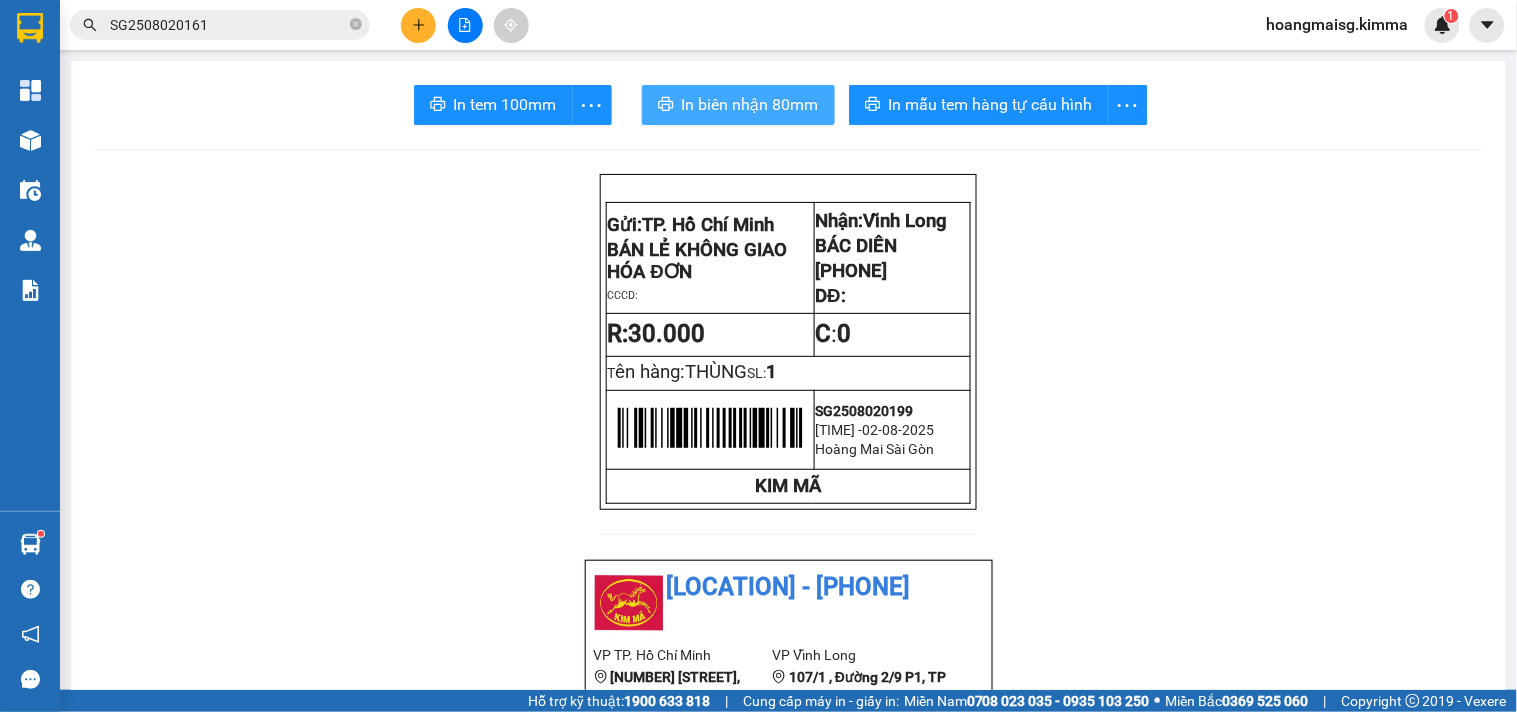 click on "In biên nhận 80mm" at bounding box center (750, 104) 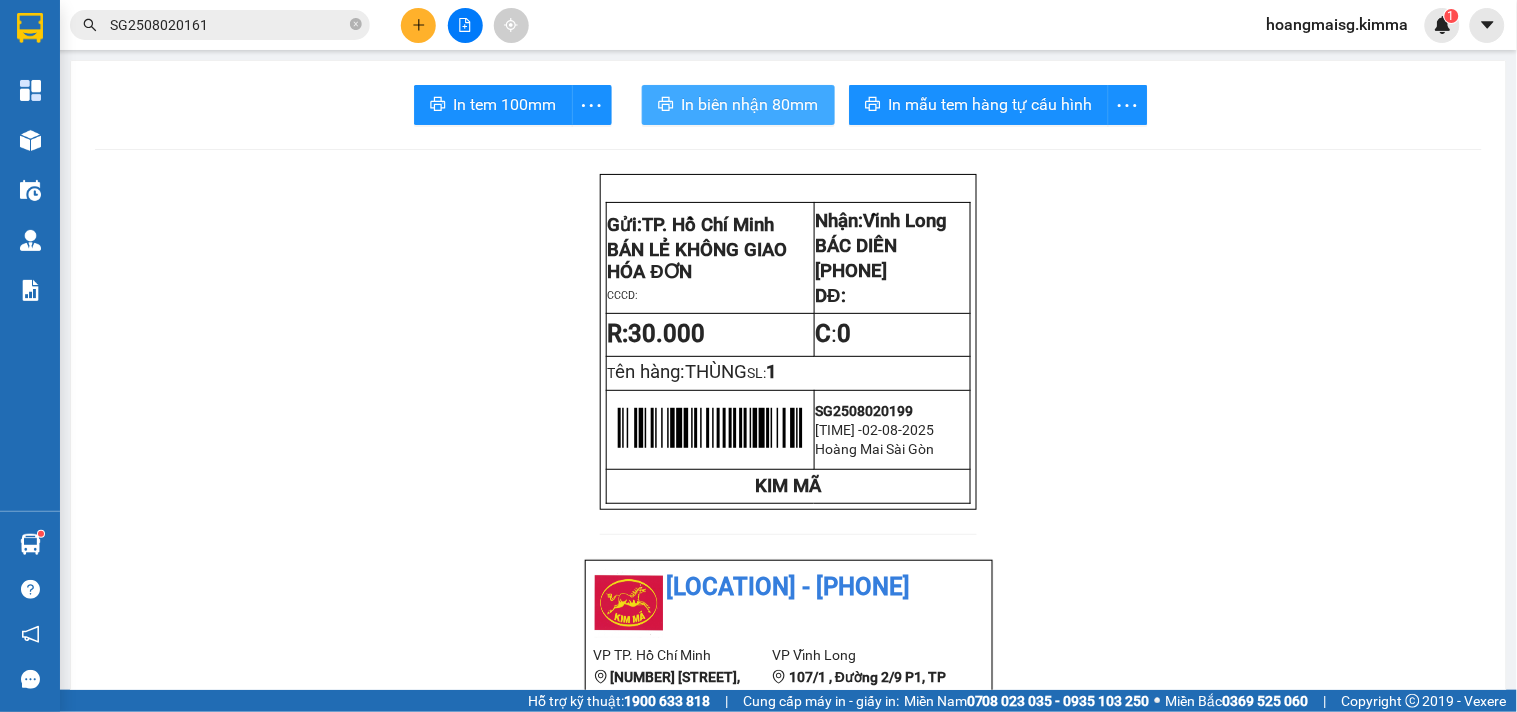 scroll, scrollTop: 0, scrollLeft: 0, axis: both 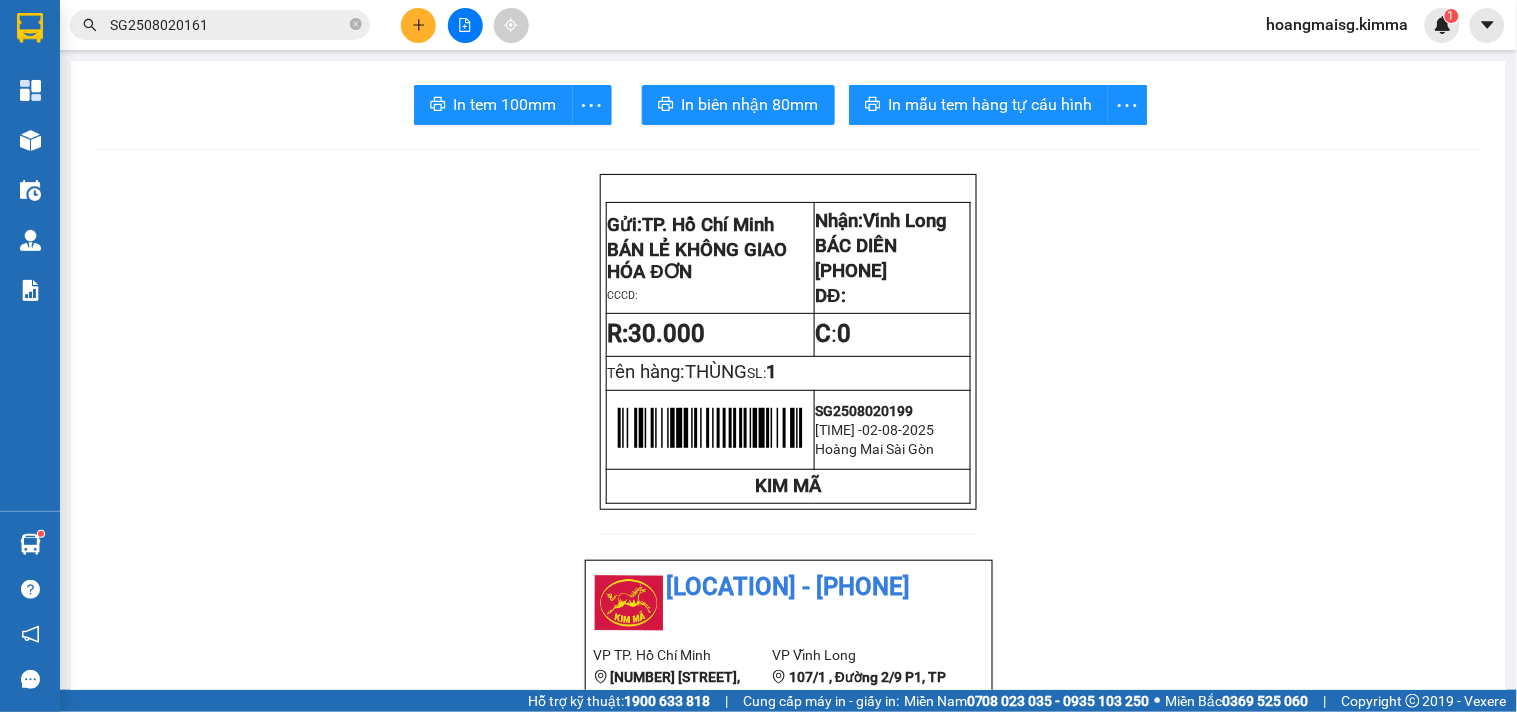 click at bounding box center [465, 25] 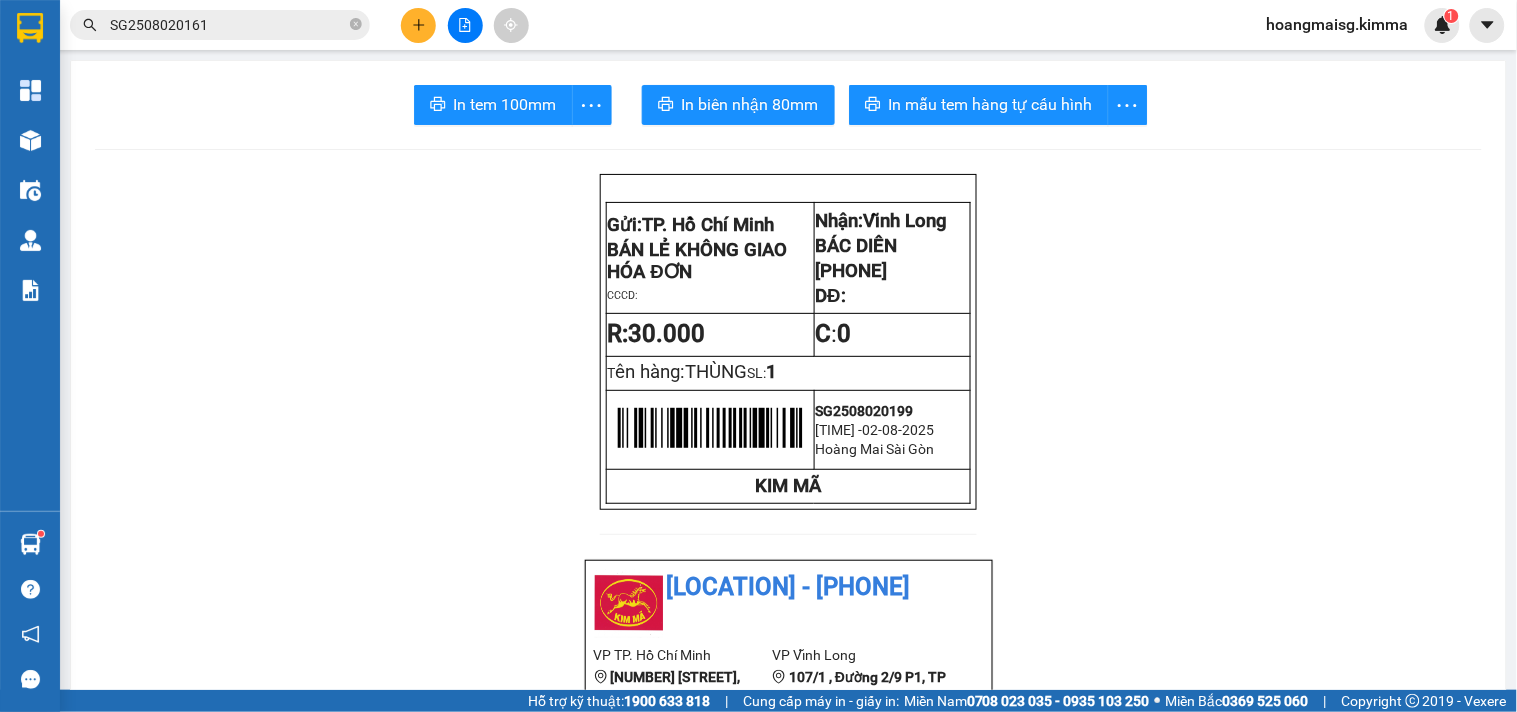 click at bounding box center (418, 25) 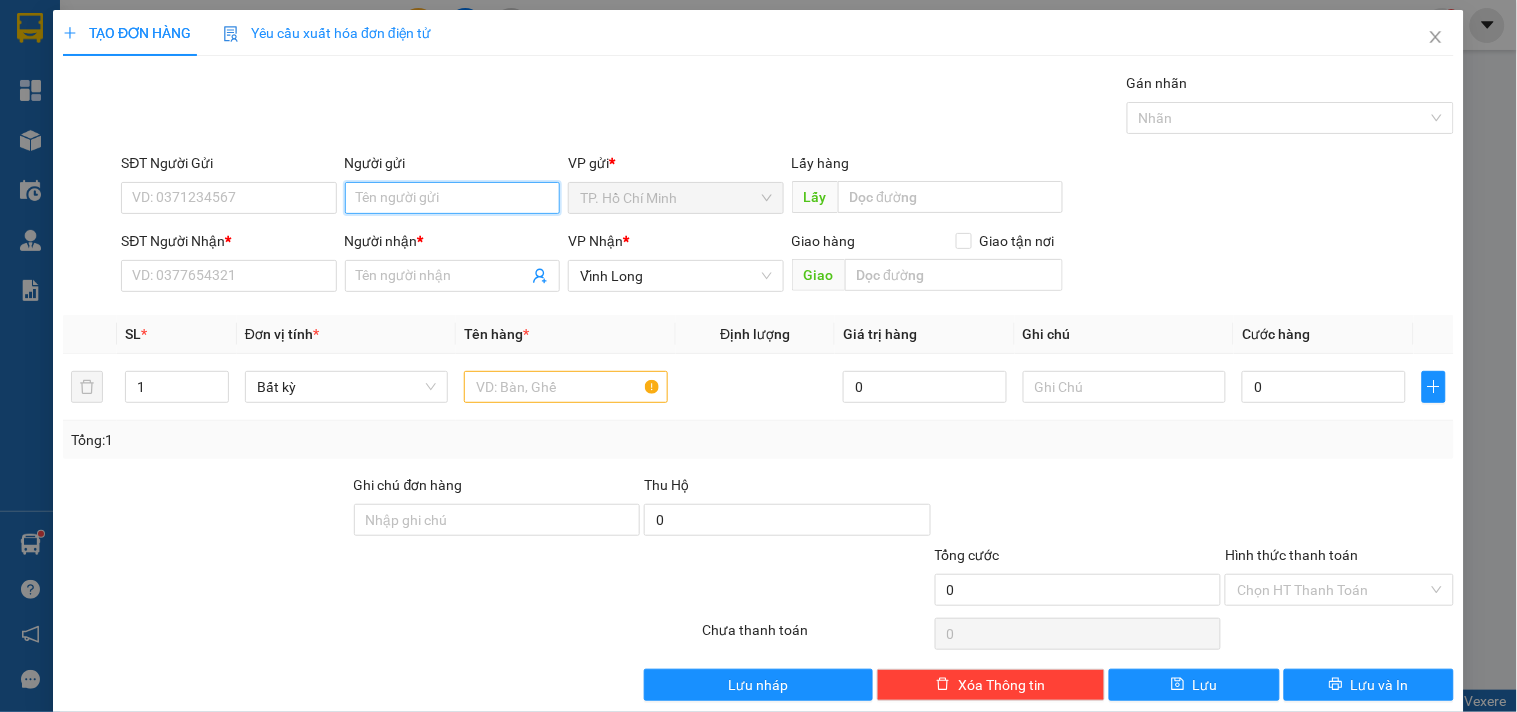 click on "Người gửi" at bounding box center [452, 198] 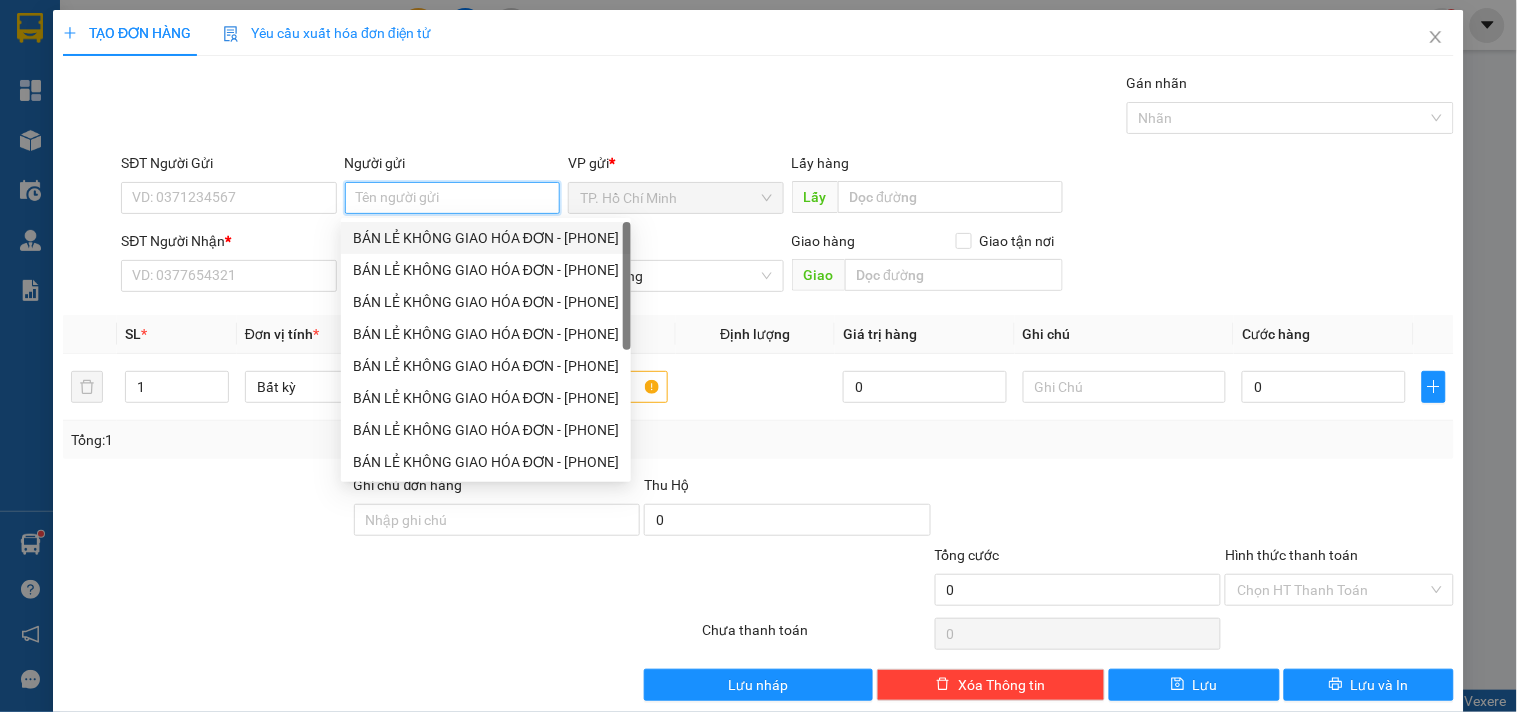click on "BÁN LẺ KHÔNG GIAO HÓA ĐƠN - [PHONE]" at bounding box center (486, 238) 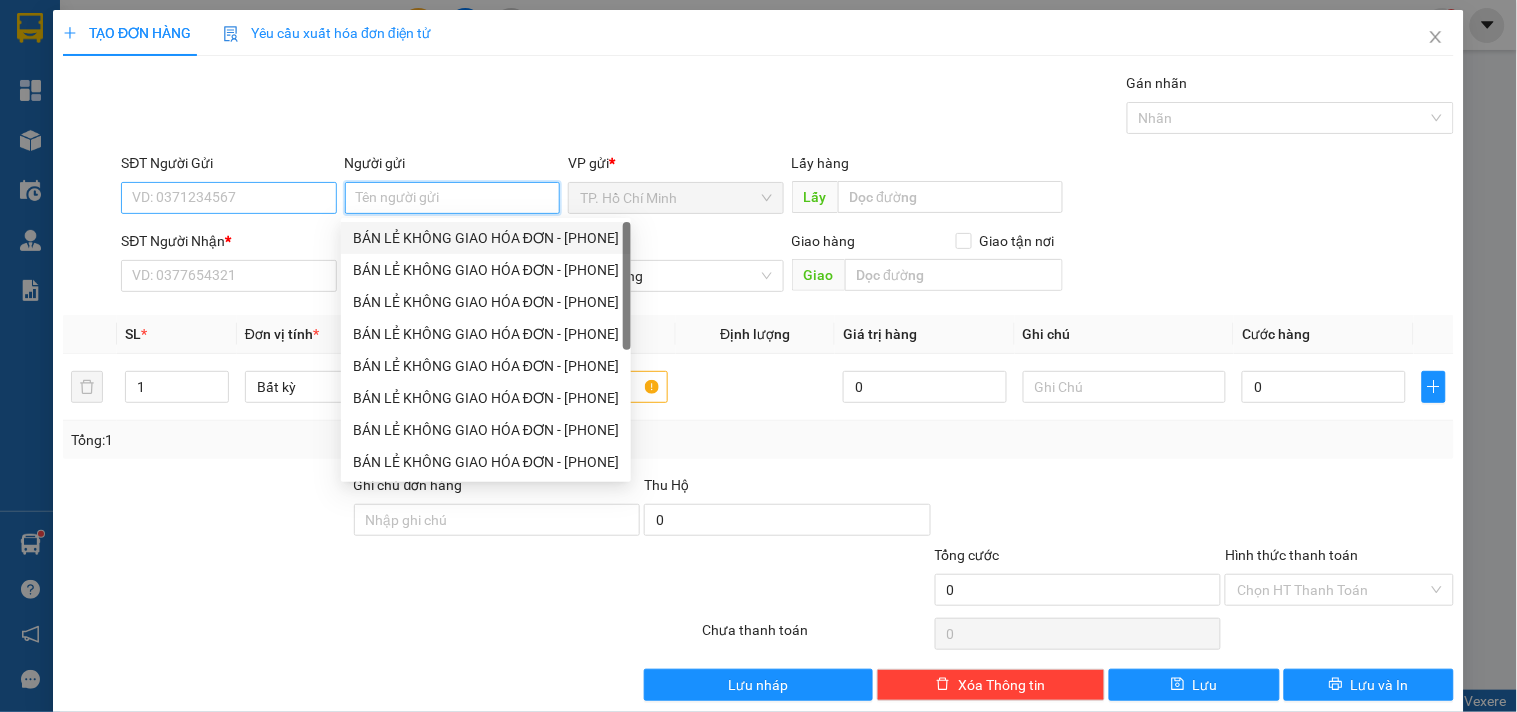 type on "[PHONE]" 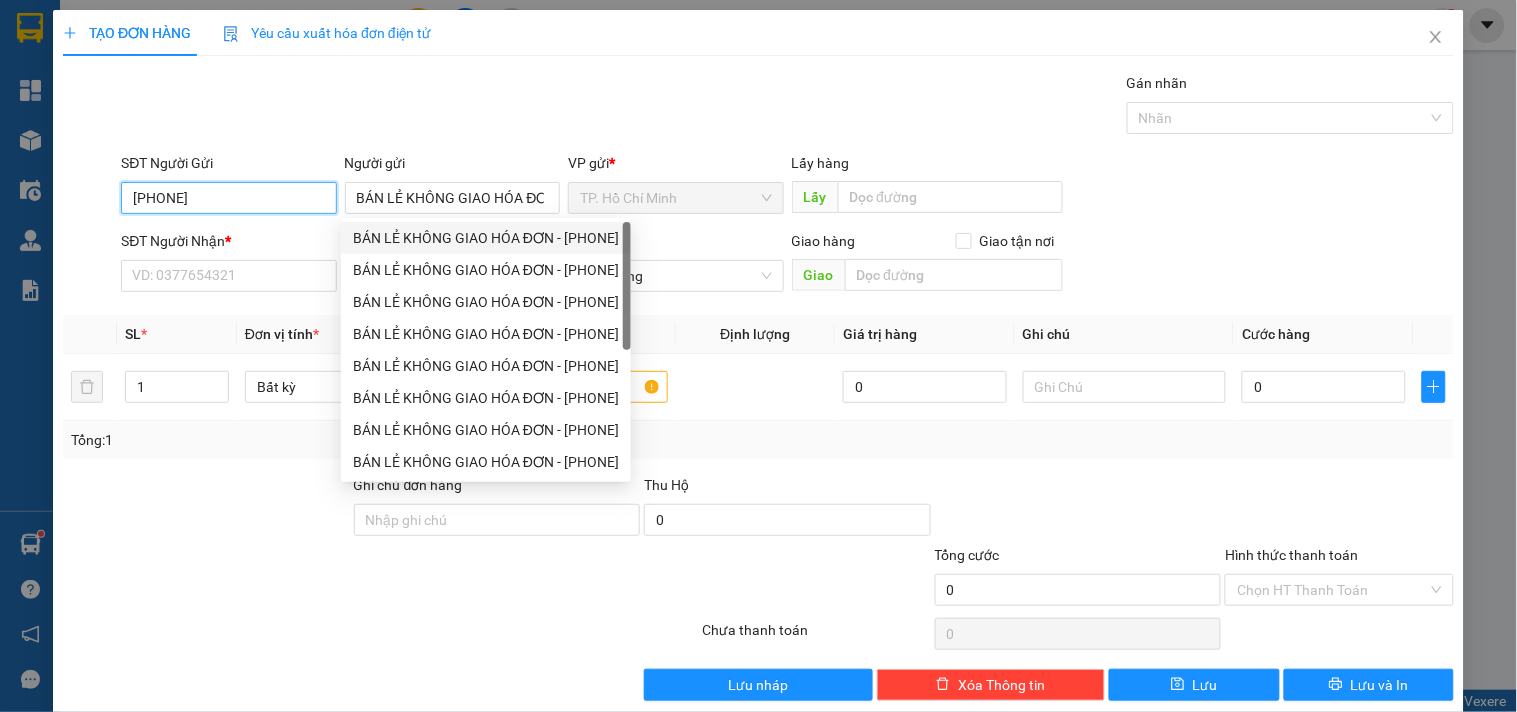 click on "[PHONE]" at bounding box center [228, 198] 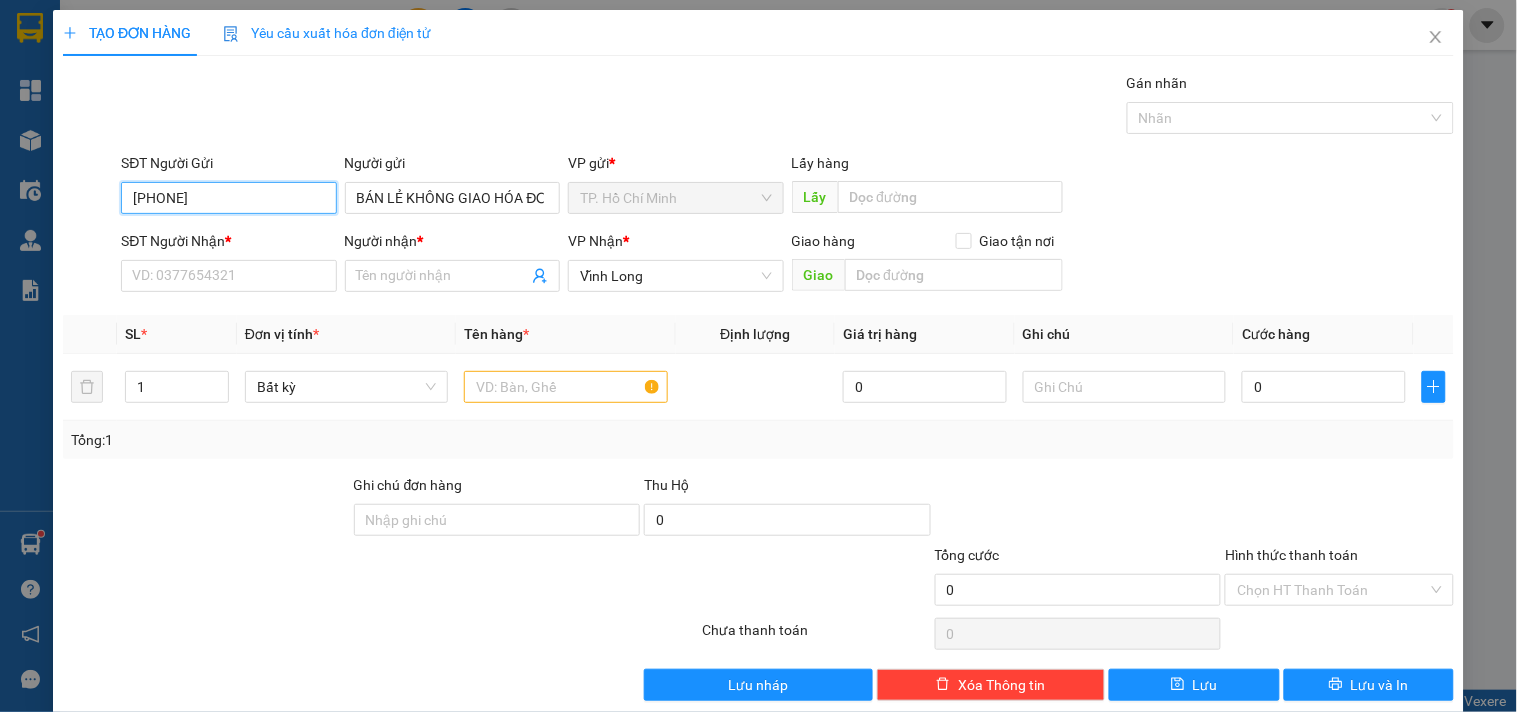 click on "[PHONE]" at bounding box center (228, 198) 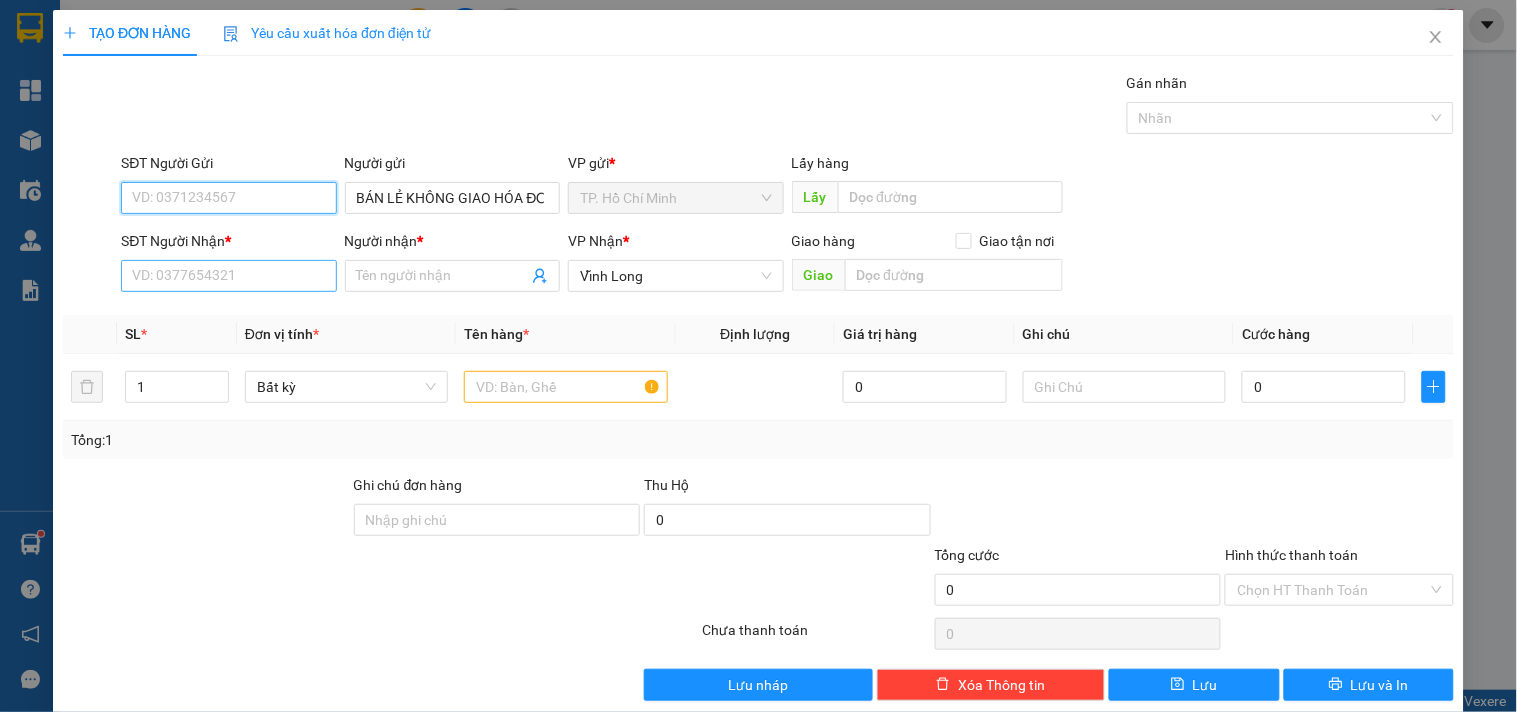 type 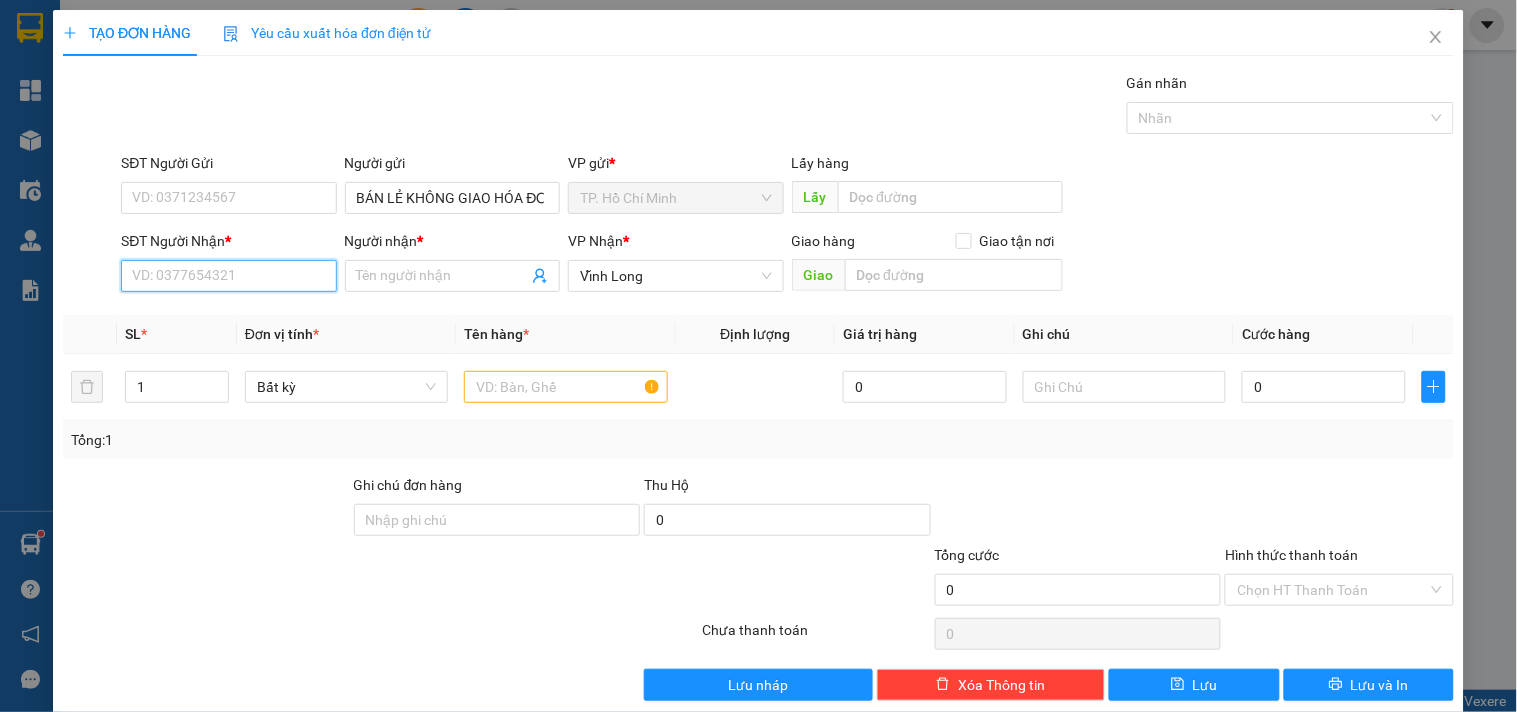 click on "SĐT Người Nhận  *" at bounding box center (228, 276) 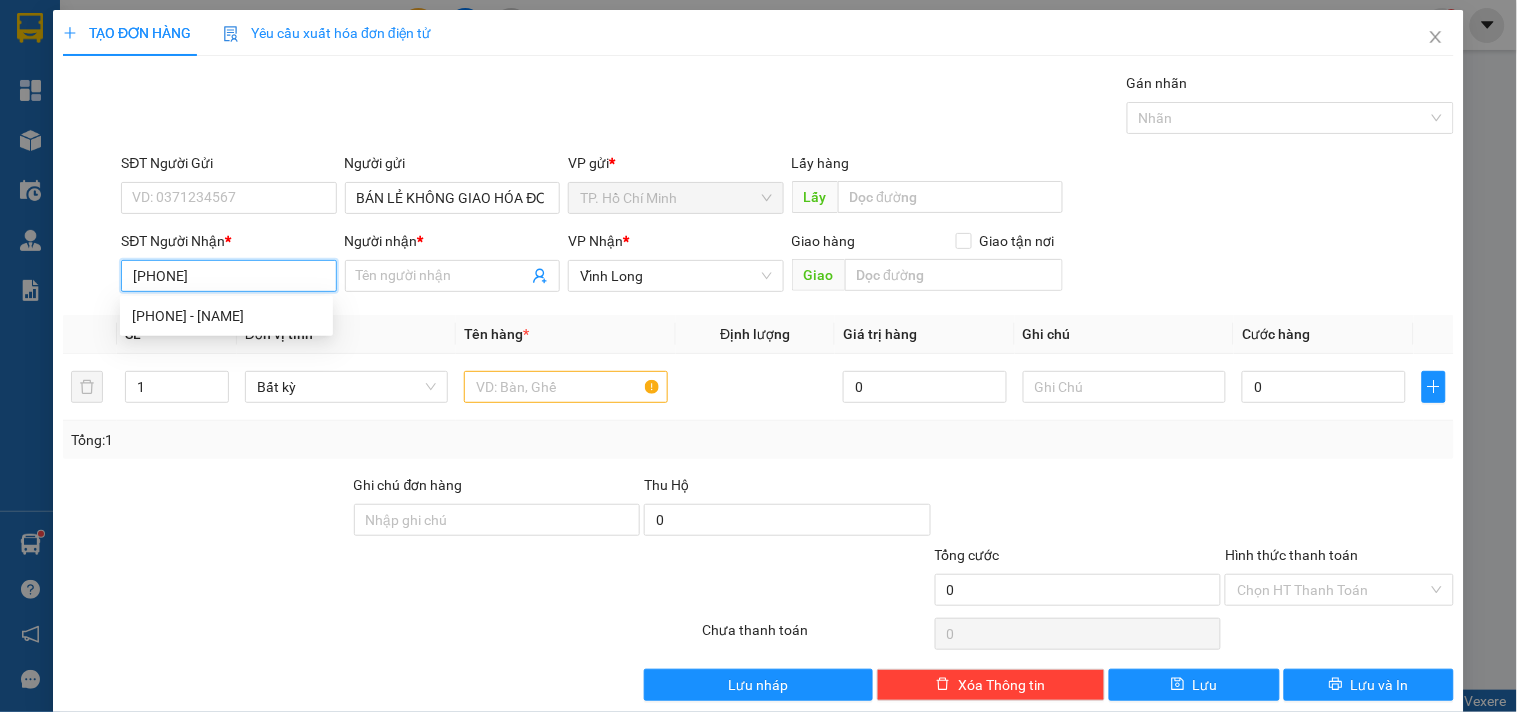 type on "[PHONE]" 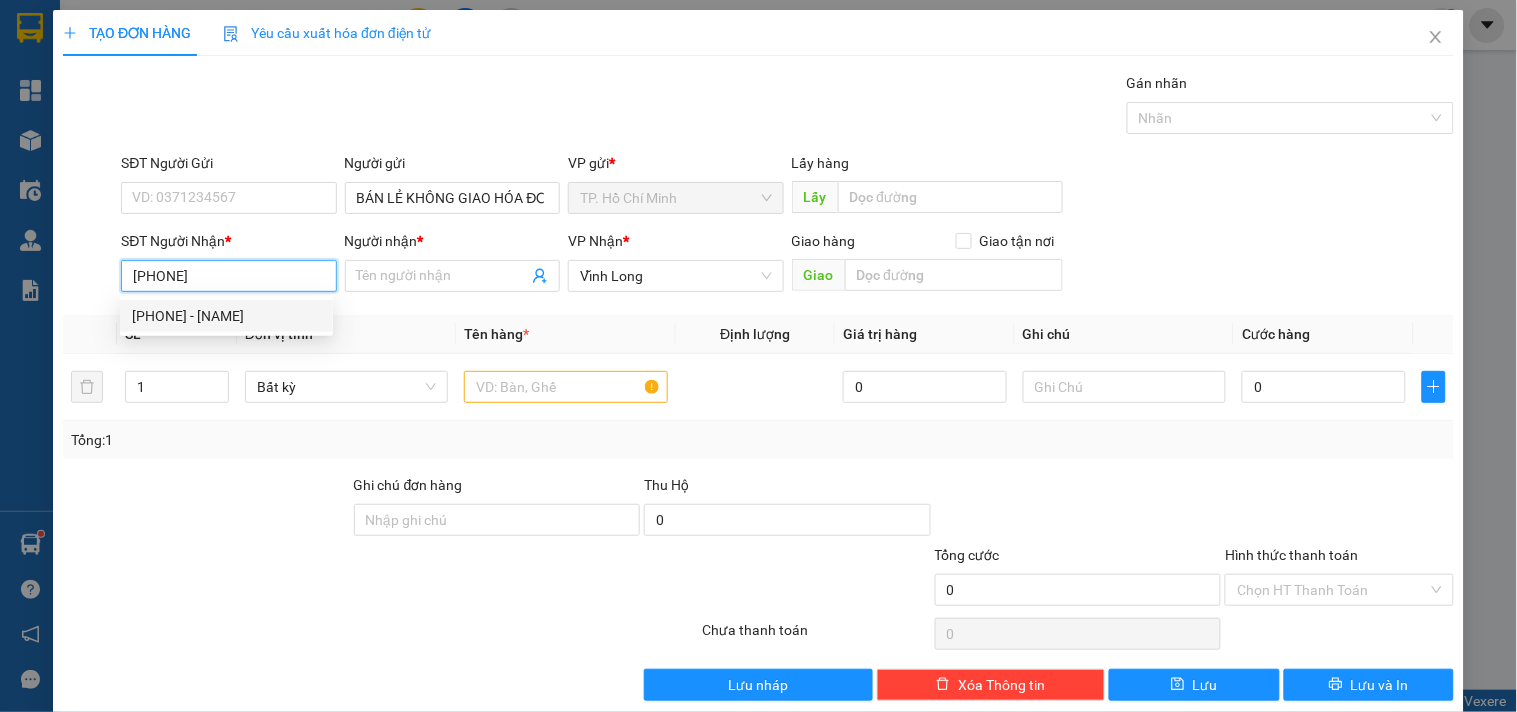click on "[PHONE] - [NAME]" at bounding box center (226, 316) 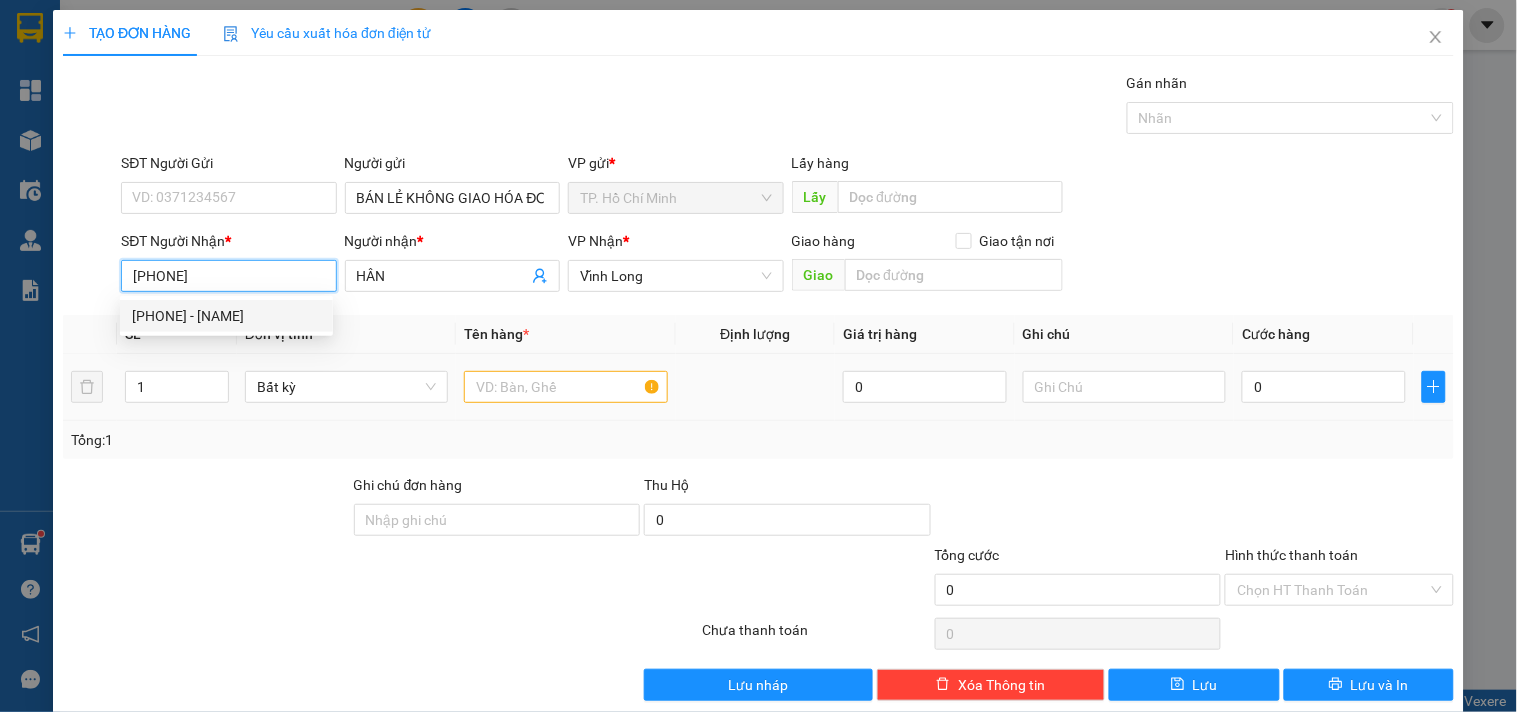 type on "[PHONE]" 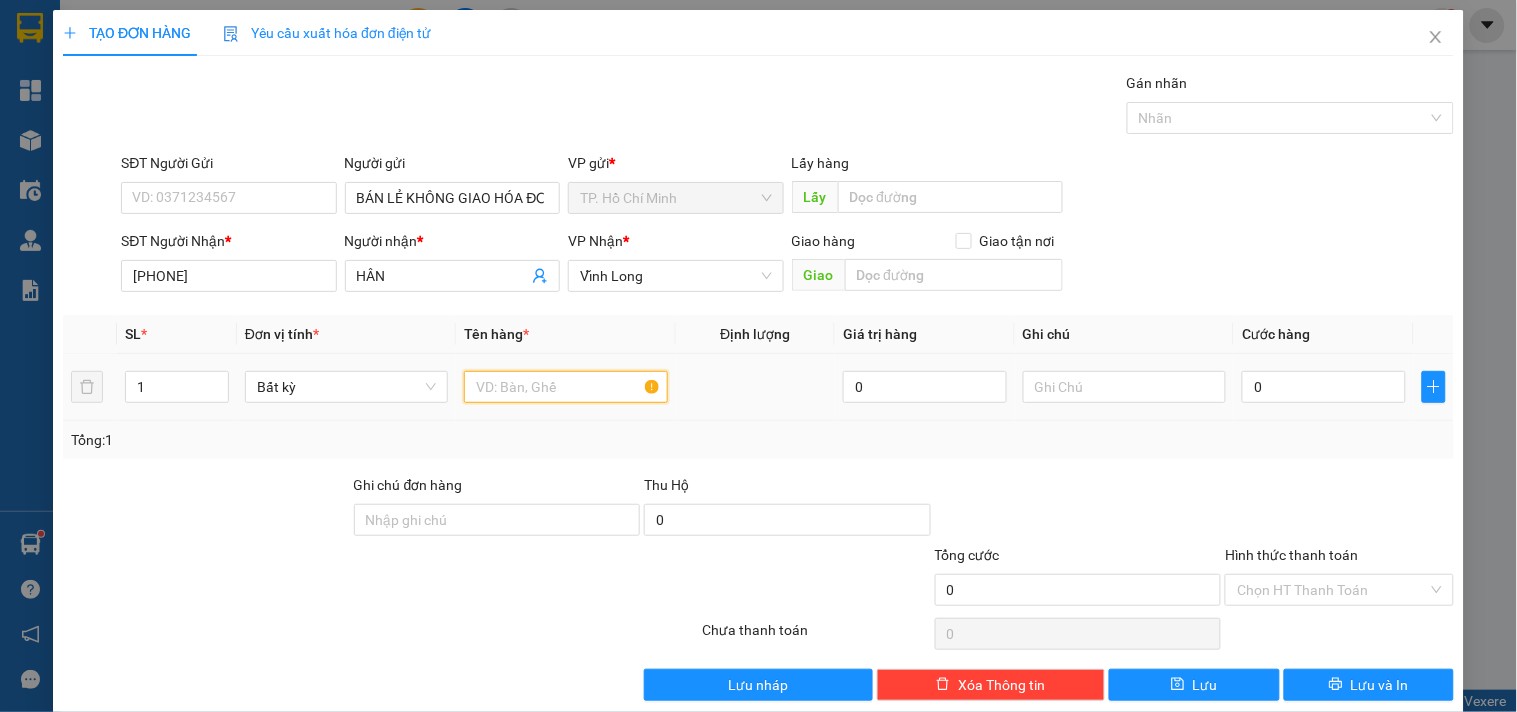 click at bounding box center [565, 387] 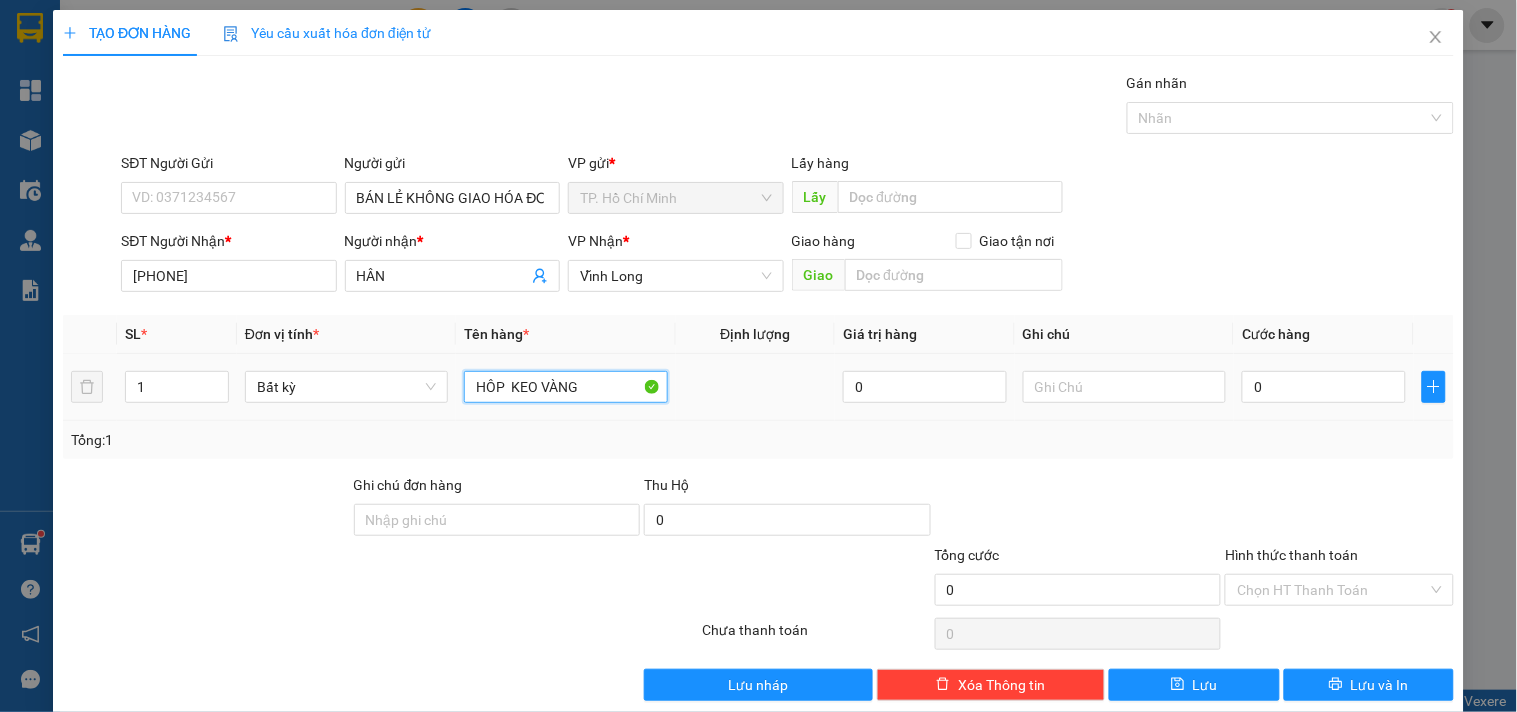 type on "HÔP  KEO VÀNG" 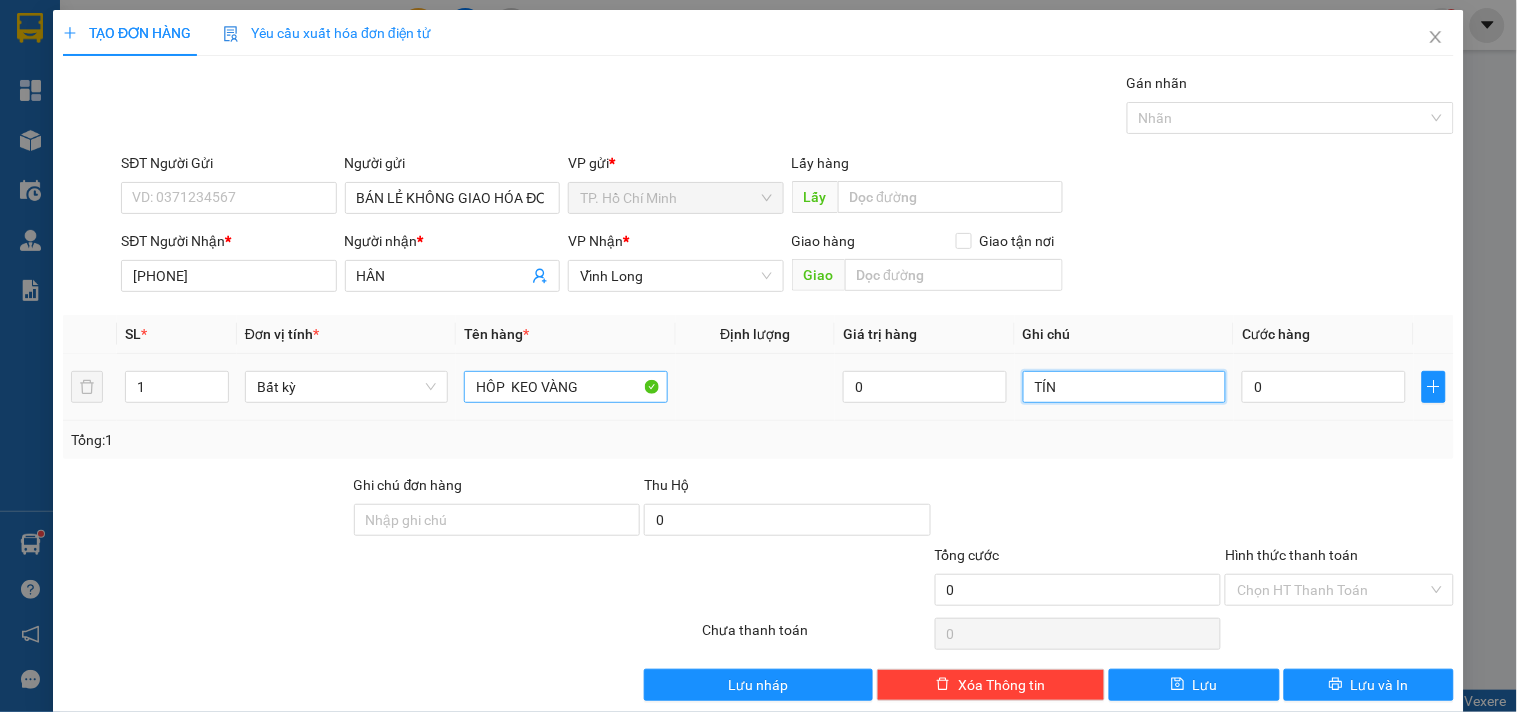 type on "TÍN" 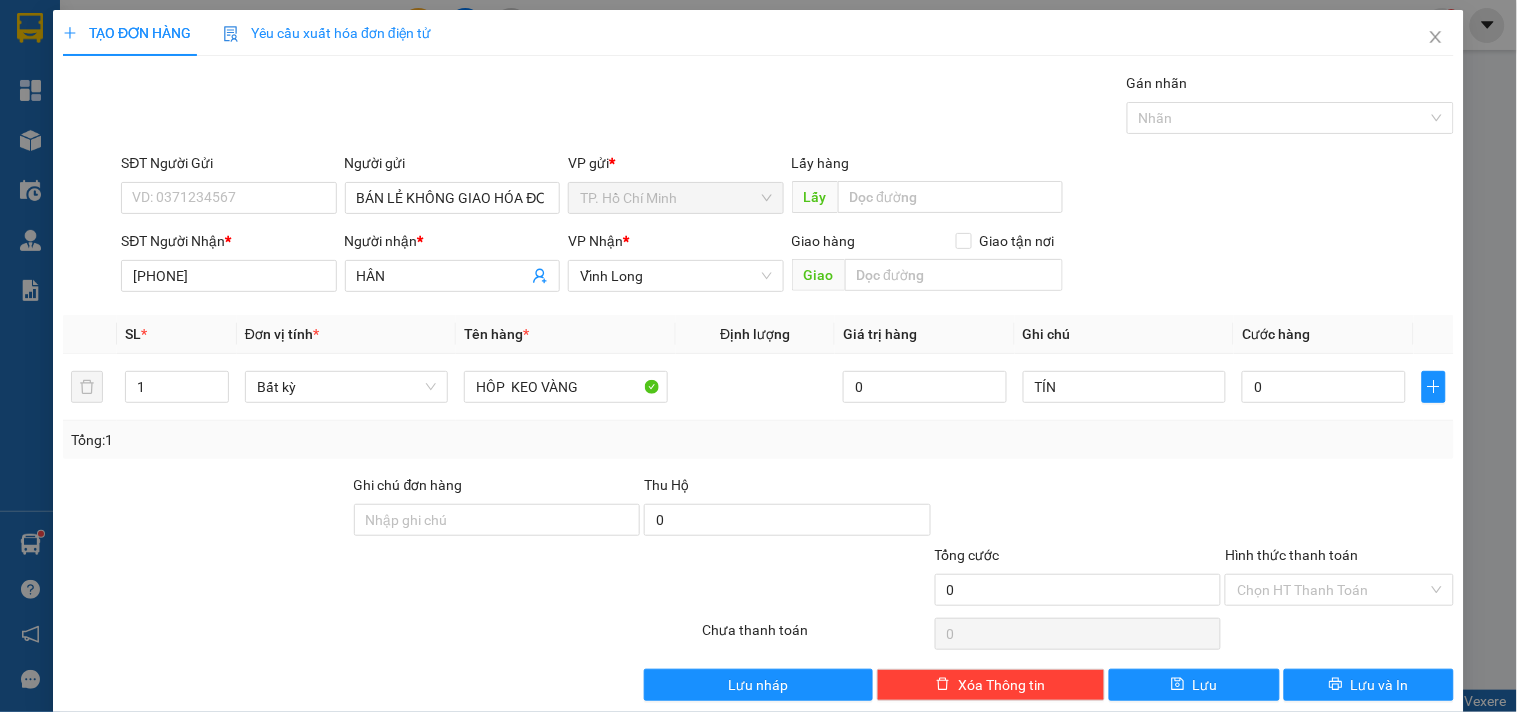 click on "TẠO ĐƠN HÀNG Yêu cầu xuất hóa đơn điện tử Transit Pickup Surcharge Ids Transit Deliver Surcharge Ids Transit Deliver Surcharge Transit Deliver Surcharge Gói vận chuyển  * Tiêu chuẩn Gán nhãn   Nhãn SĐT Người Gửi VD: [PHONE] Người gửi BÁN LẺ KHÔNG GIAO HÓA ĐƠN VP gửi  * TP. Hồ Chí Minh Lấy hàng Lấy SĐT Người Nhận  * [PHONE] Người nhận  * [NAME] VP Nhận  * Vĩnh Long Giao hàng Giao tận nơi Giao SL  * Đơn vị tính  * Tên hàng  * Định lượng Giá trị hàng Ghi chú Cước hàng                   1 Bất kỳ [ITEM_NAME] 0 TÍN 0 Tổng:  1 Ghi chú đơn hàng Thu Hộ 0 Tổng cước 0 Hình thức thanh toán Chọn HT Thanh ToánSố tiền thu trước 0 Chưa thanh toán 0 Chọn HT Thanh Toán Lưu nháp Xóa Thông tin Lưu Lưu và In" at bounding box center (758, 363) 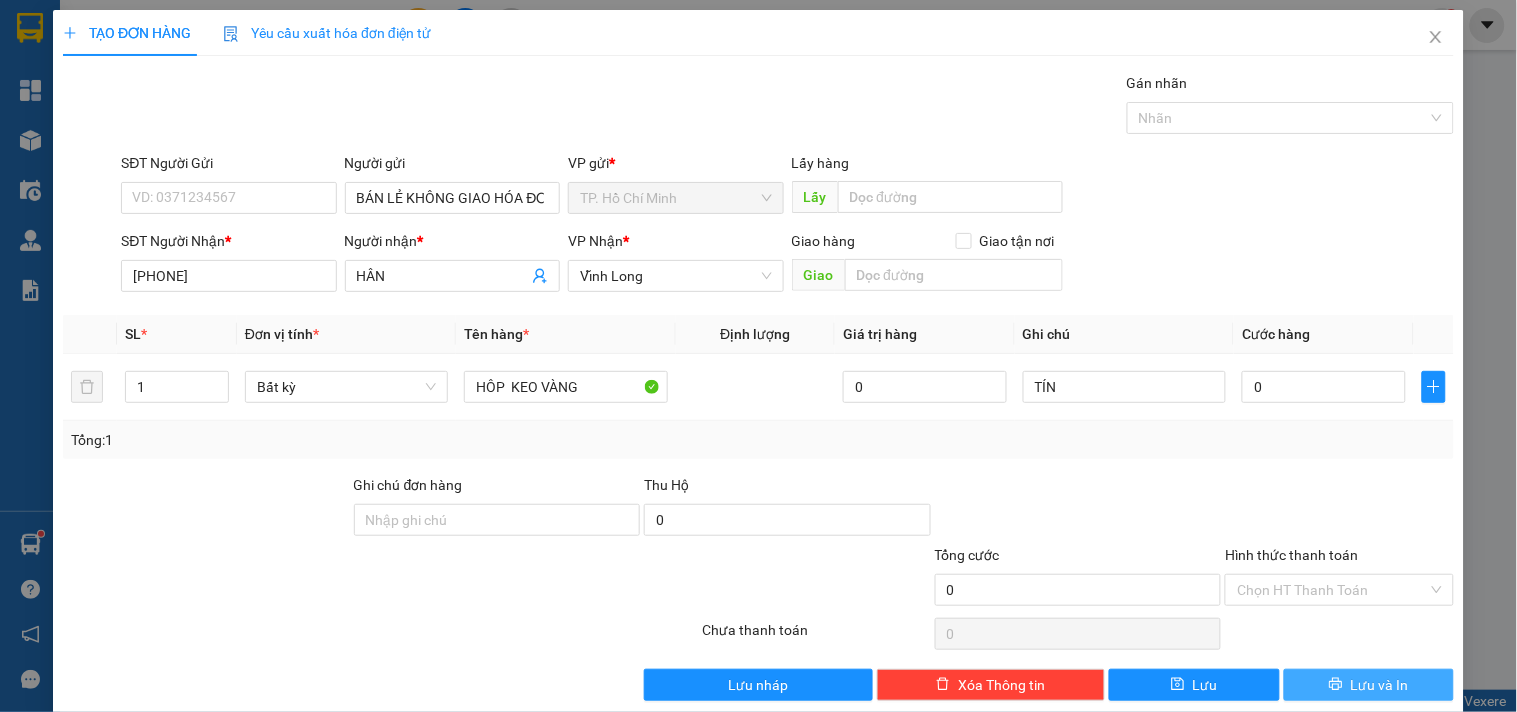 click 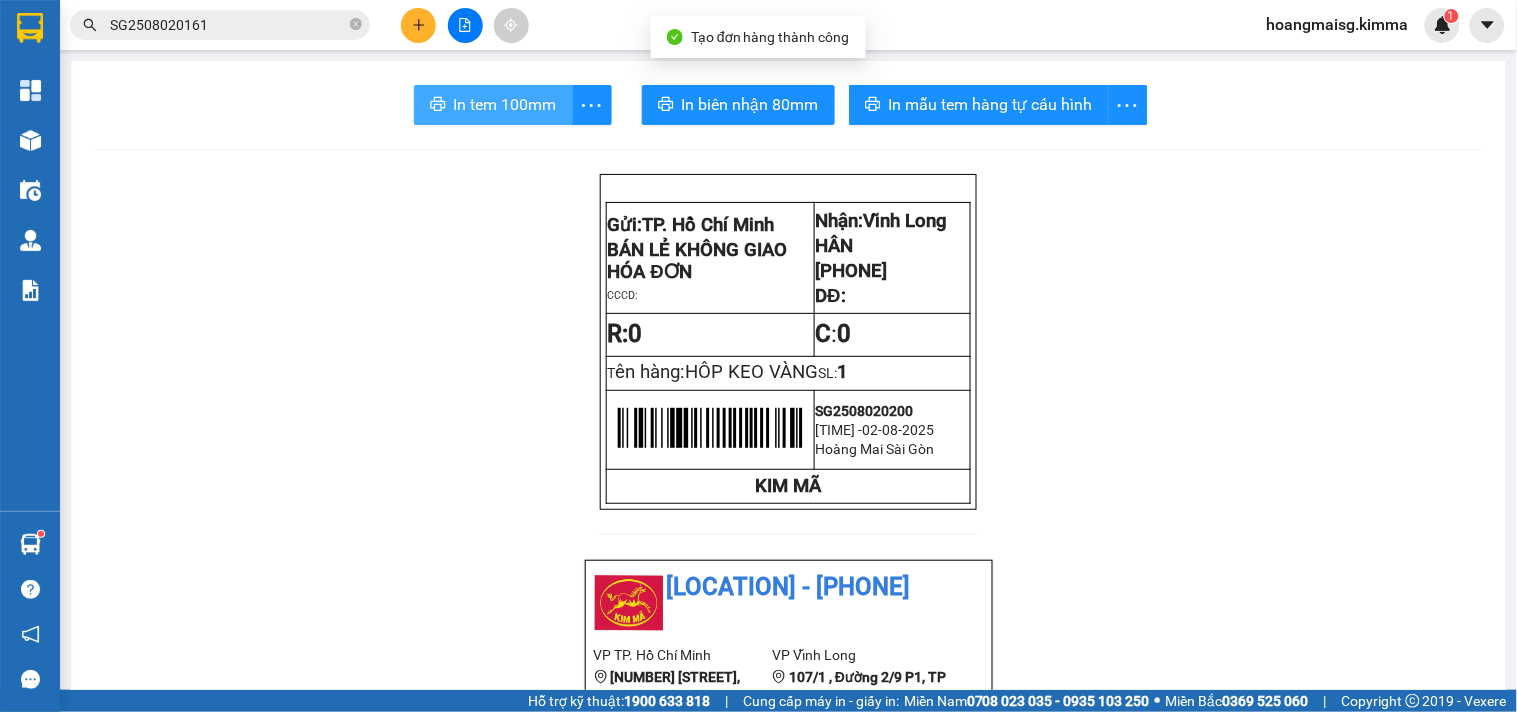 click on "In tem 100mm" at bounding box center [505, 104] 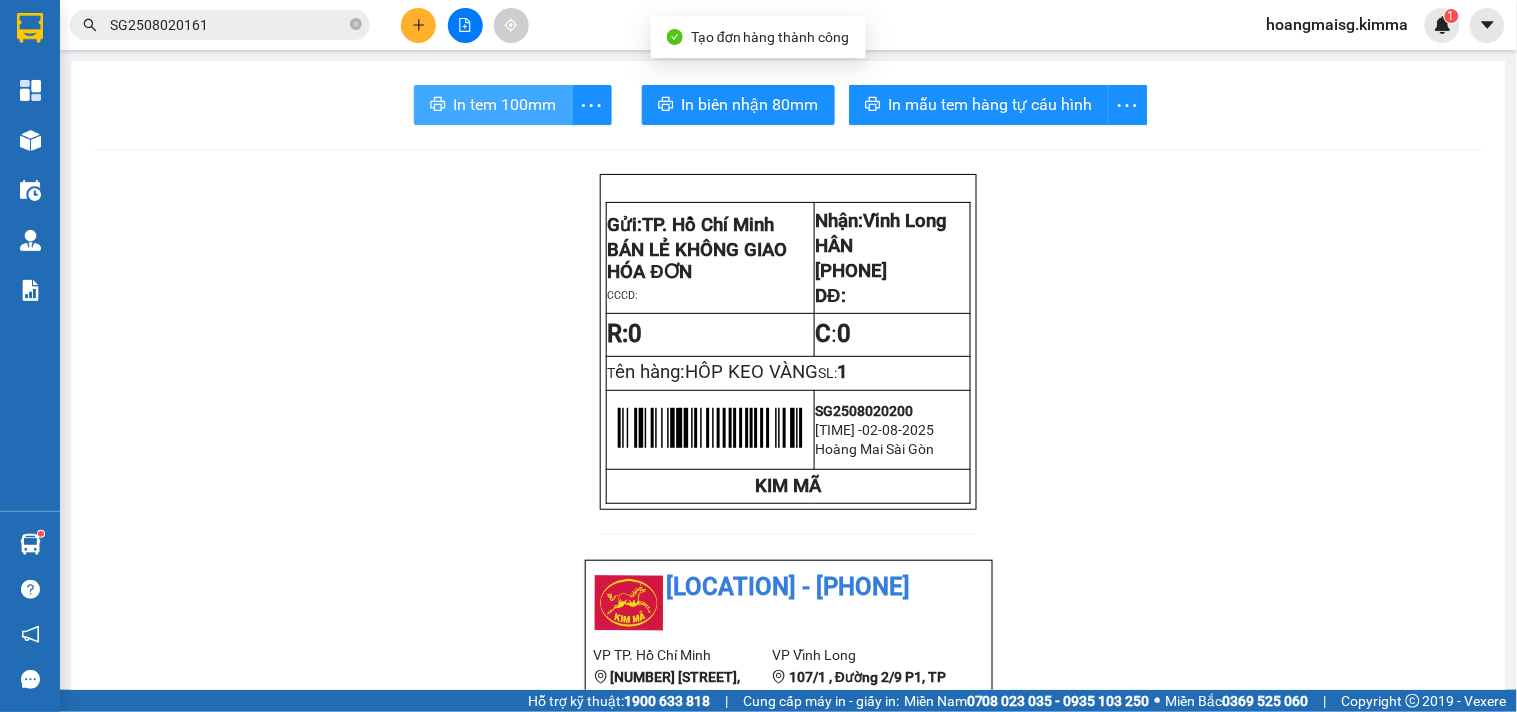 scroll, scrollTop: 0, scrollLeft: 0, axis: both 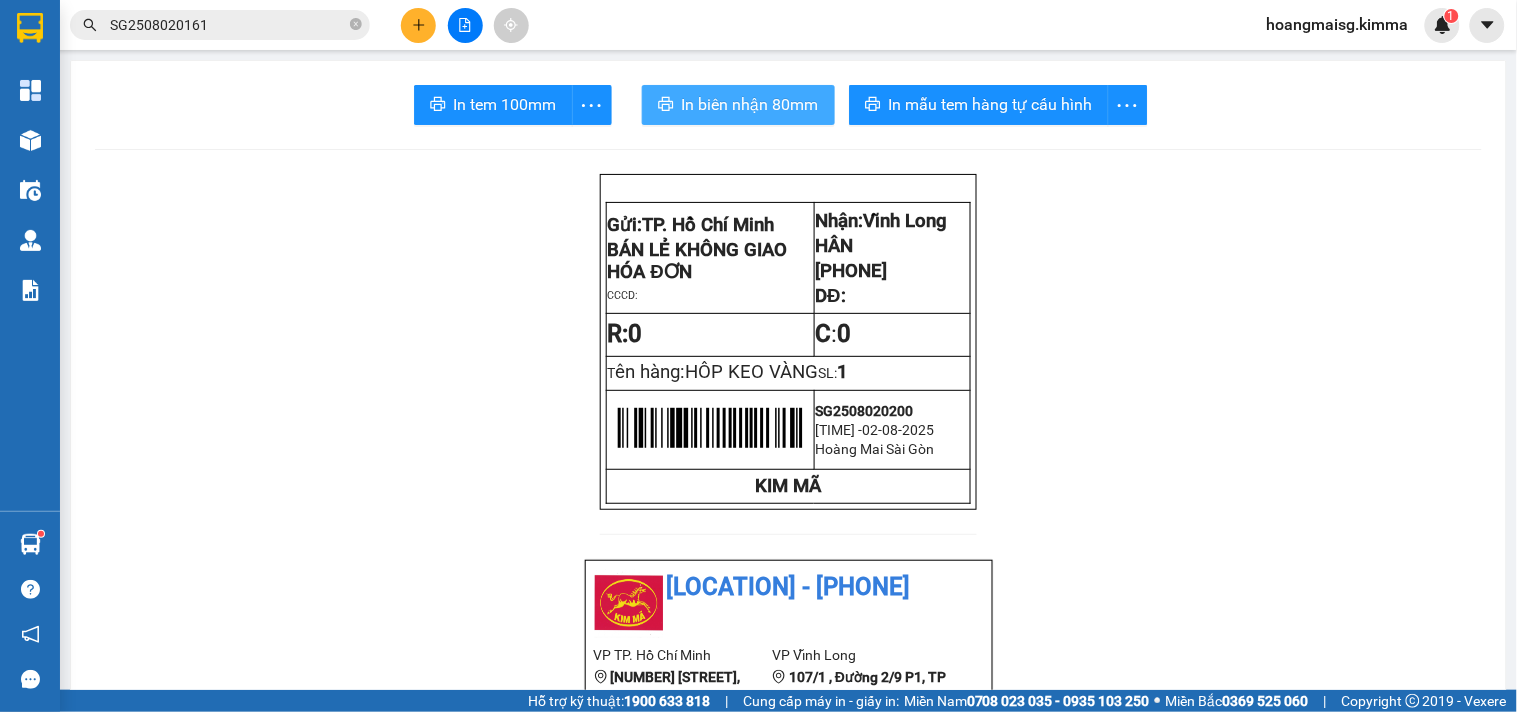 click on "In biên nhận 80mm" at bounding box center (738, 105) 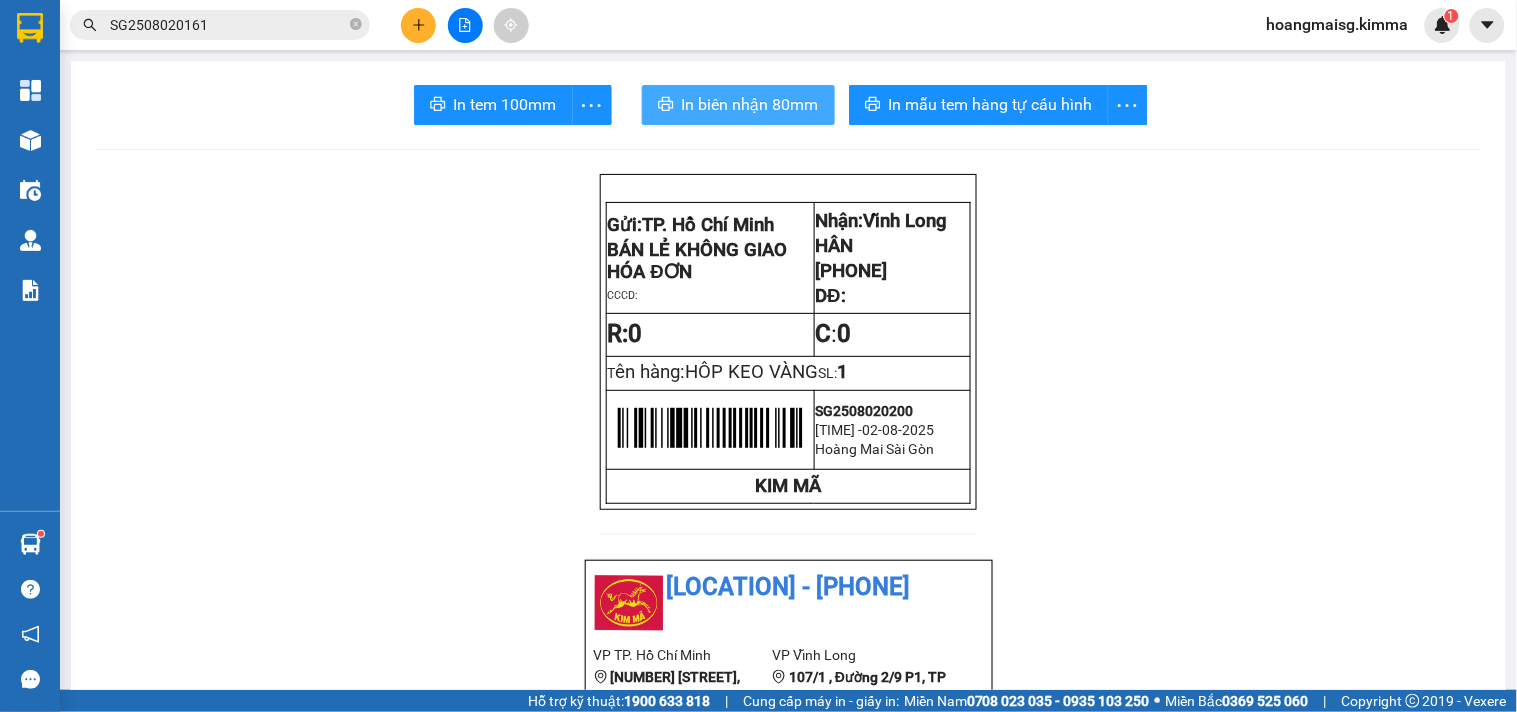 scroll, scrollTop: 0, scrollLeft: 0, axis: both 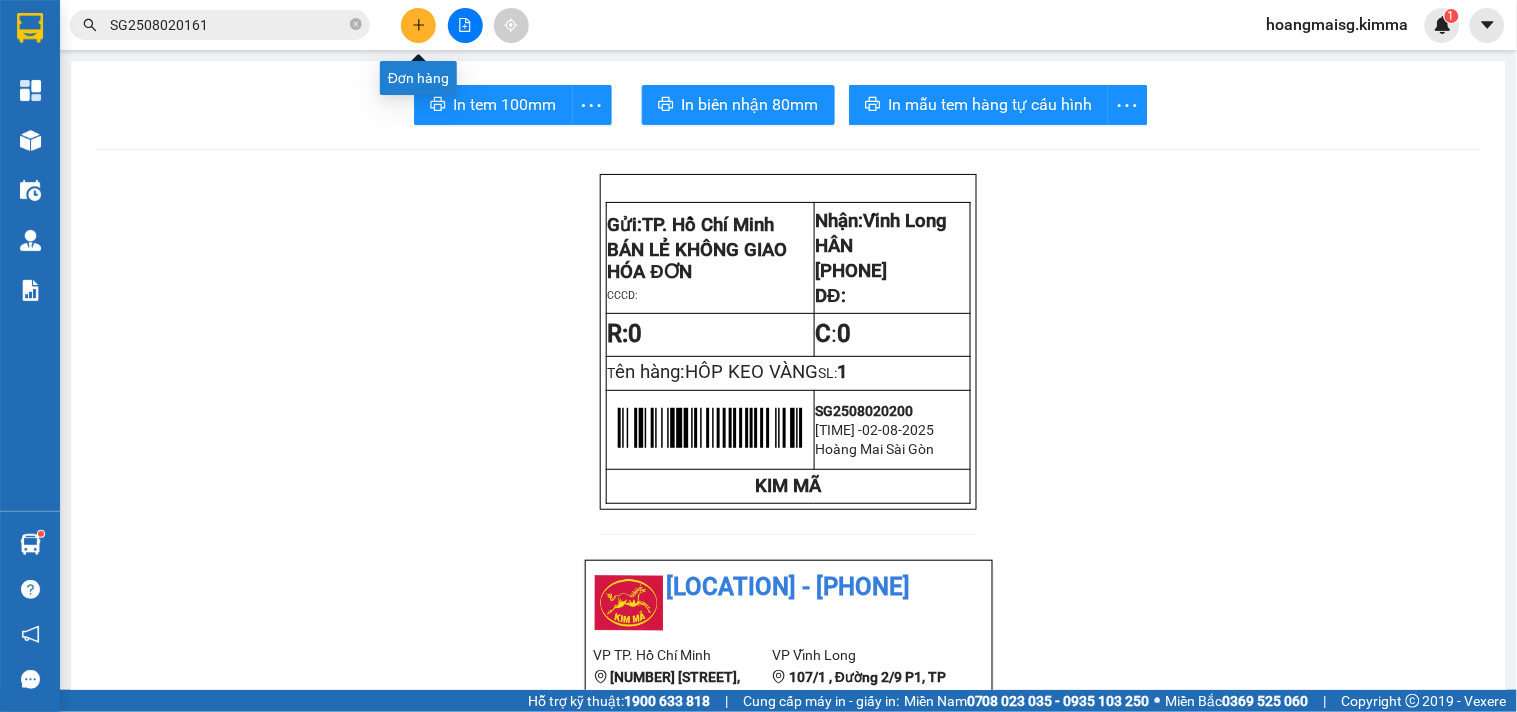 click at bounding box center (418, 25) 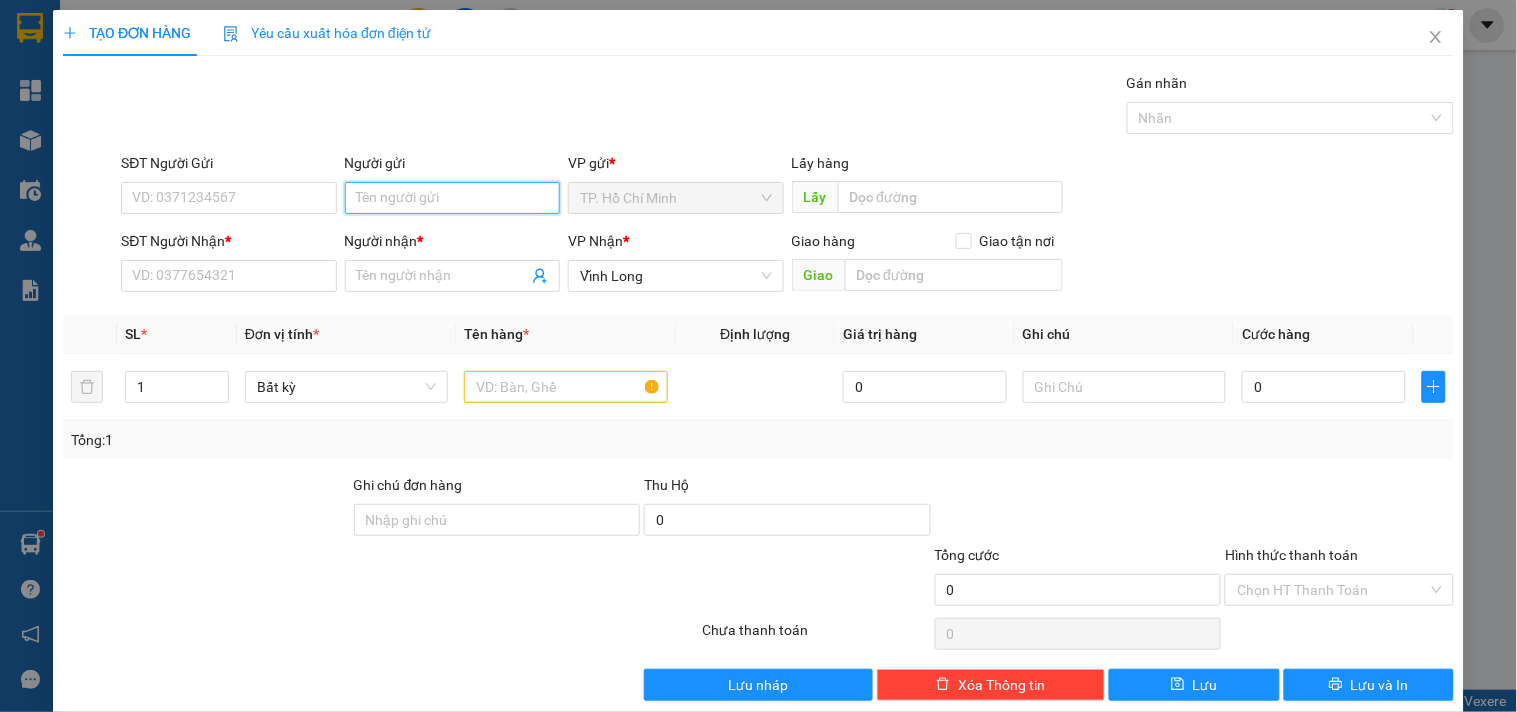 click on "Người gửi" at bounding box center [452, 198] 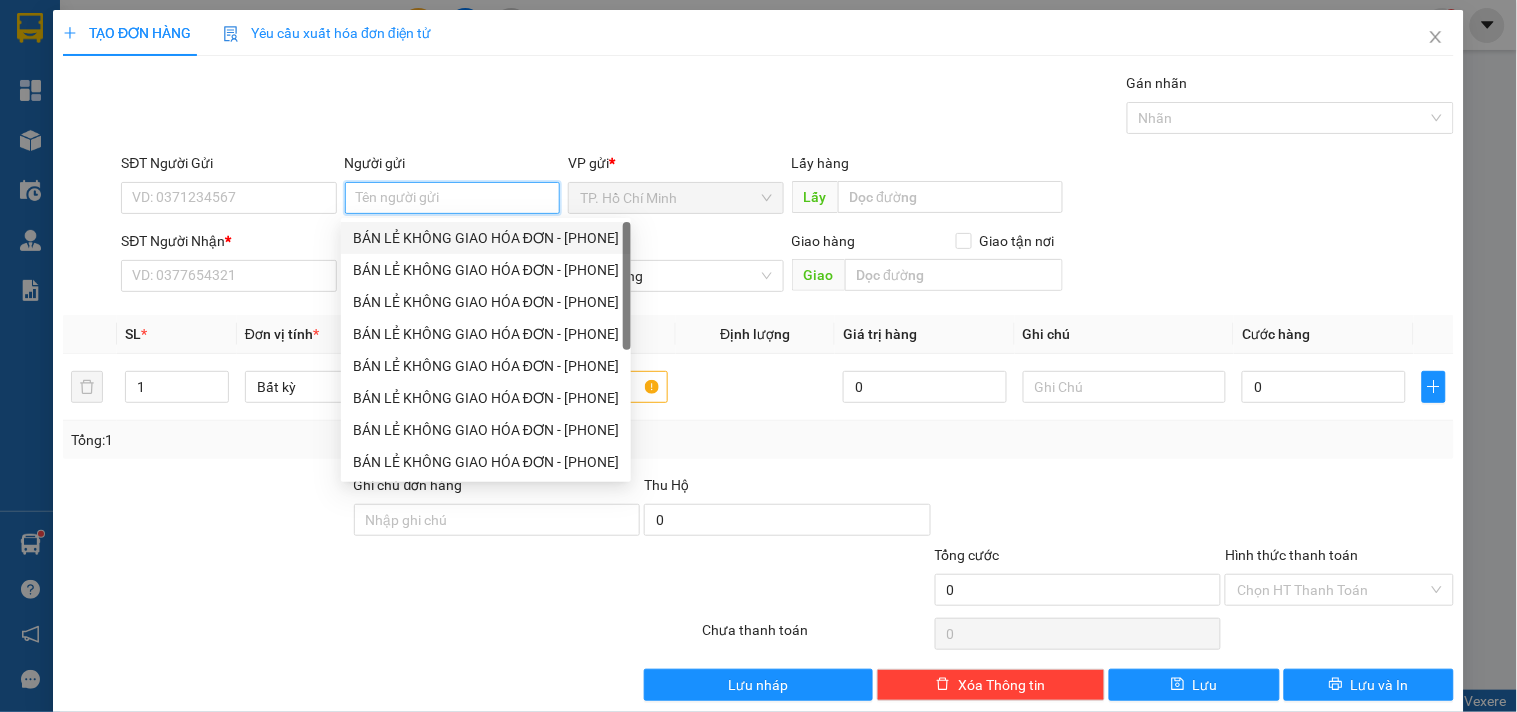 click on "BÁN LẺ KHÔNG GIAO HÓA ĐƠN - [PHONE]" at bounding box center (486, 238) 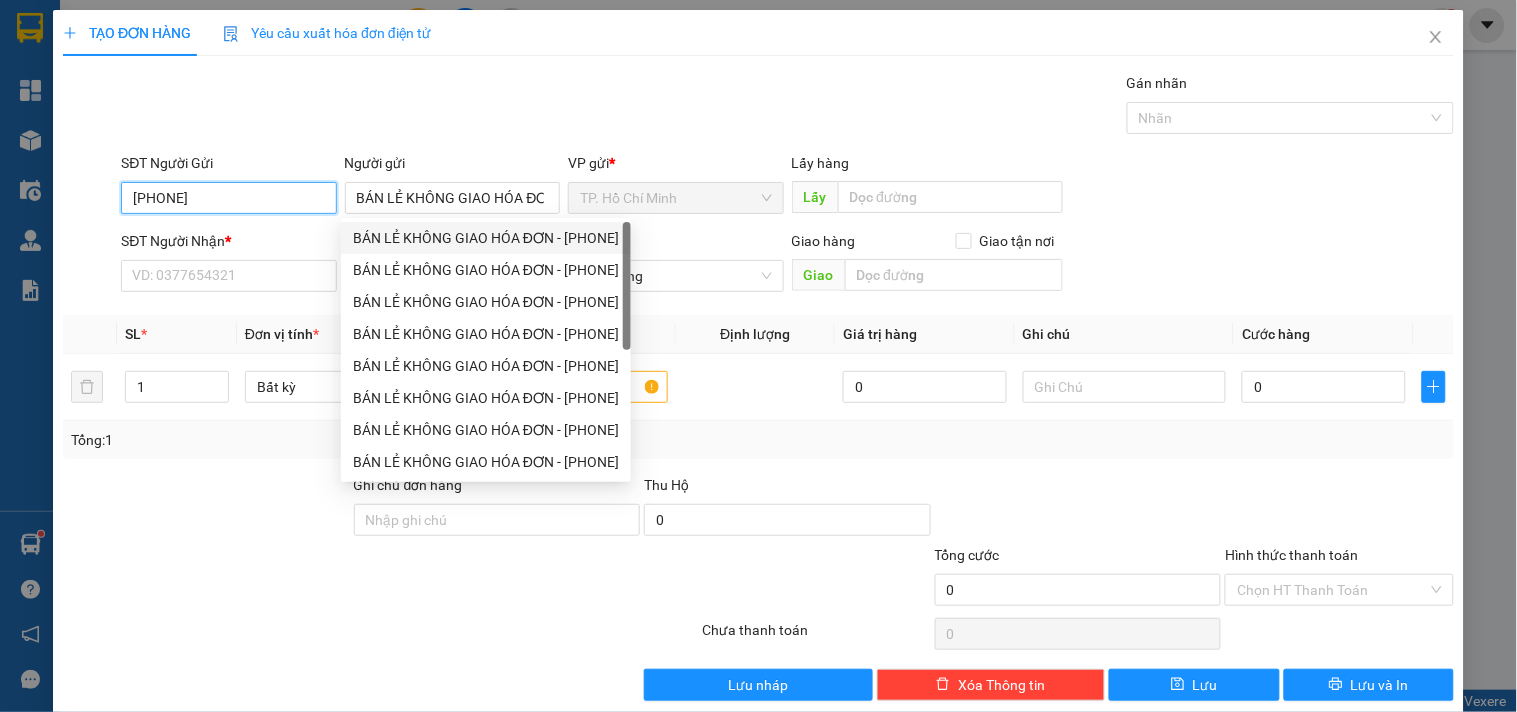 click on "[PHONE]" at bounding box center (228, 198) 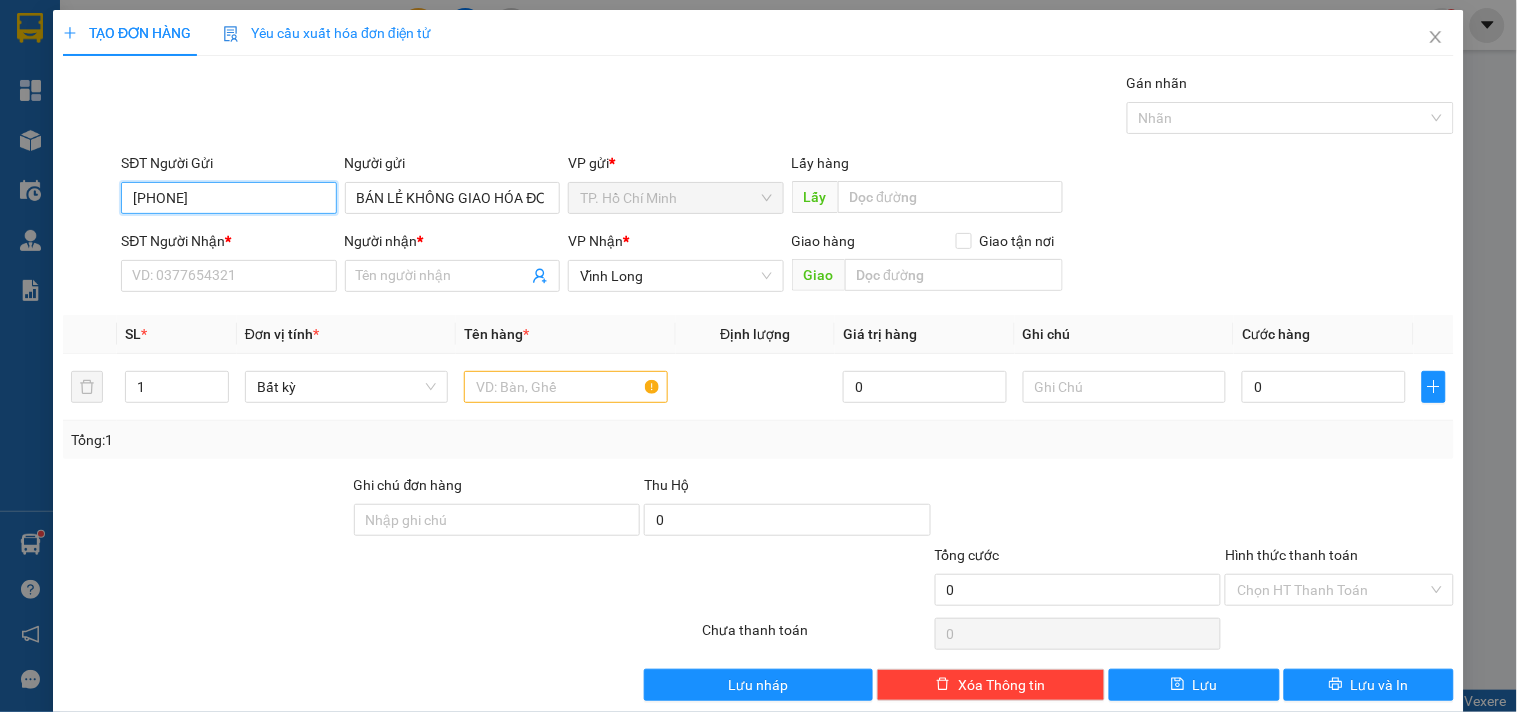click on "[PHONE]" at bounding box center (228, 198) 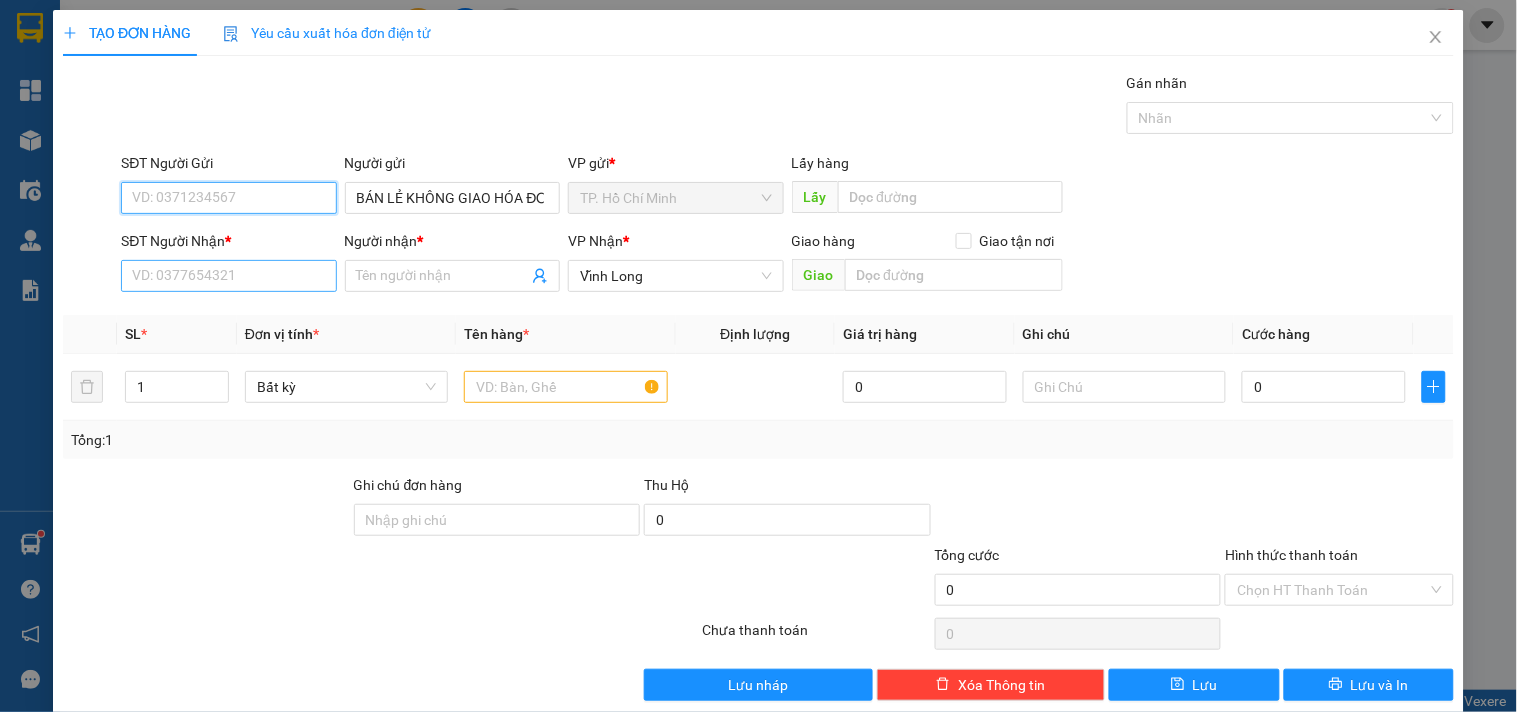 type 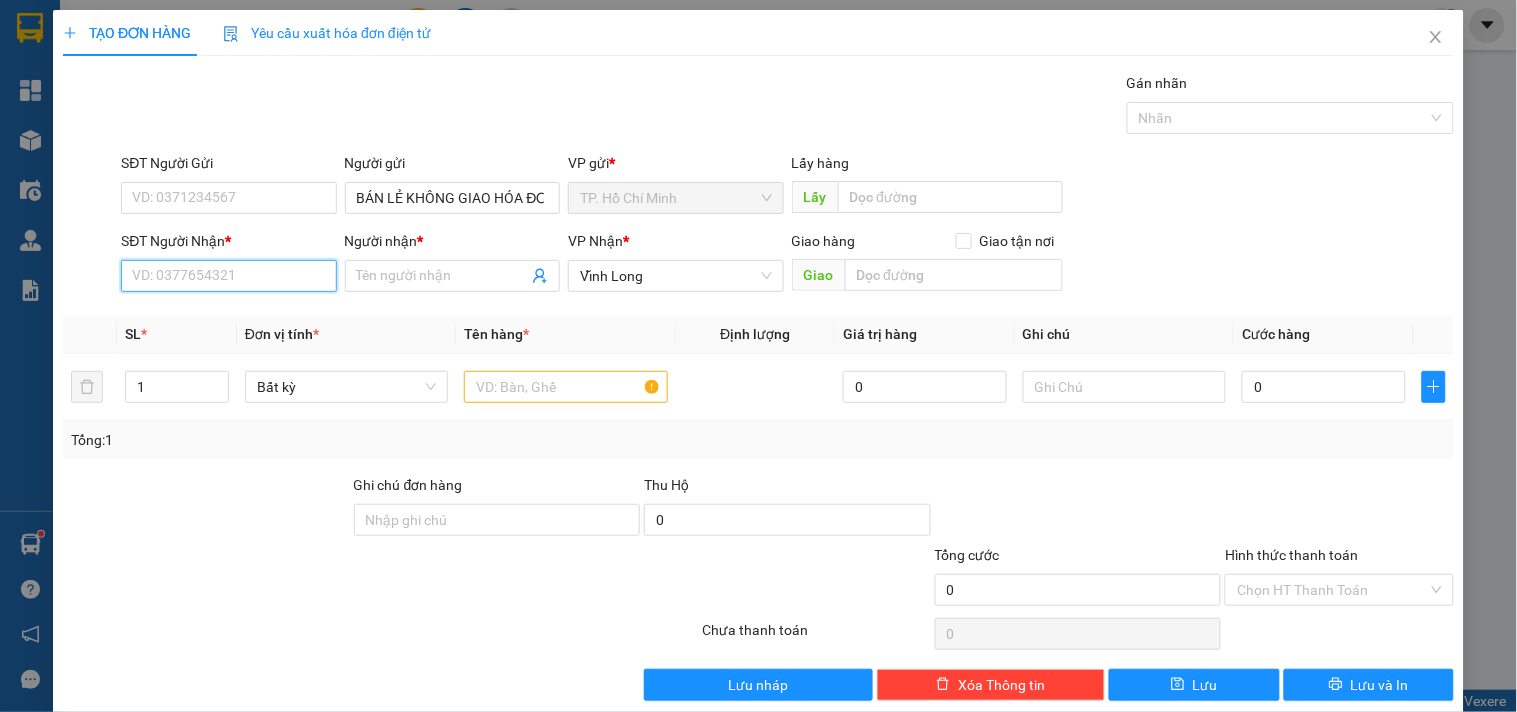 click on "SĐT Người Nhận  *" at bounding box center [228, 276] 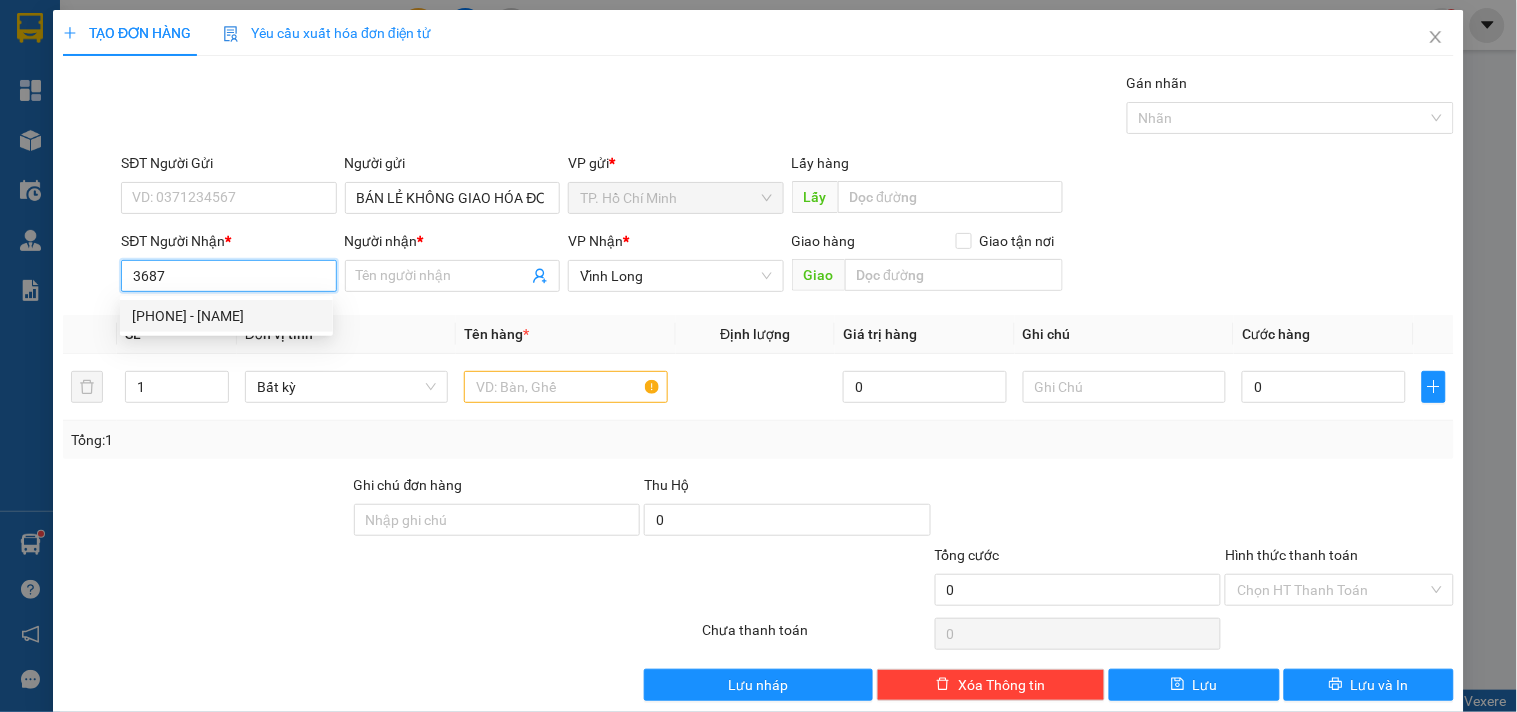 click on "[PHONE] - [NAME]" at bounding box center (226, 316) 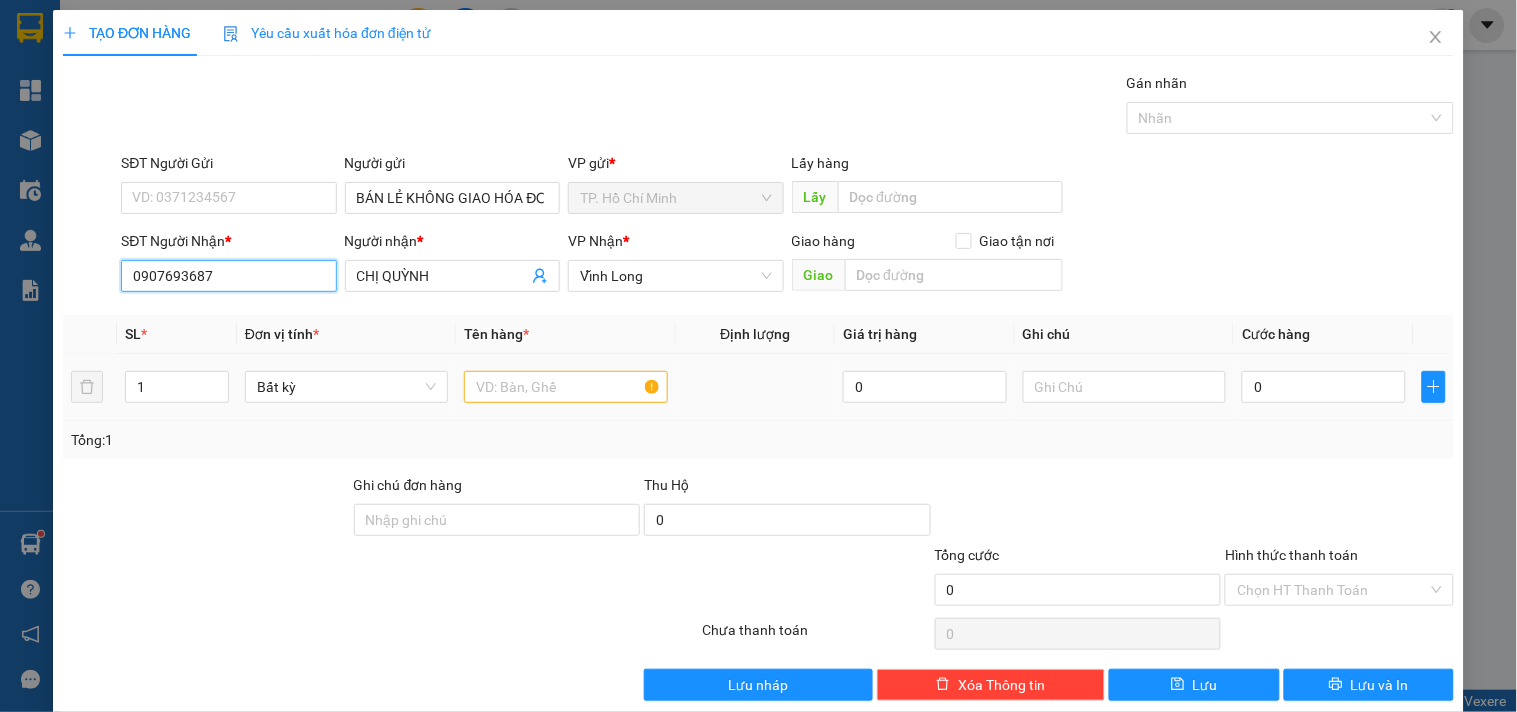 type on "0907693687" 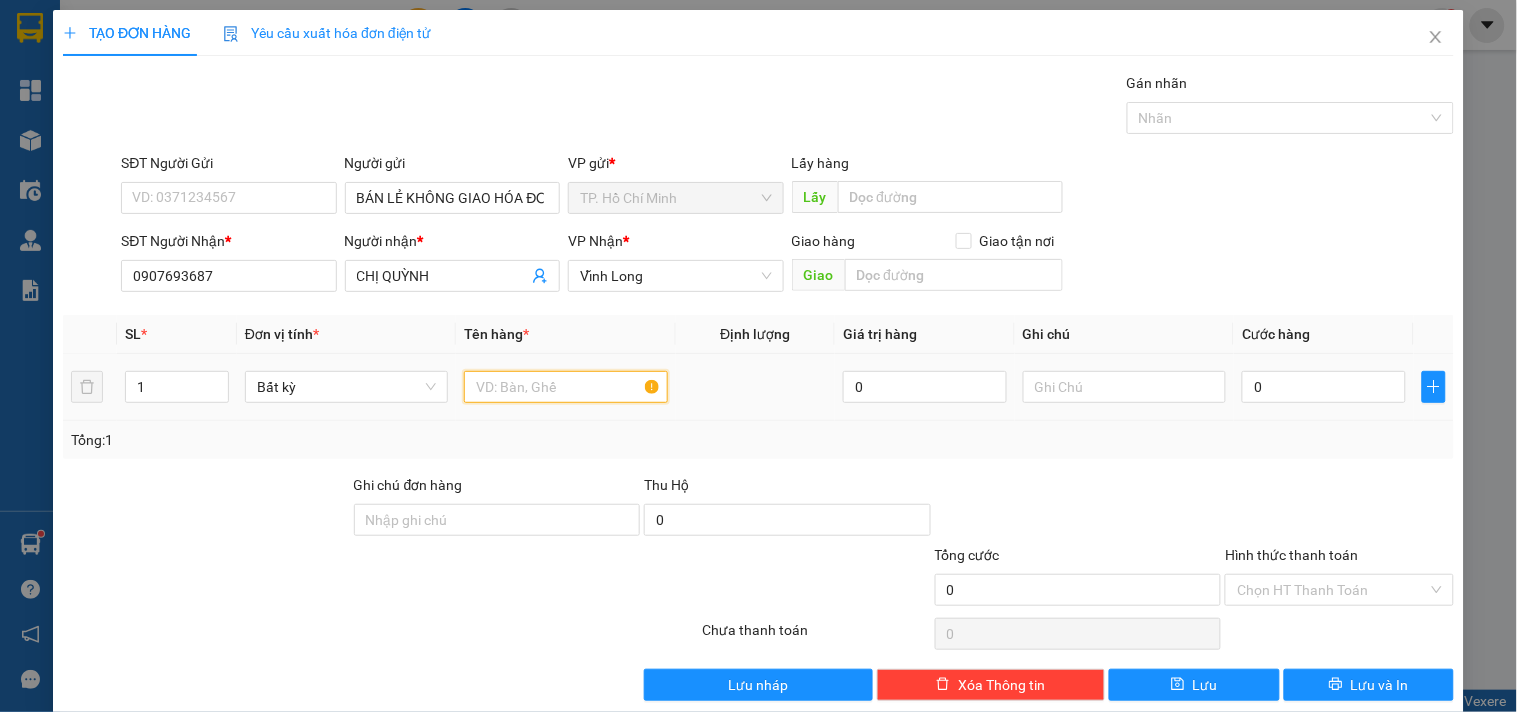 drag, startPoint x: 534, startPoint y: 380, endPoint x: 518, endPoint y: 381, distance: 16.03122 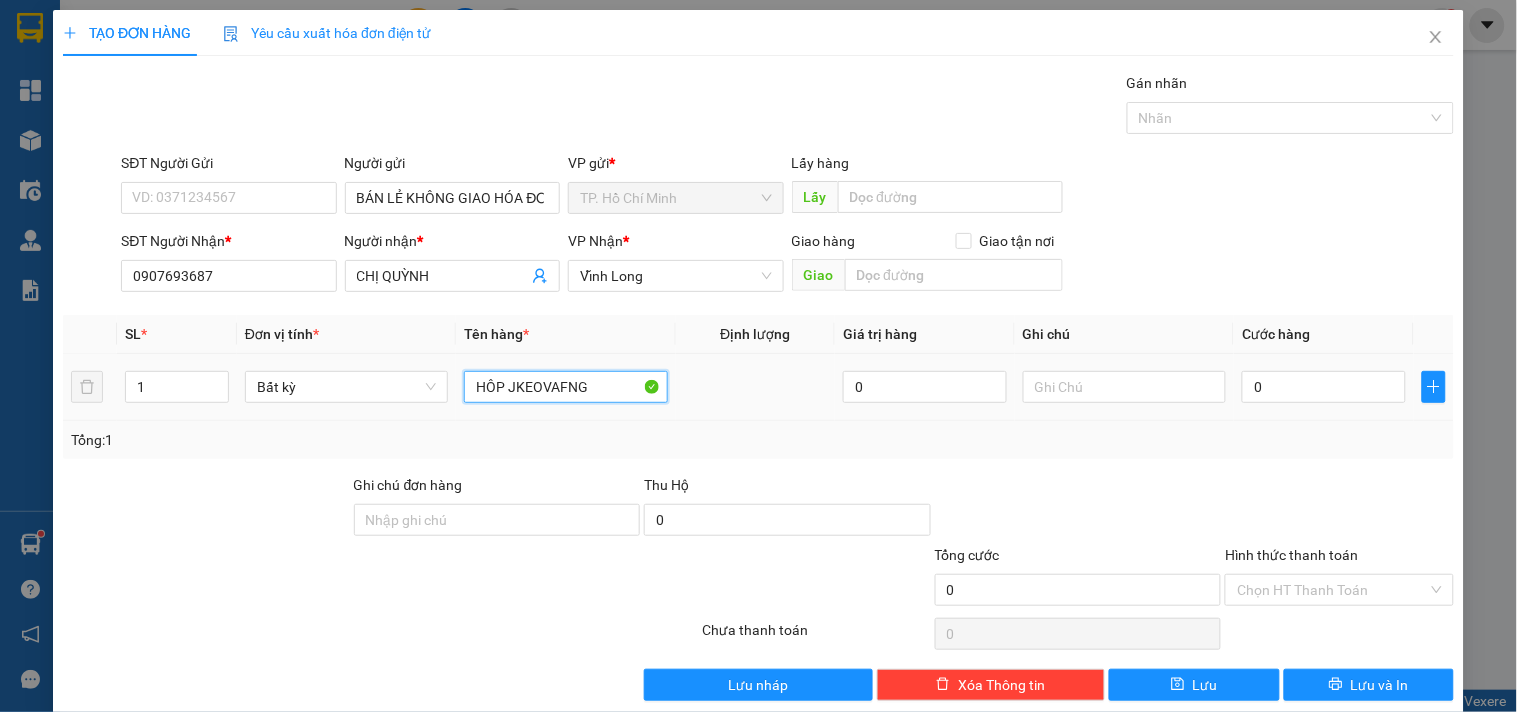 type on "HÔP JKEOVAFNG" 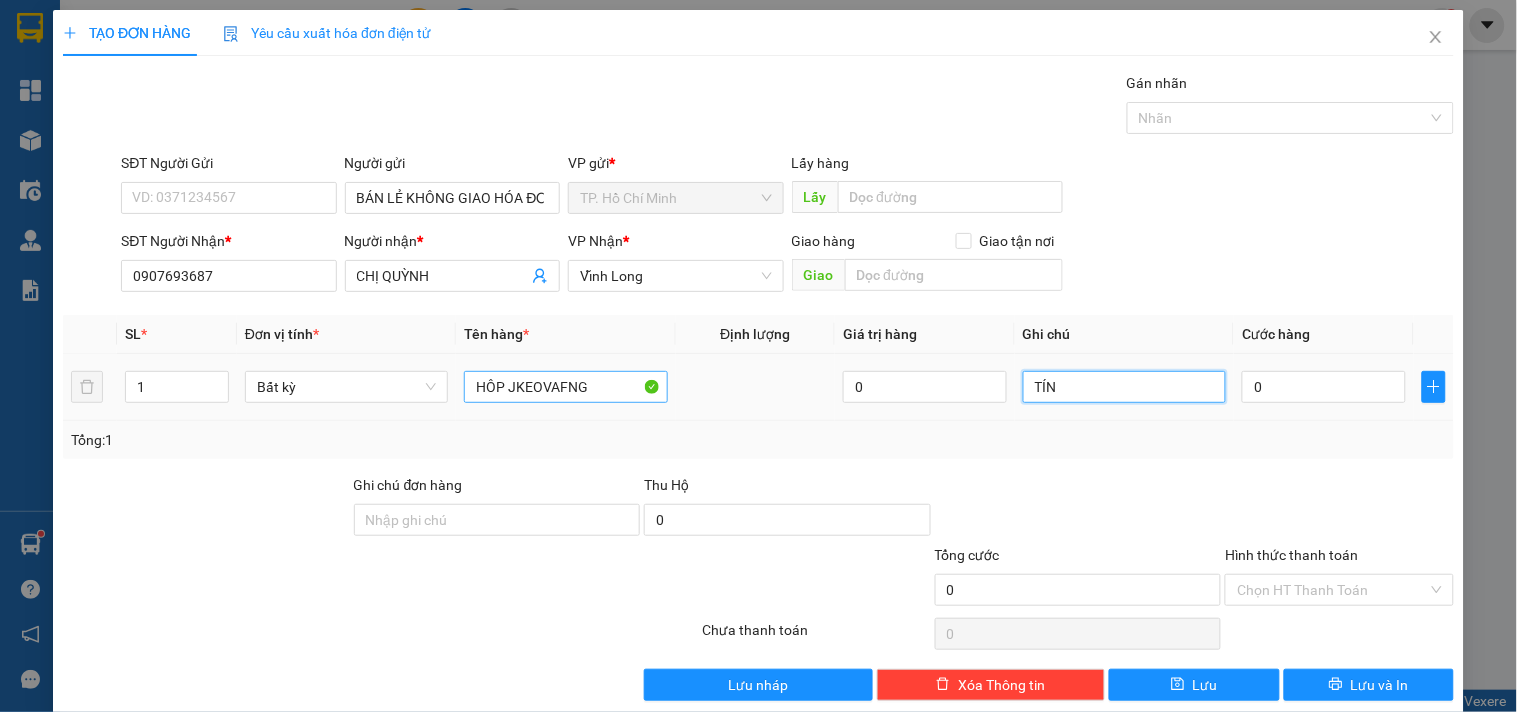 type on "TÍN" 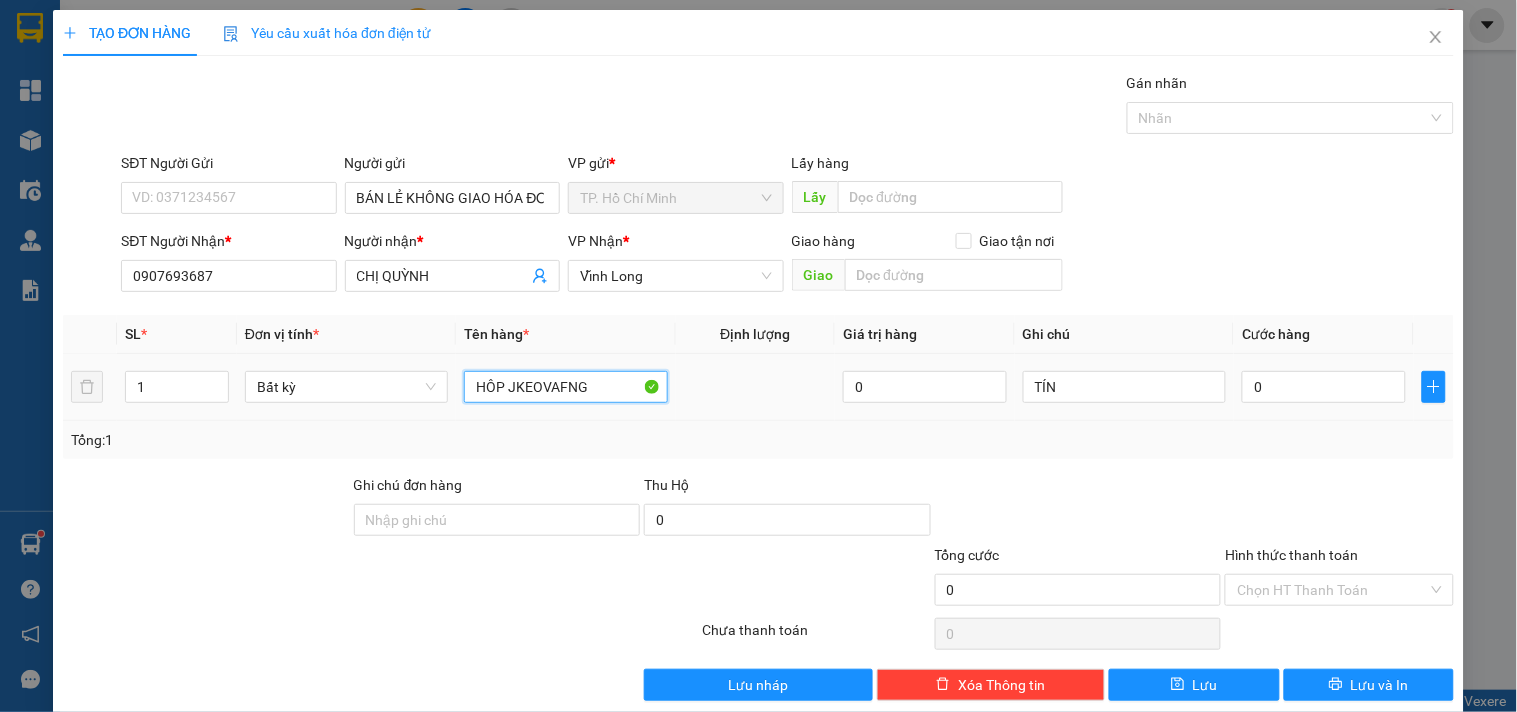 click on "HÔP JKEOVAFNG" at bounding box center (565, 387) 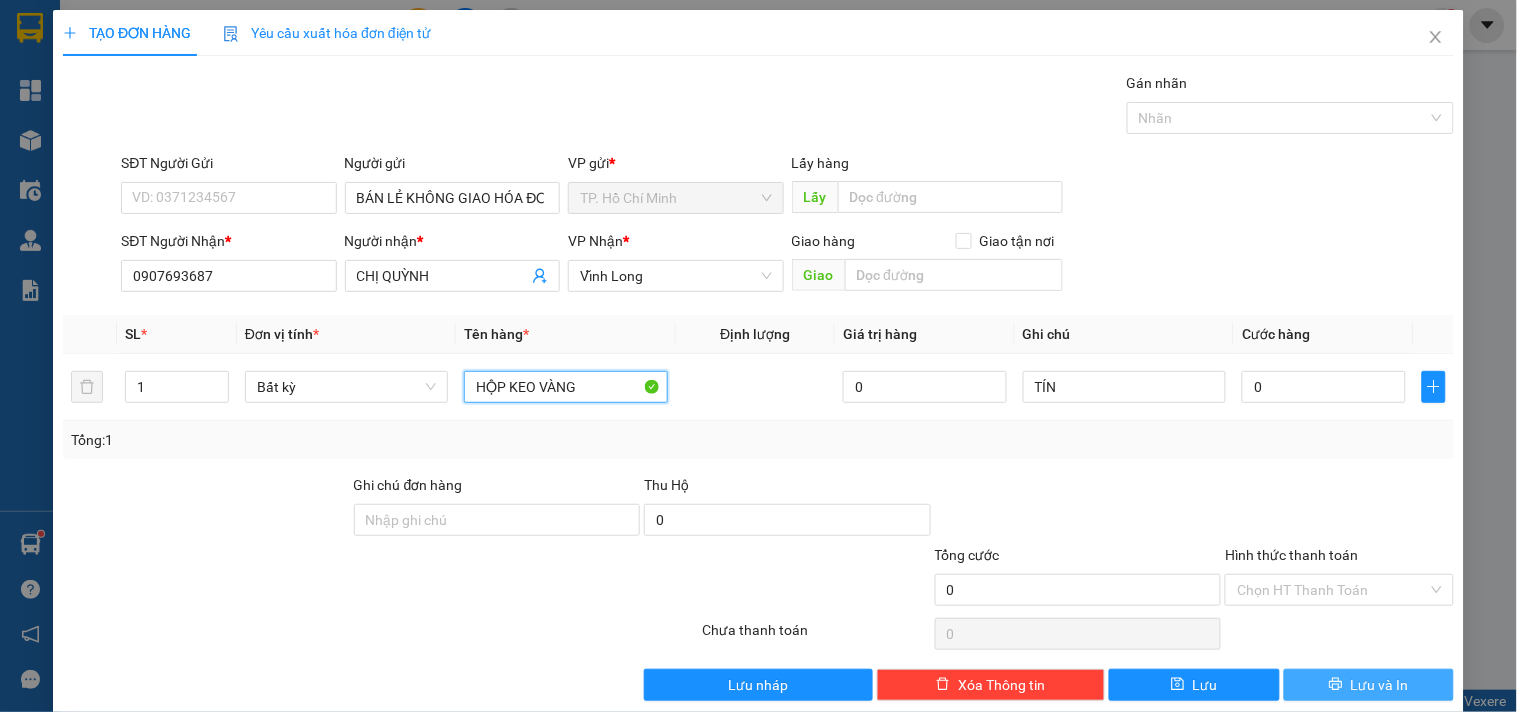 type on "HỘP KEO VÀNG" 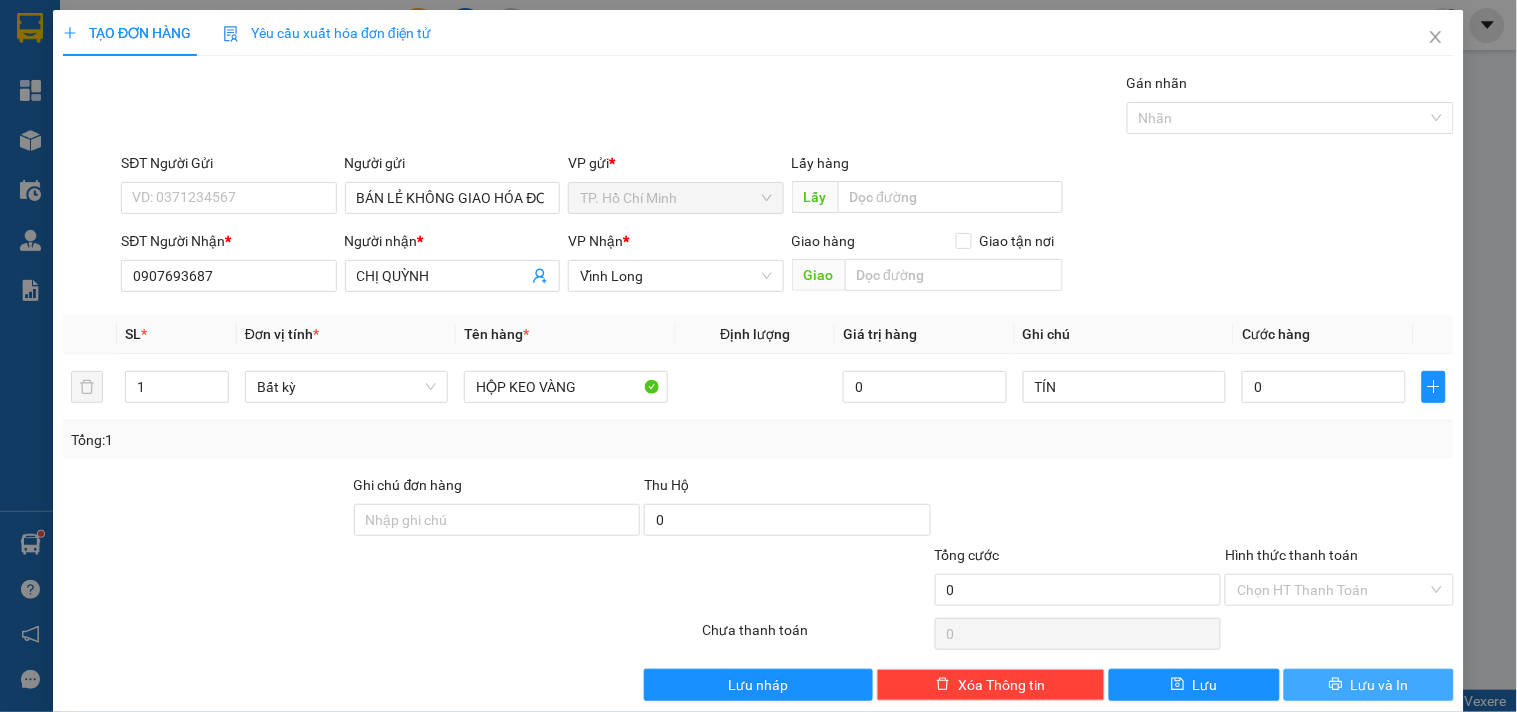 click on "Lưu và In" at bounding box center (1369, 685) 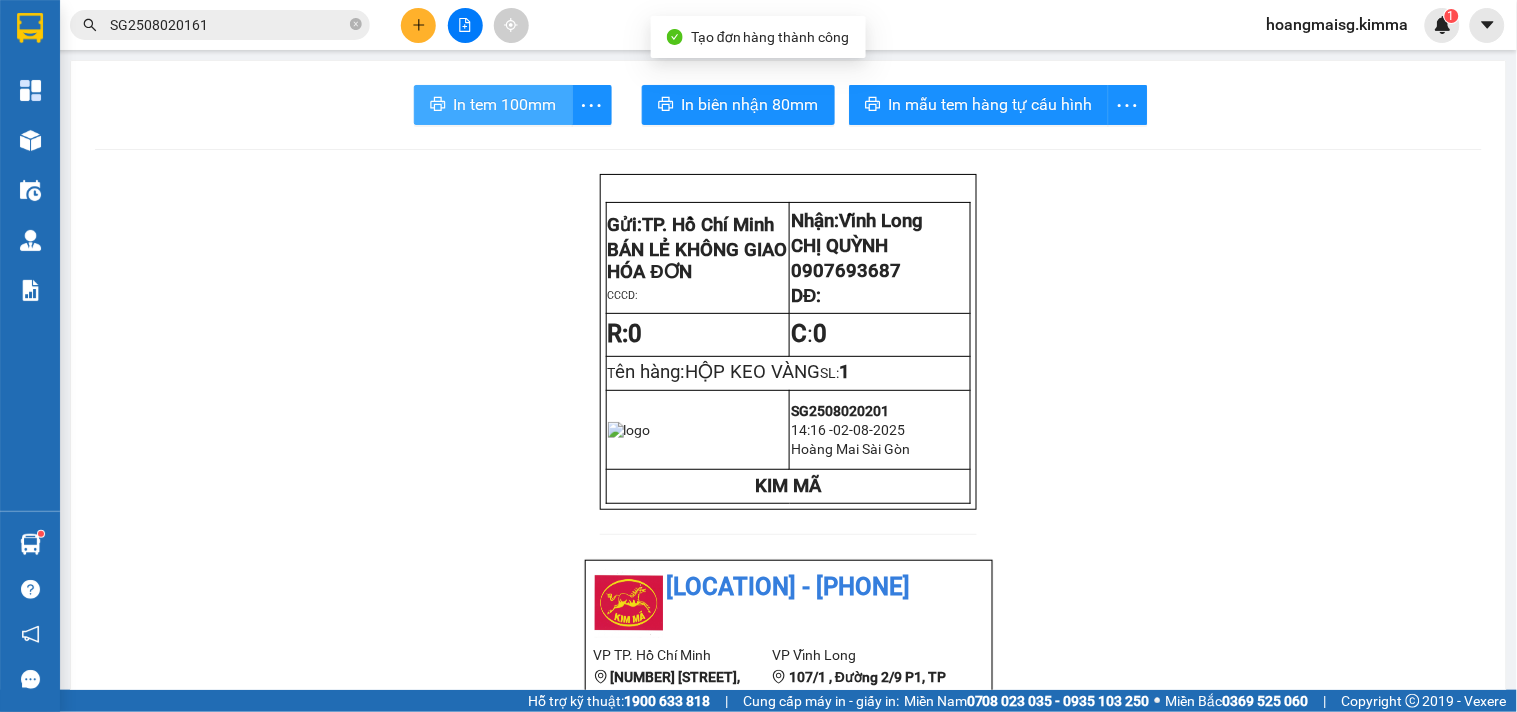 click on "In tem 100mm" at bounding box center (493, 105) 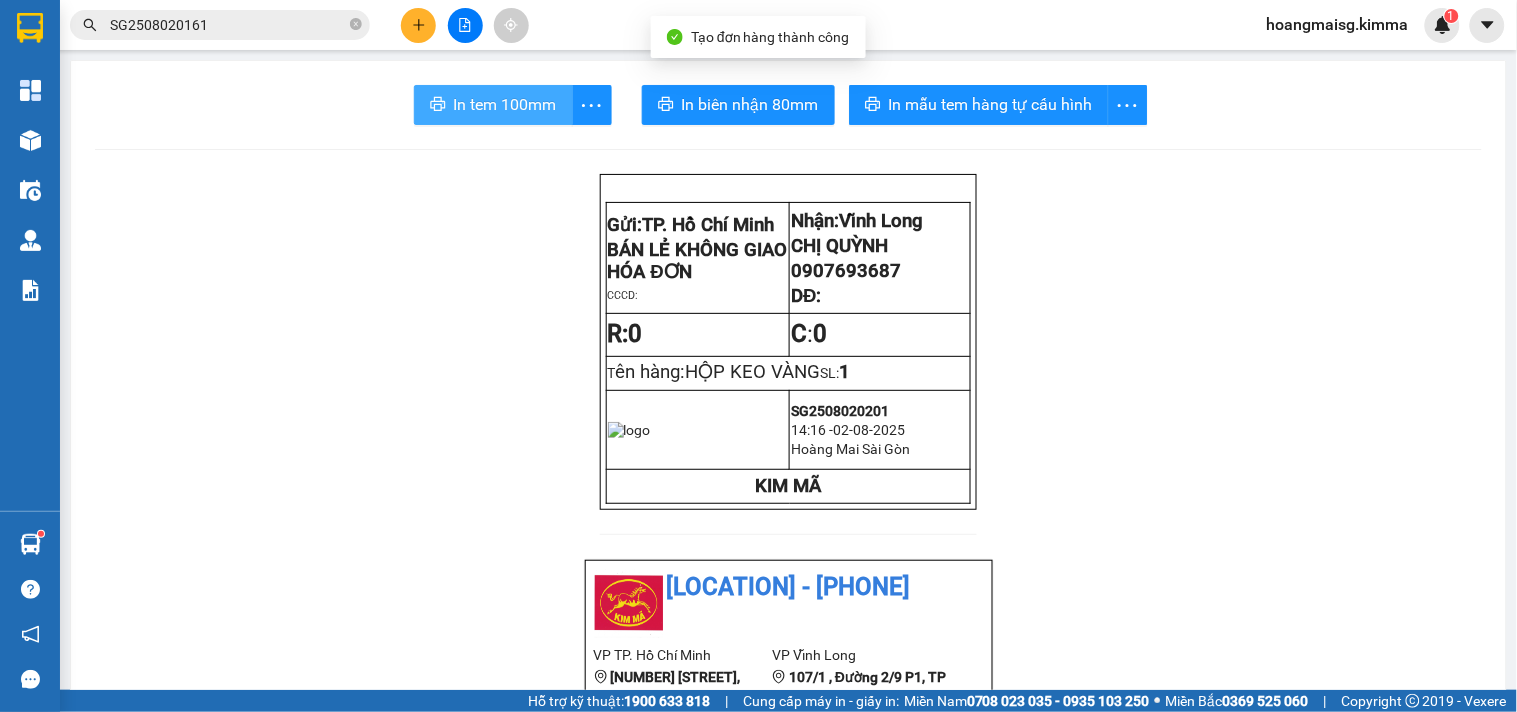 scroll, scrollTop: 0, scrollLeft: 0, axis: both 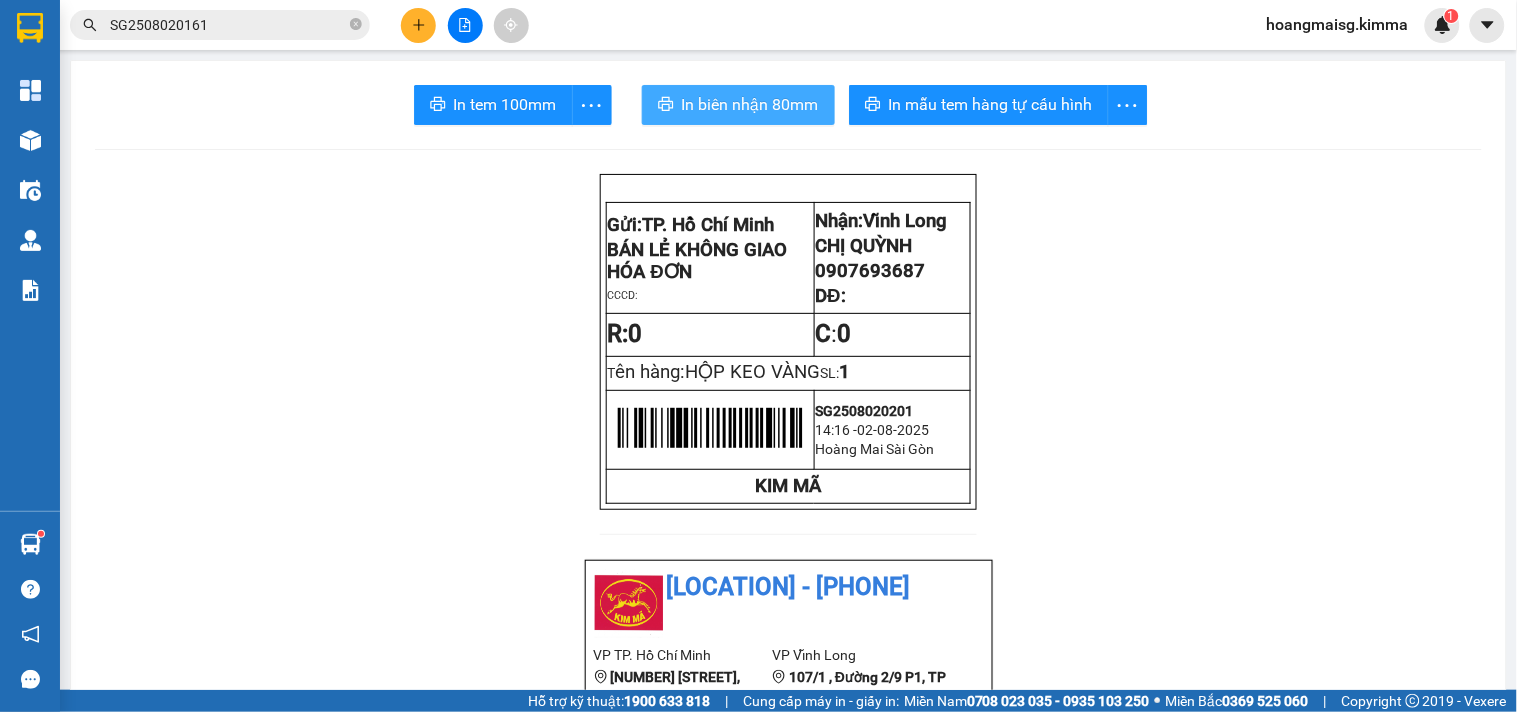 click on "In biên nhận 80mm" at bounding box center (750, 104) 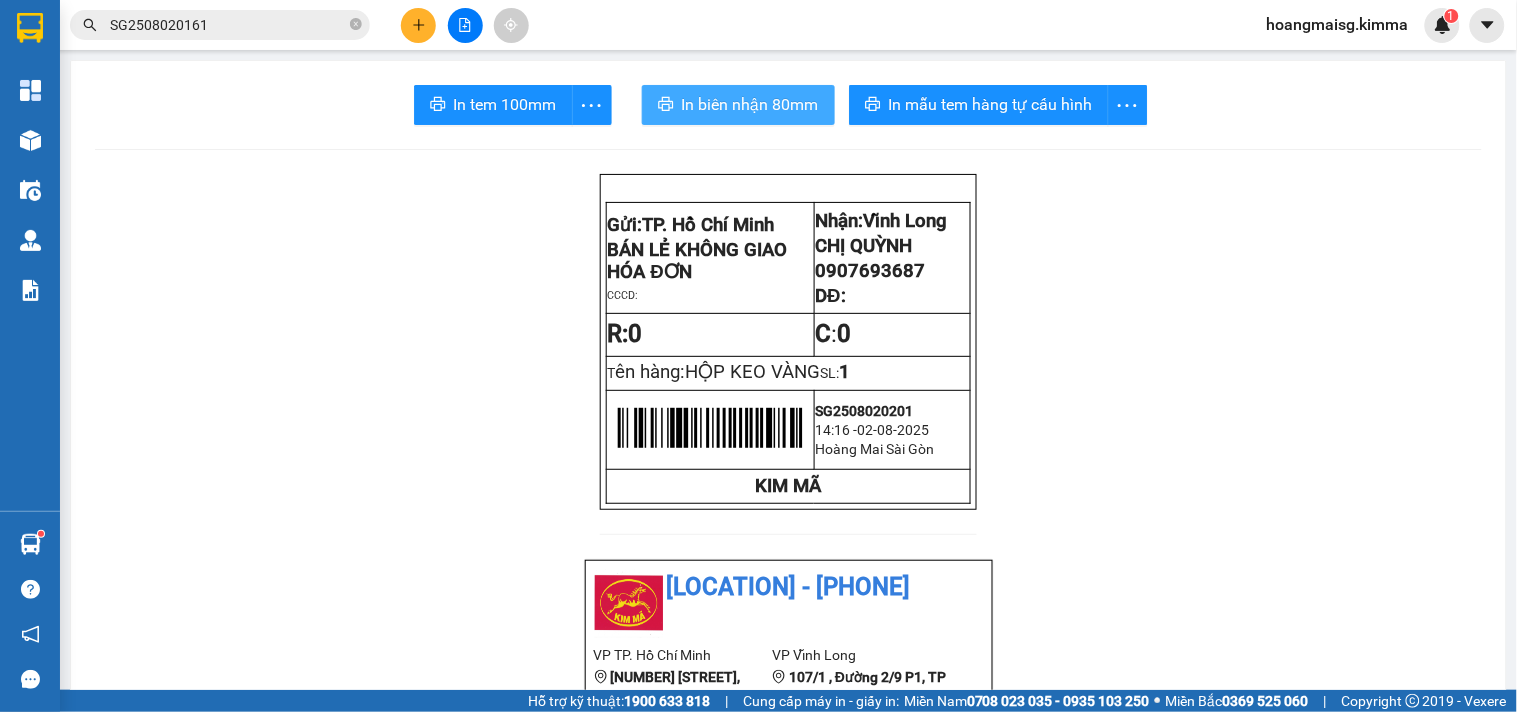scroll, scrollTop: 0, scrollLeft: 0, axis: both 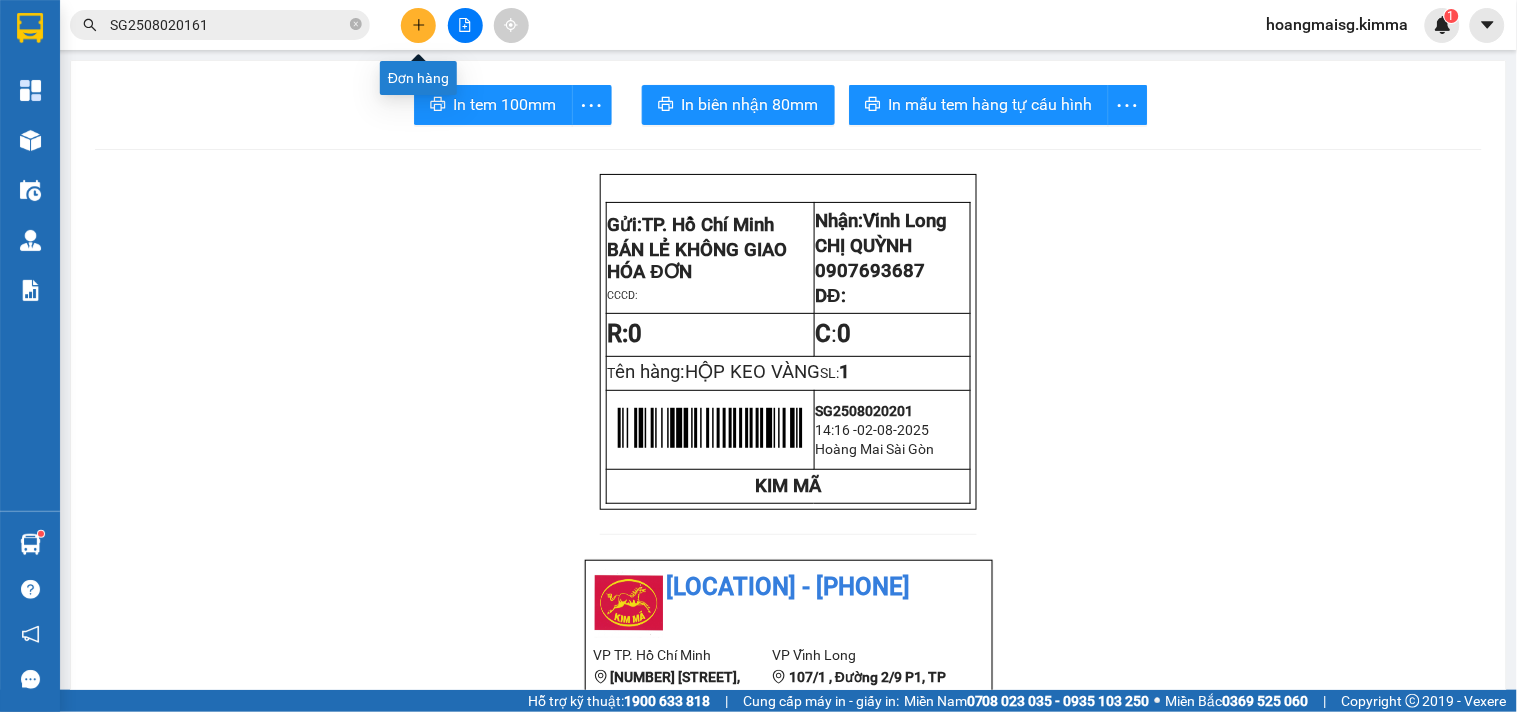 click at bounding box center [418, 25] 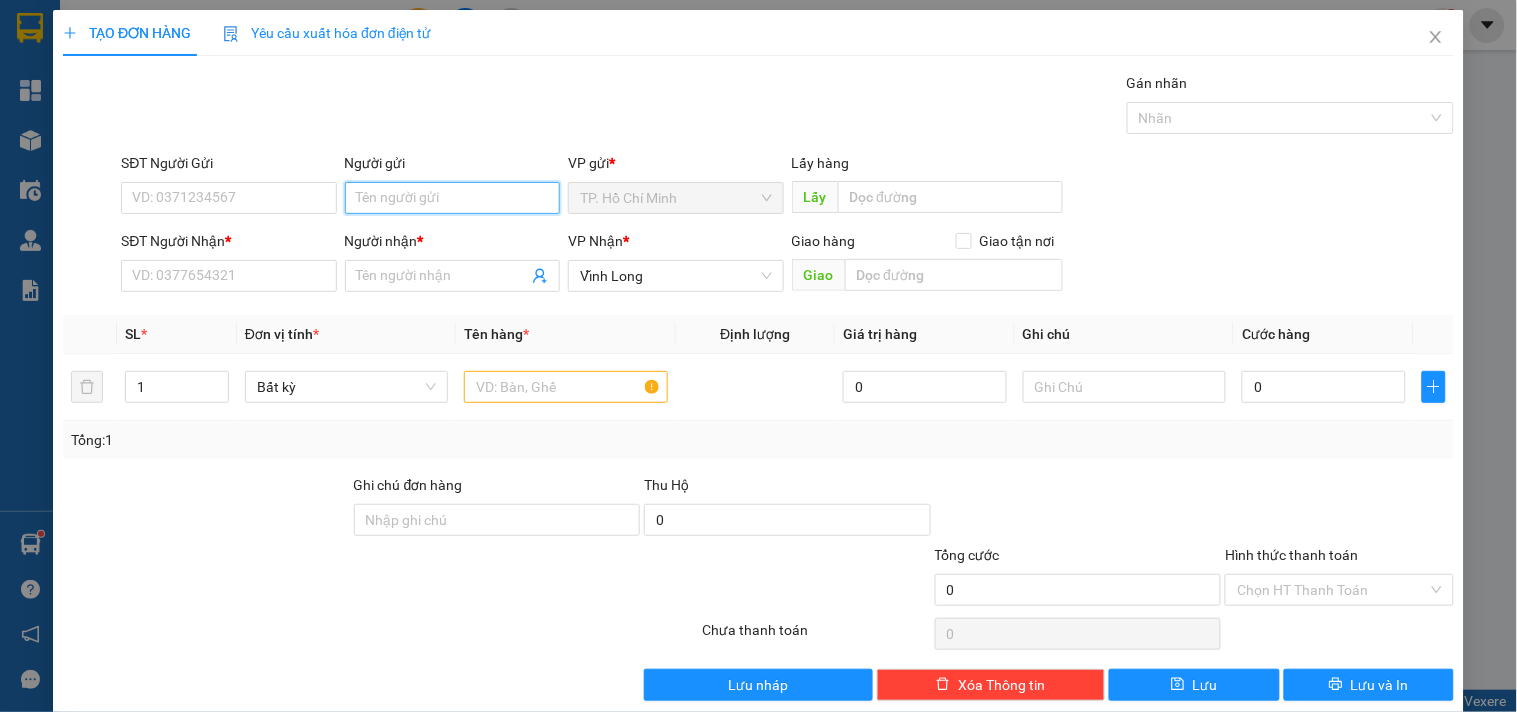 click on "Người gửi" at bounding box center [452, 198] 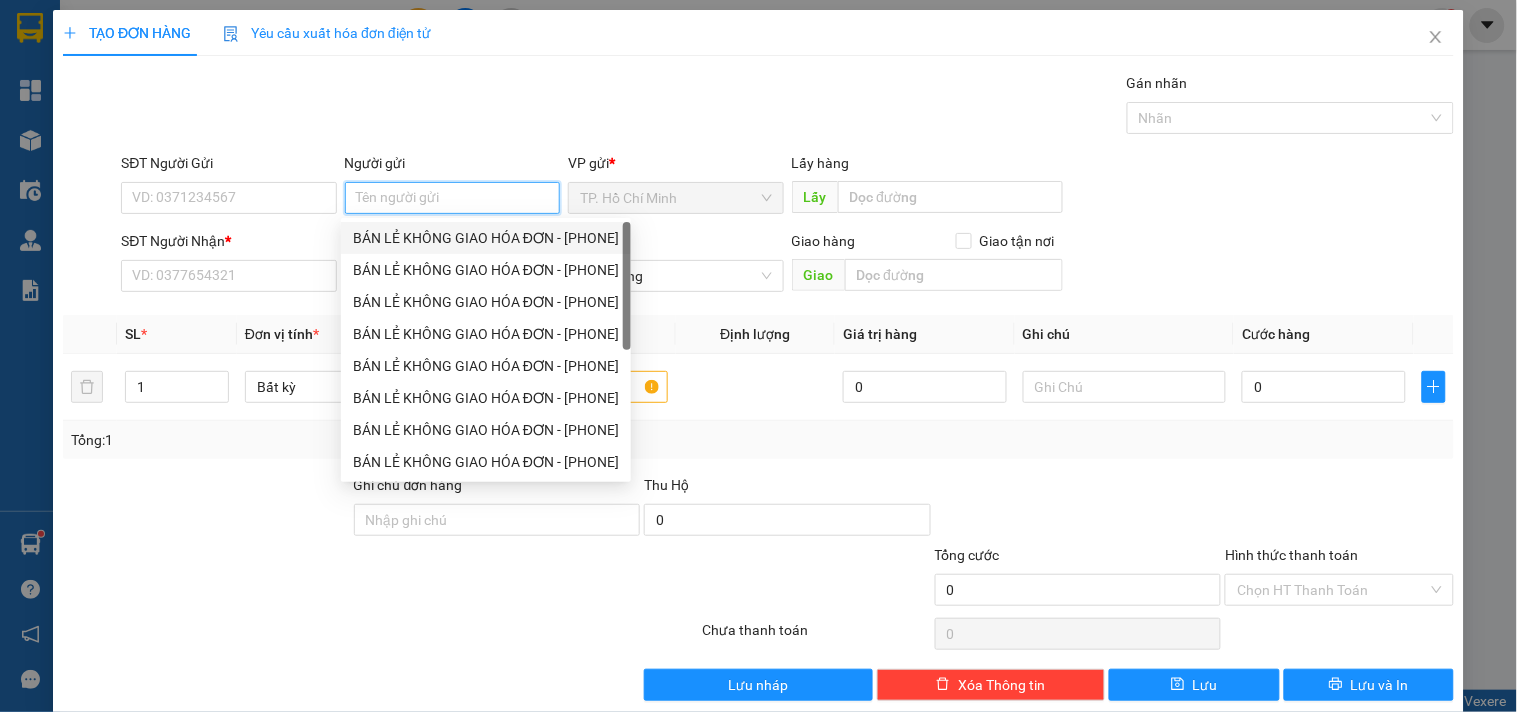 click on "BÁN LẺ KHÔNG GIAO HÓA ĐƠN - [PHONE]" at bounding box center [486, 238] 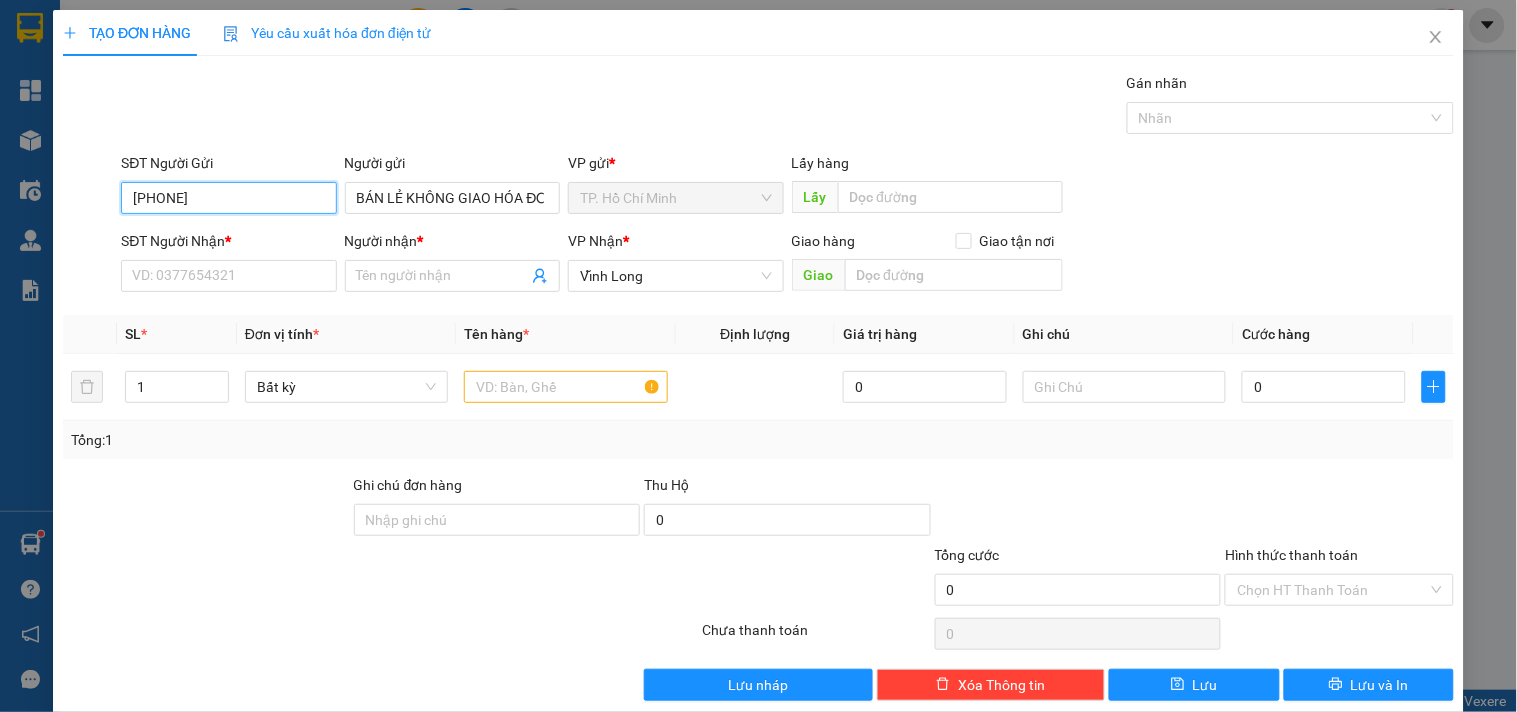 click on "[PHONE]" at bounding box center [228, 198] 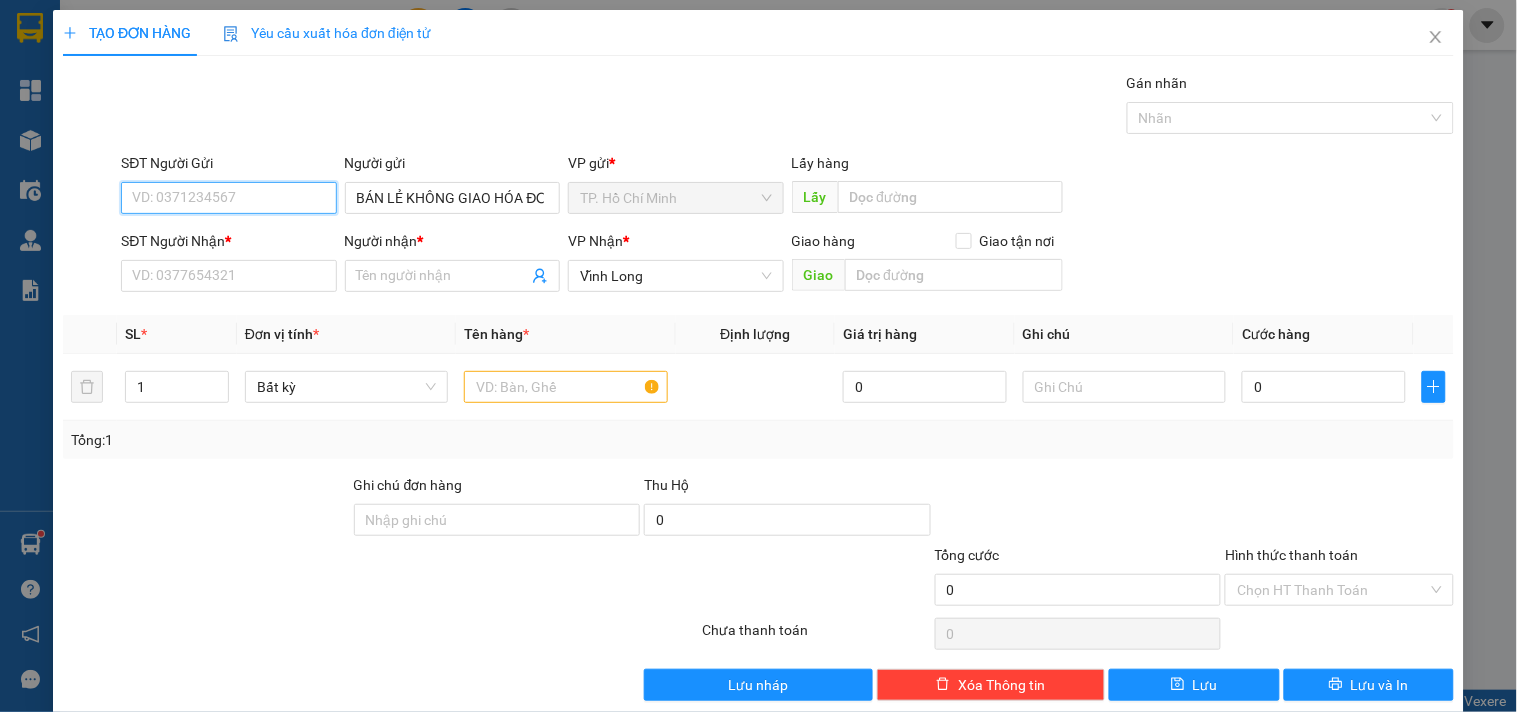type 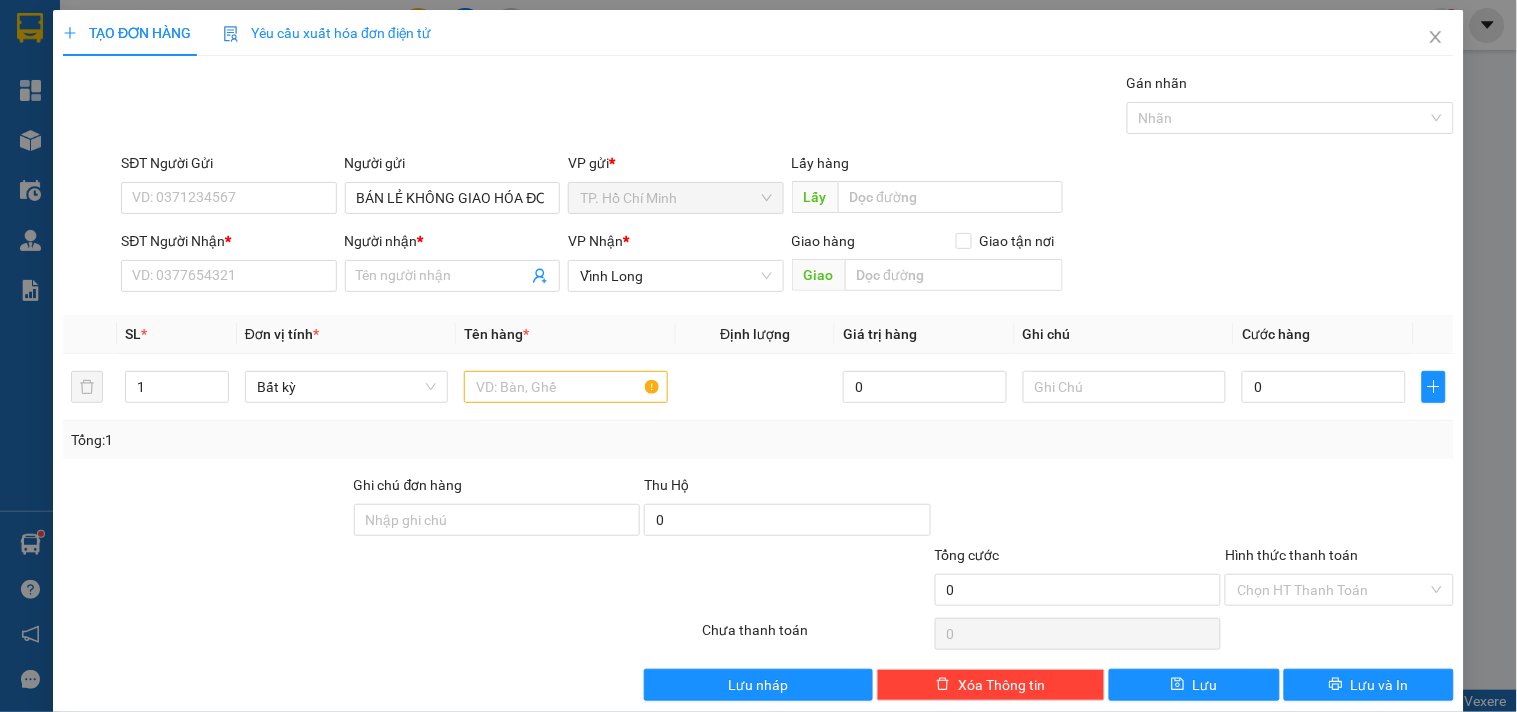 click on "SĐT Người Nhận  *" at bounding box center [228, 245] 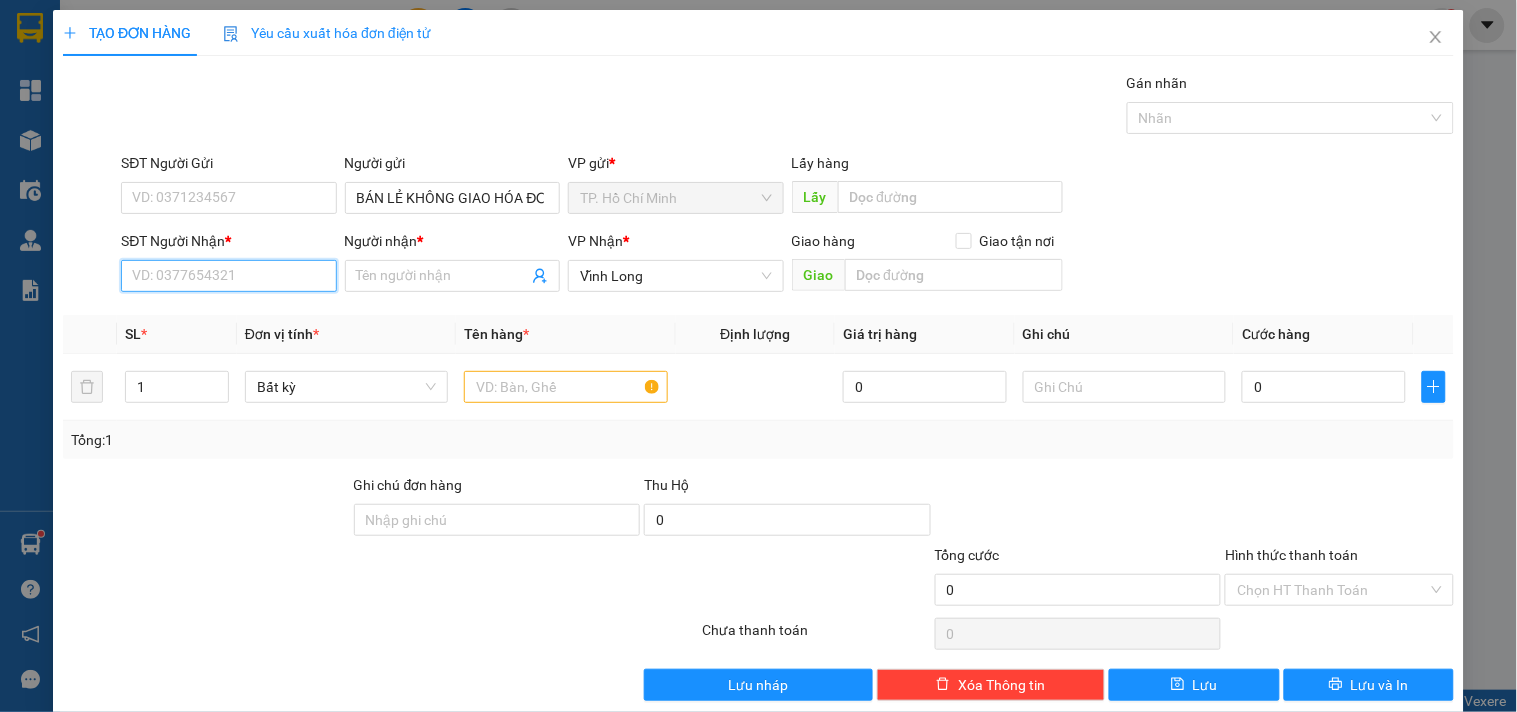 click on "SĐT Người Nhận  *" at bounding box center (228, 276) 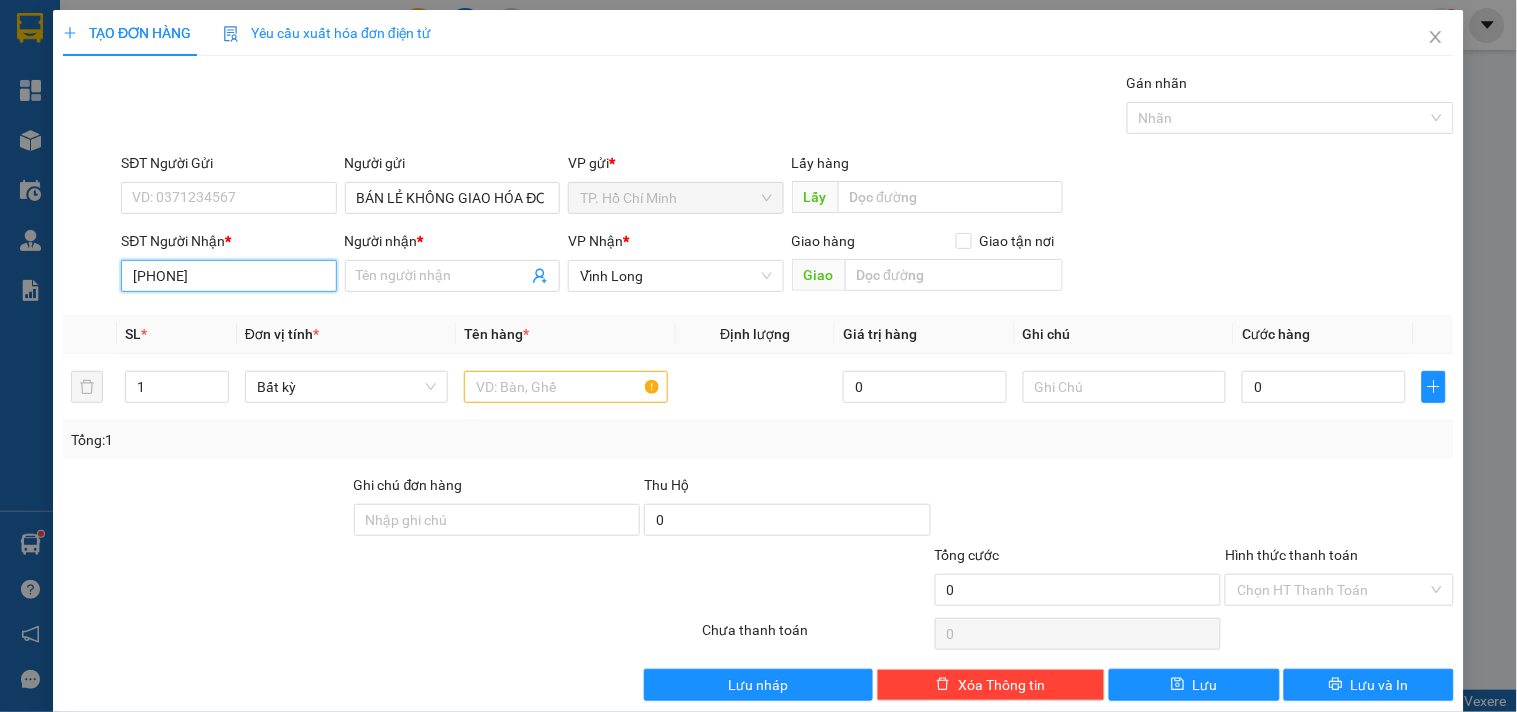 type on "[PHONE]" 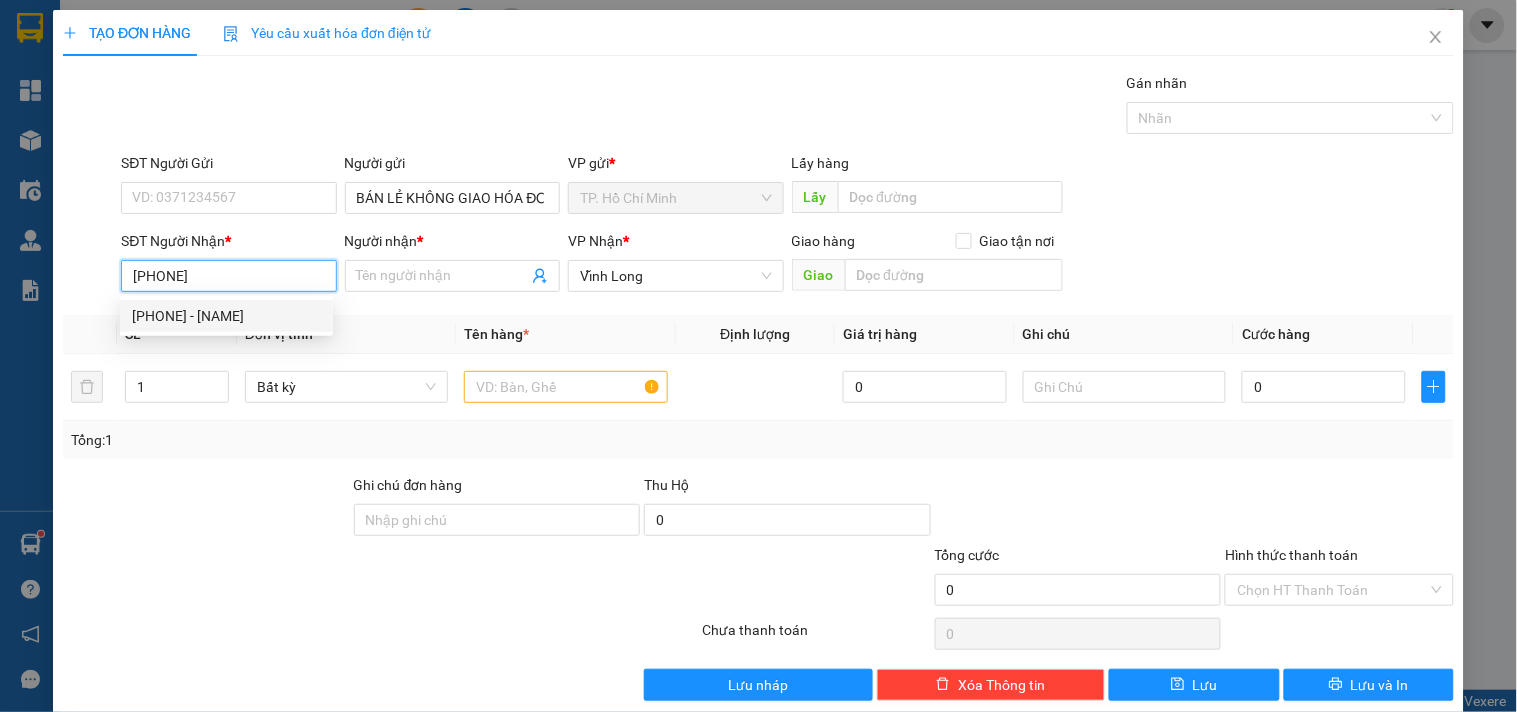 click on "[PHONE] - [NAME]" at bounding box center (226, 316) 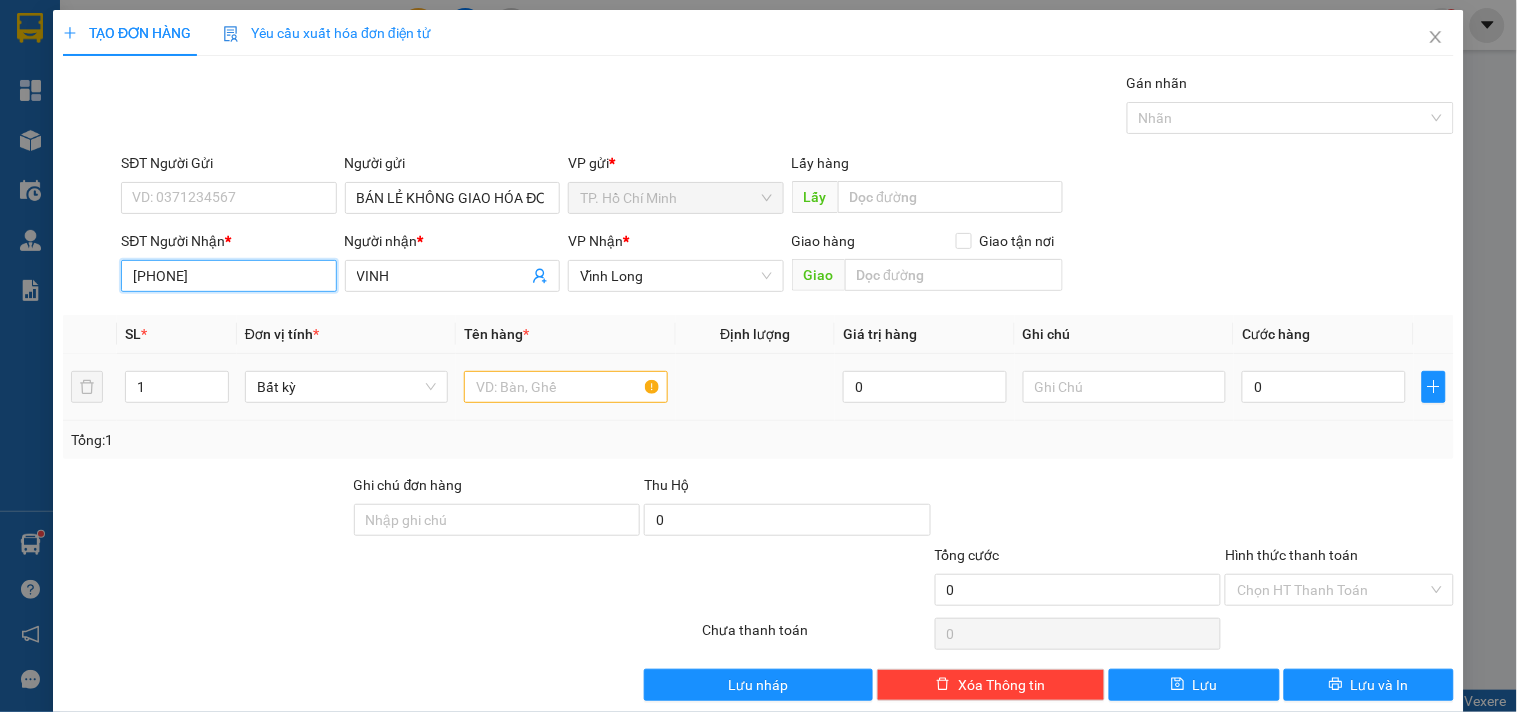 type on "[PHONE]" 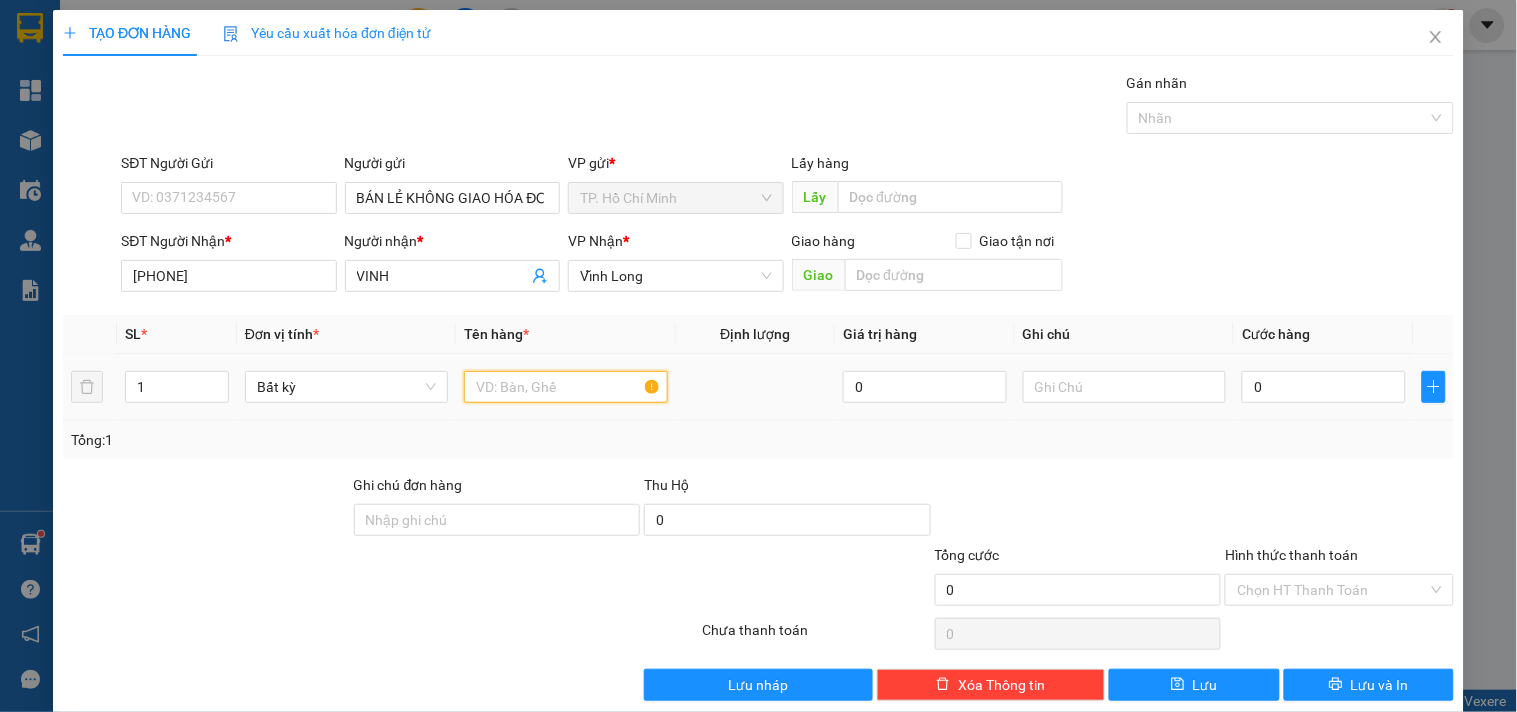 click at bounding box center [565, 387] 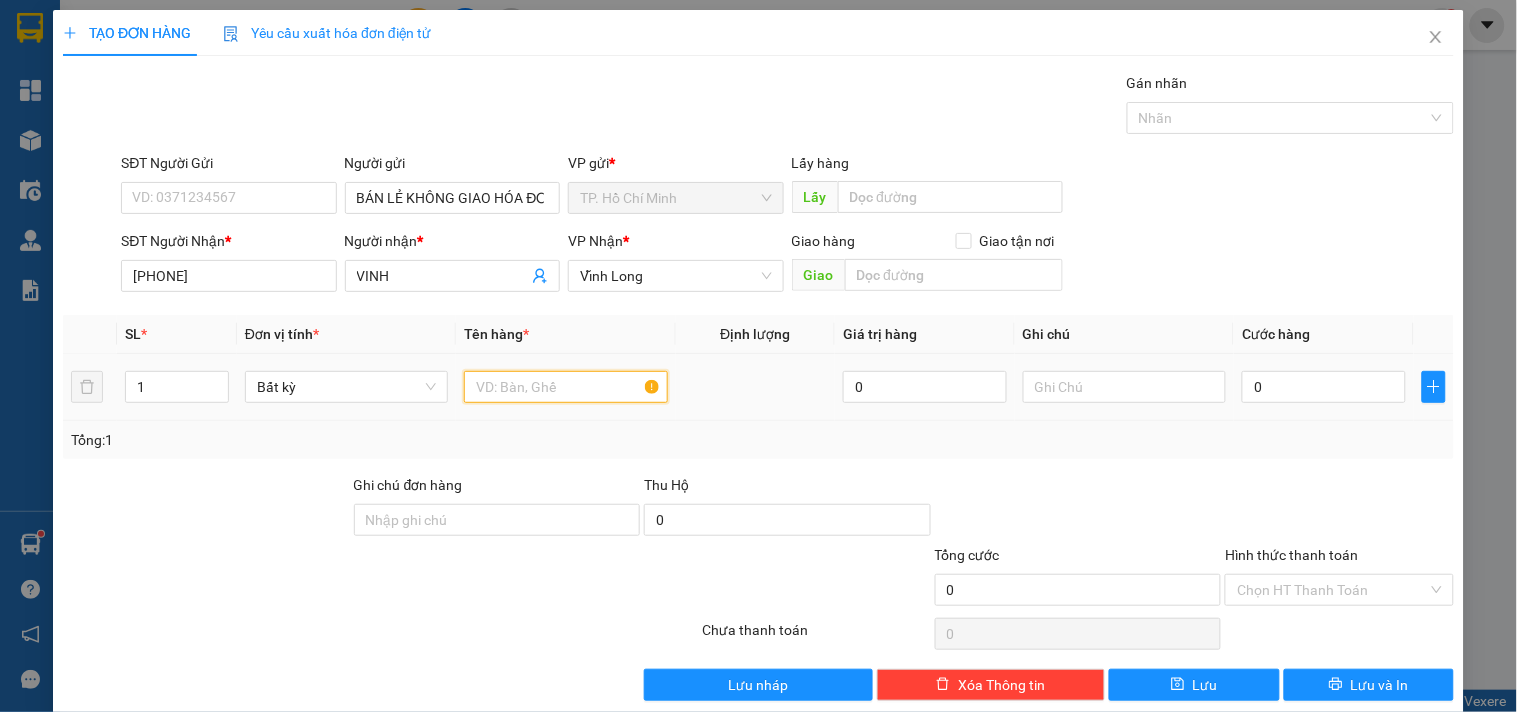 type on "O" 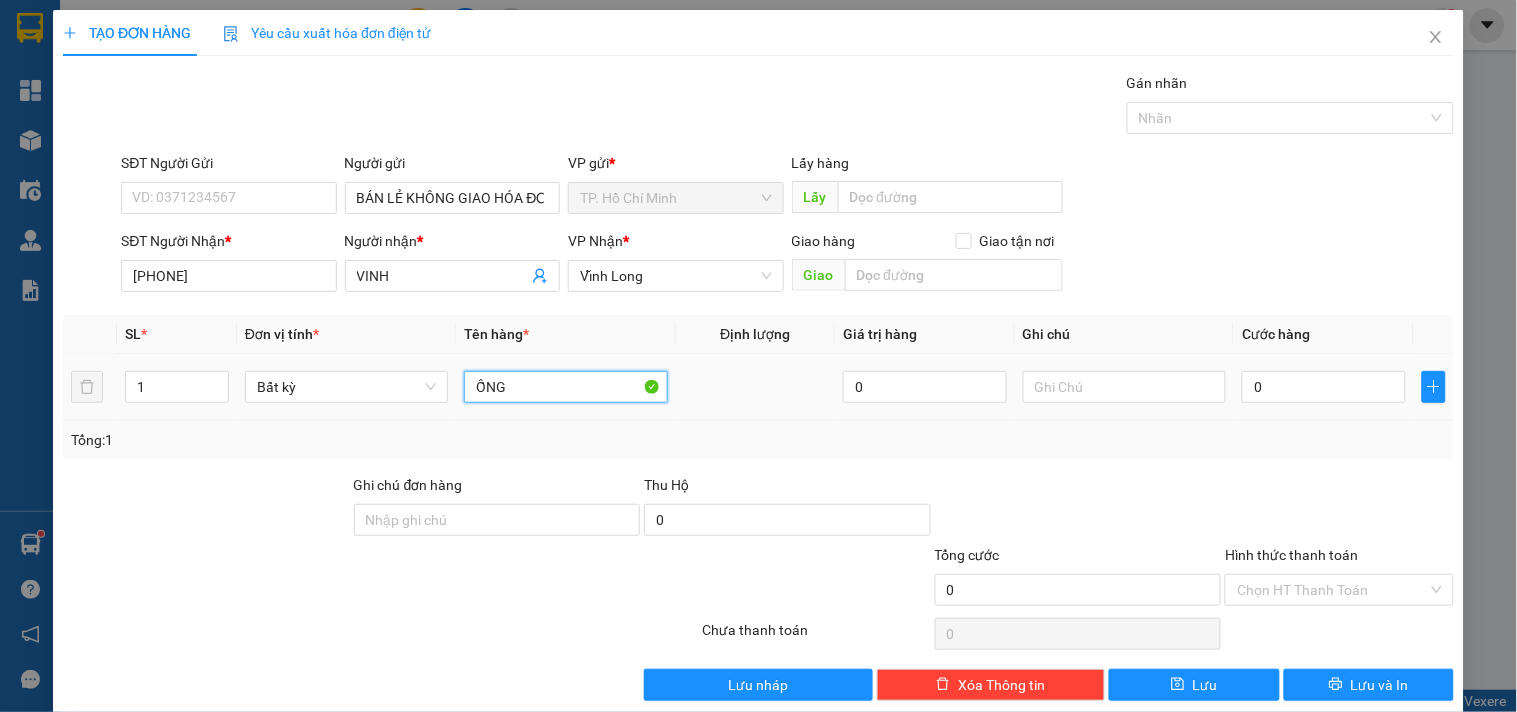 type on "ỐNG" 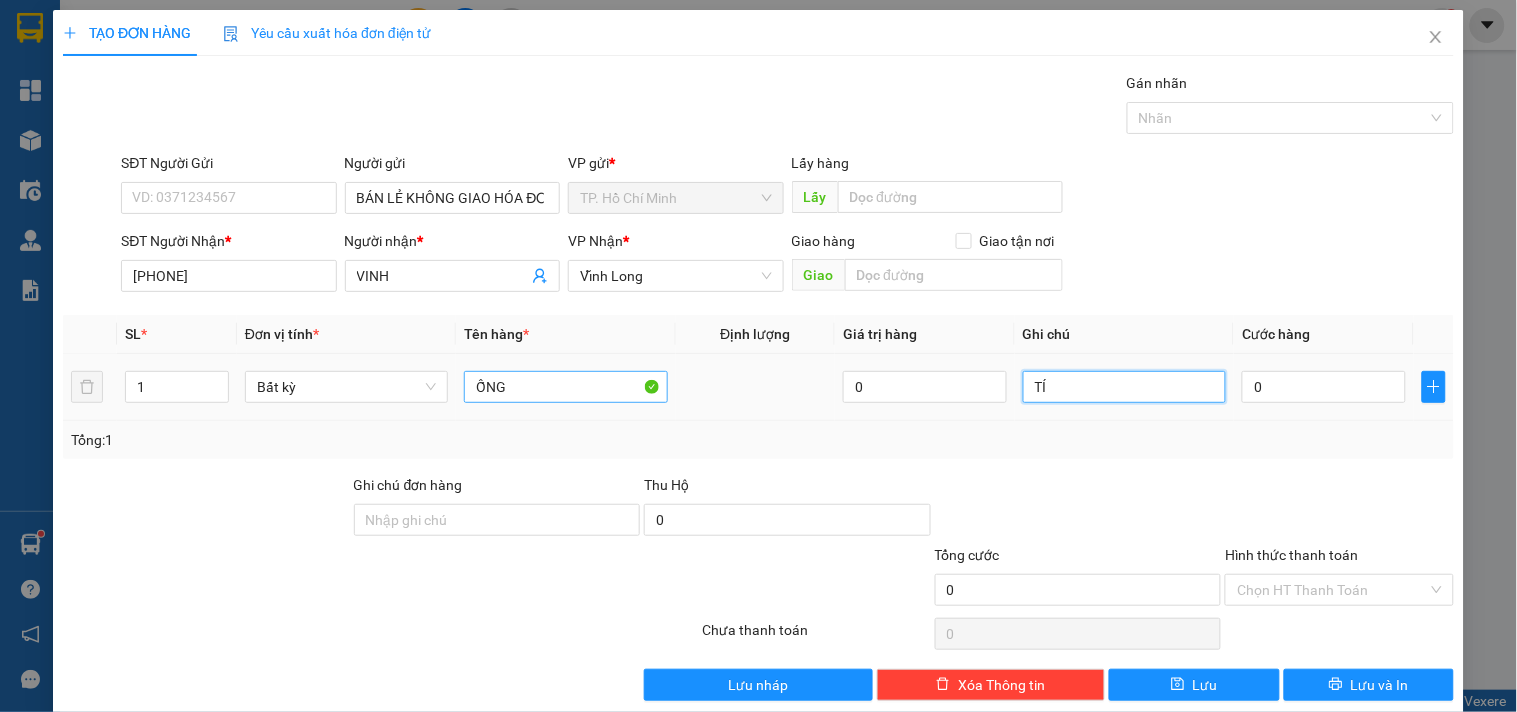 type on "TÍN" 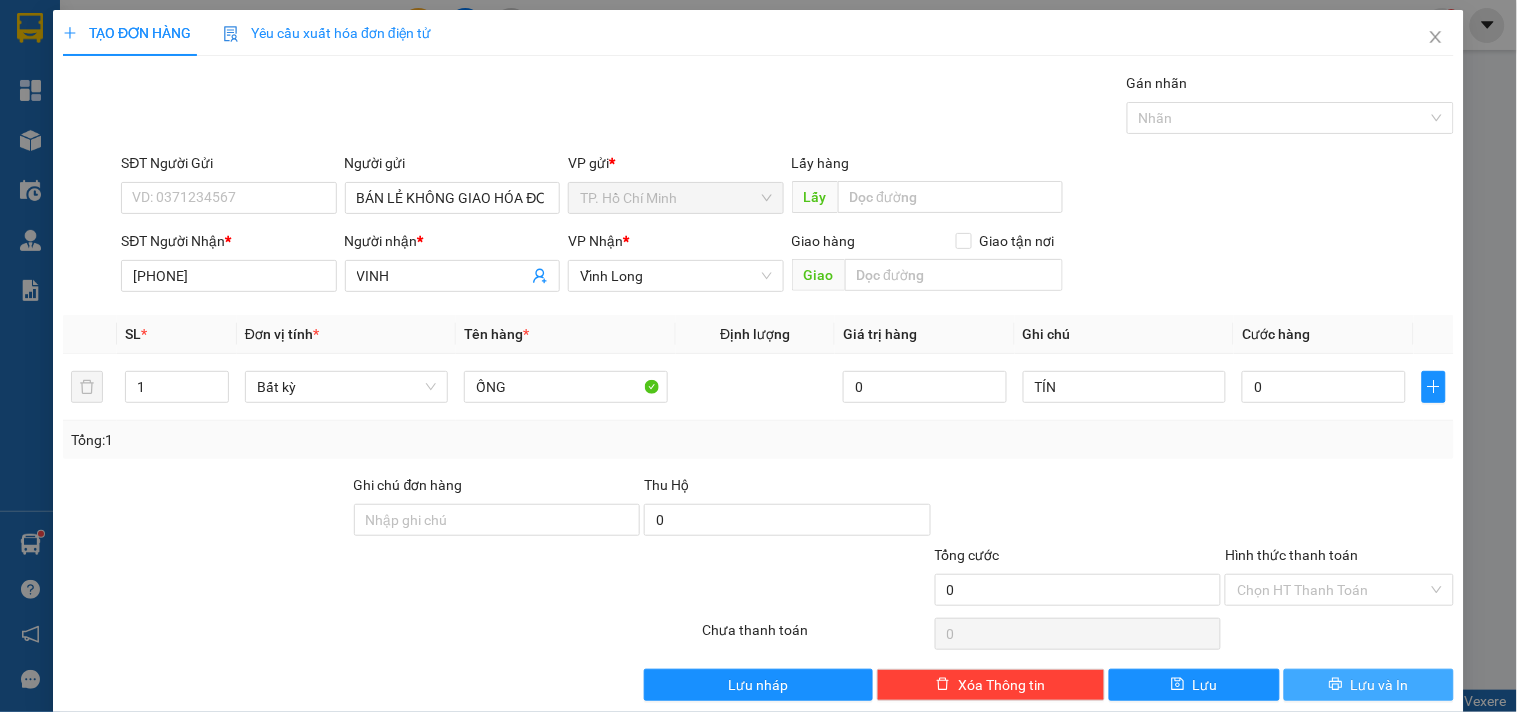 click on "Lưu và In" at bounding box center (1380, 685) 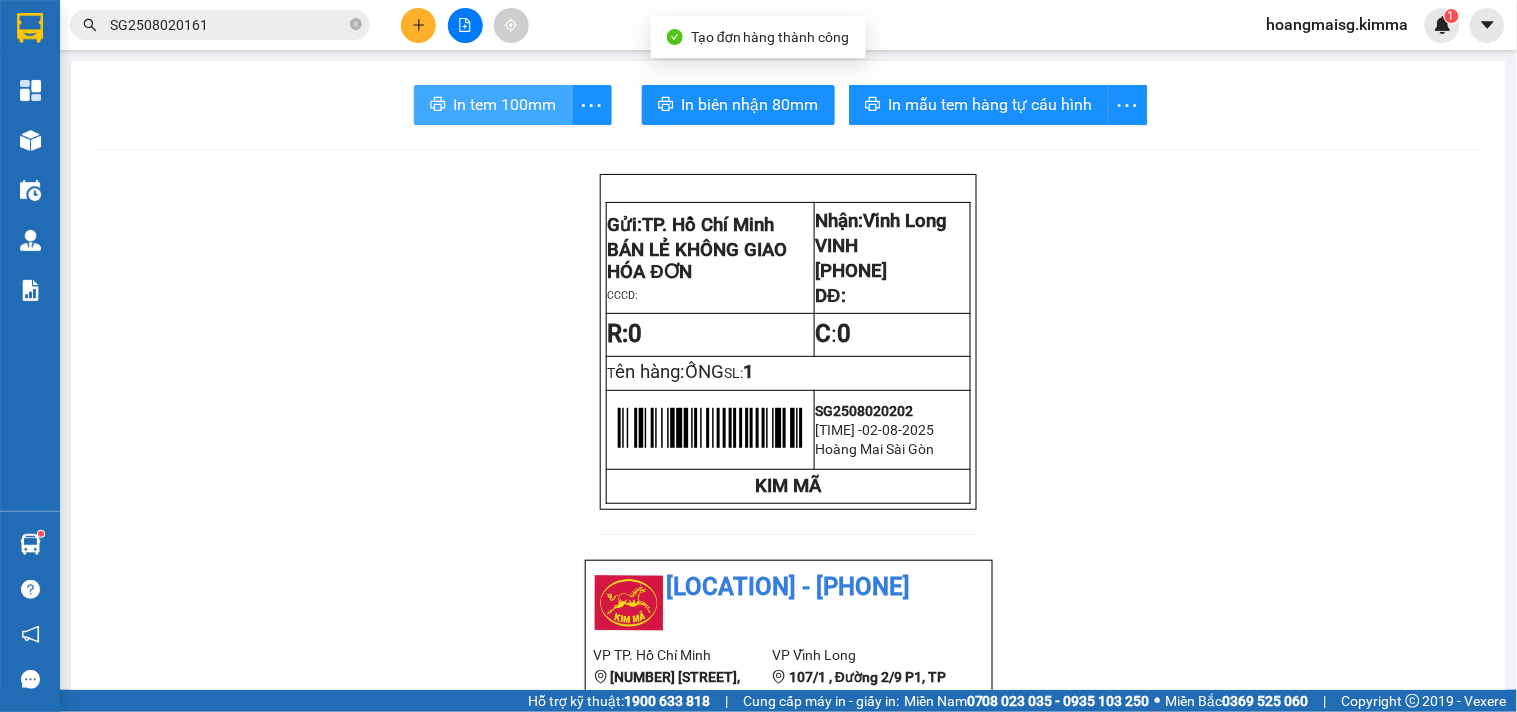 click on "In tem 100mm" at bounding box center (493, 105) 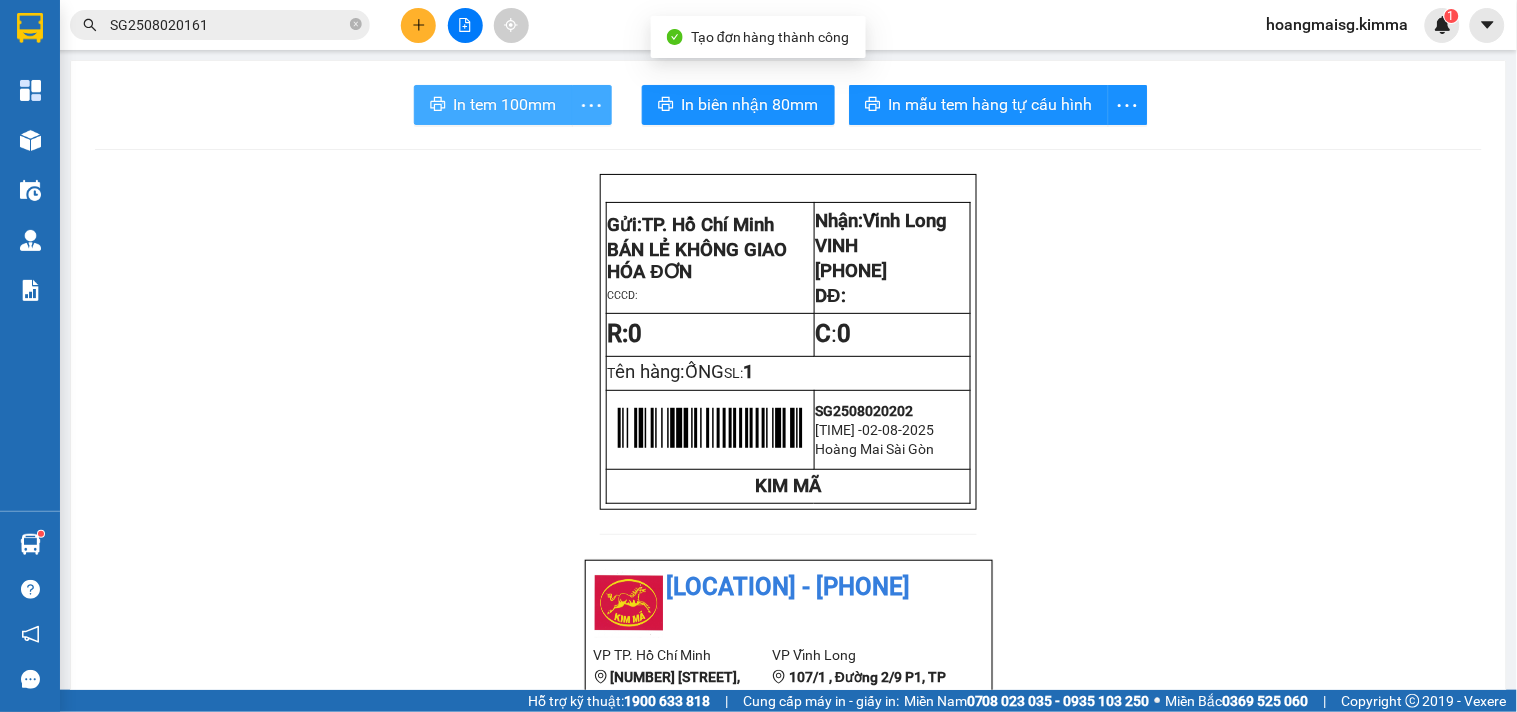 scroll, scrollTop: 0, scrollLeft: 0, axis: both 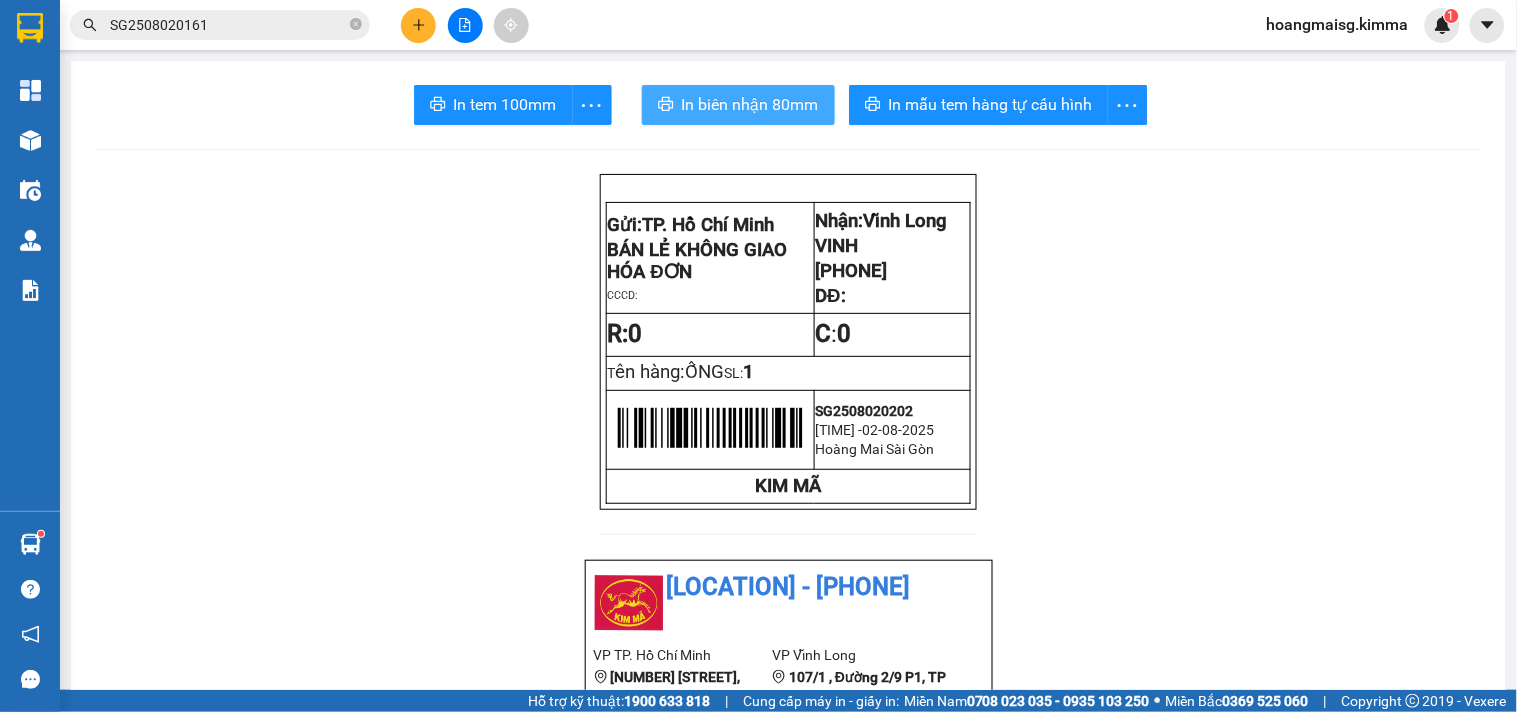 click on "In biên nhận 80mm" at bounding box center [750, 104] 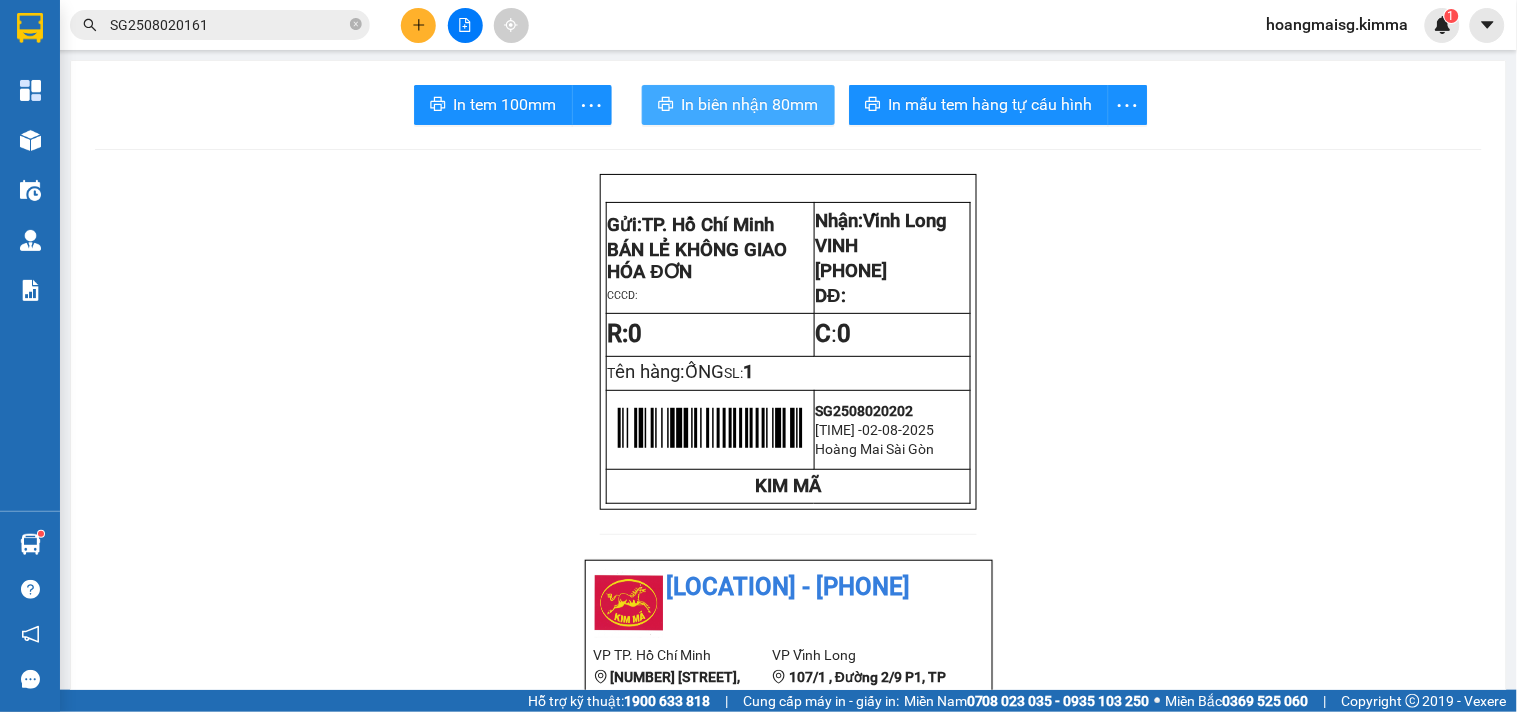 scroll, scrollTop: 0, scrollLeft: 0, axis: both 